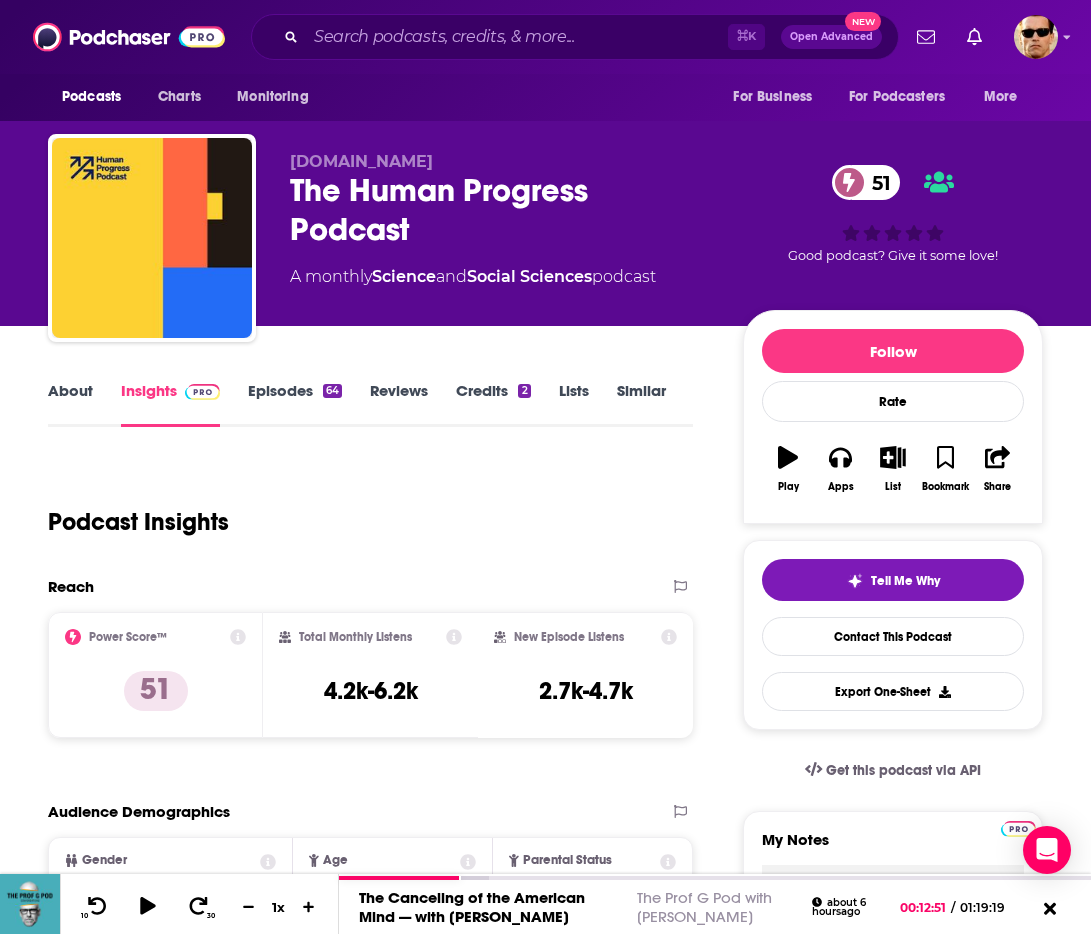 scroll, scrollTop: 0, scrollLeft: 0, axis: both 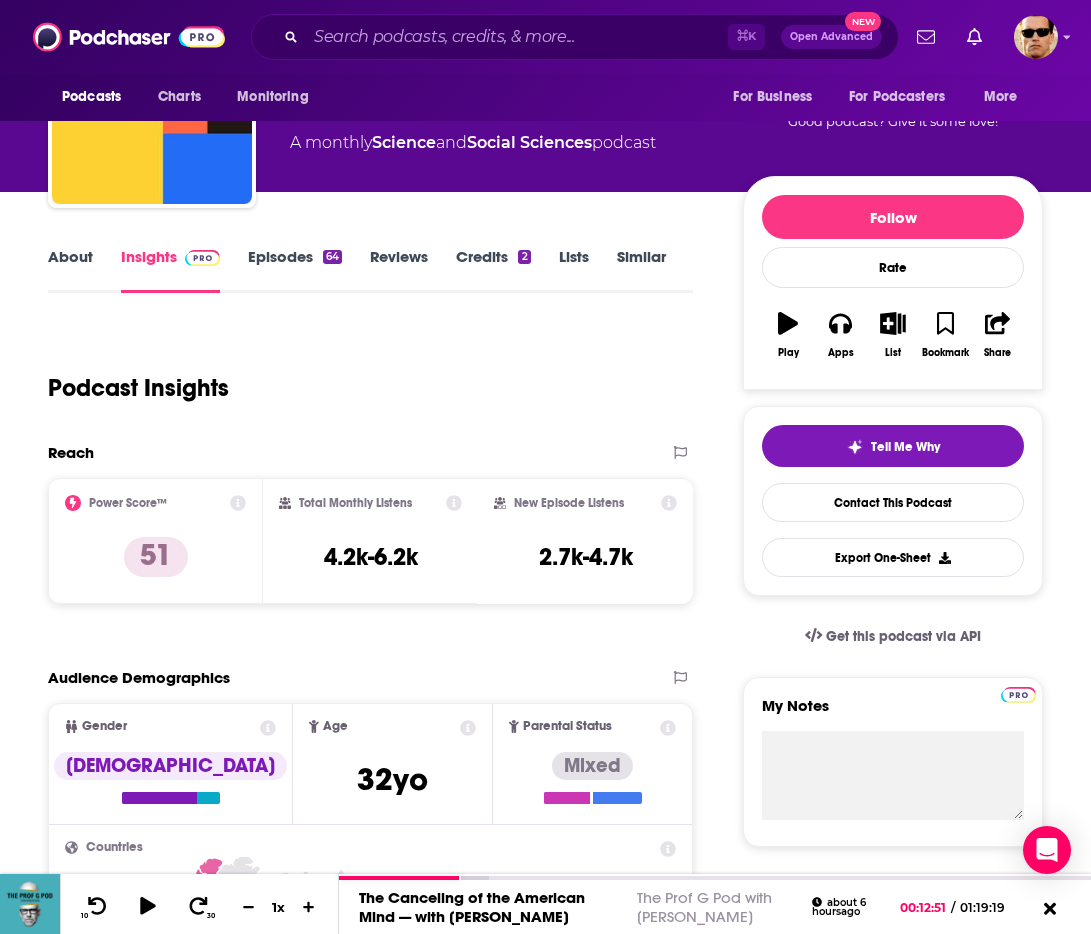 click on "Episodes 64" at bounding box center [295, 270] 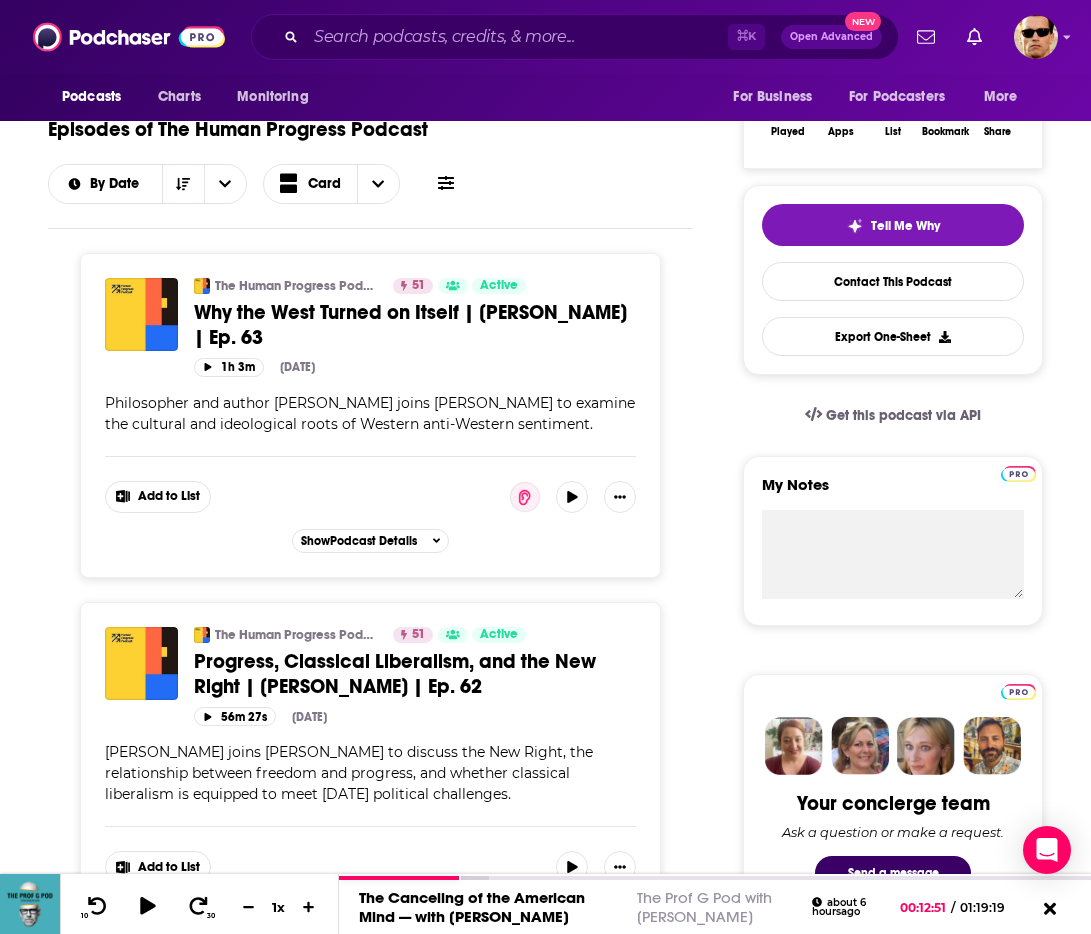 scroll, scrollTop: 367, scrollLeft: 0, axis: vertical 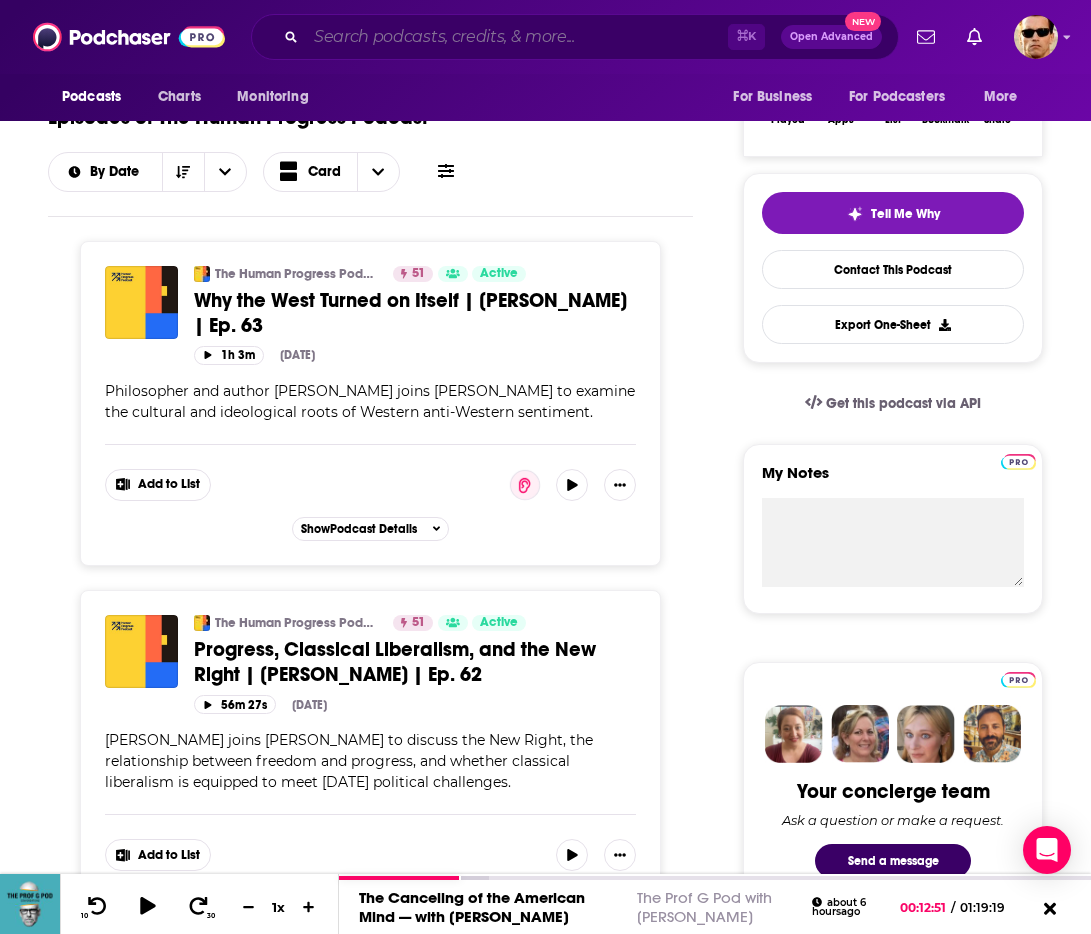click at bounding box center [517, 37] 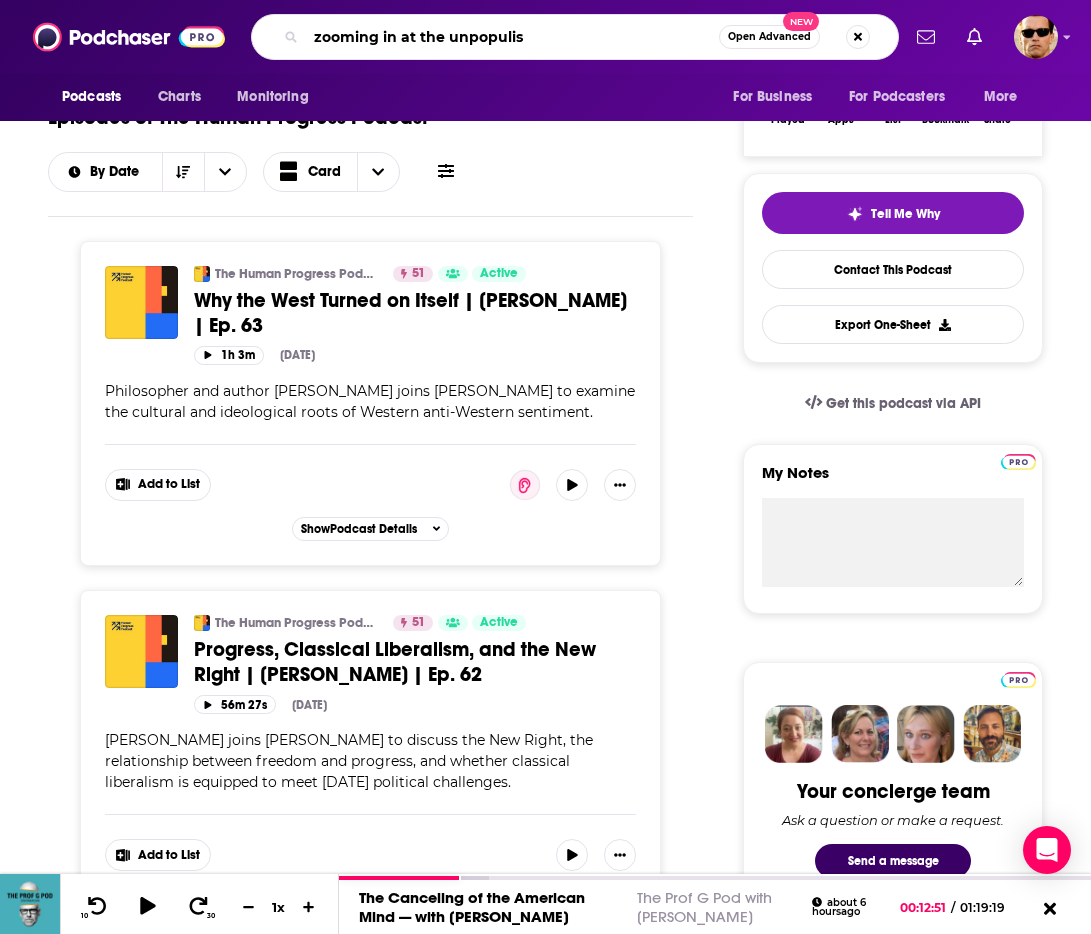 type on "zooming in at the unpopulist" 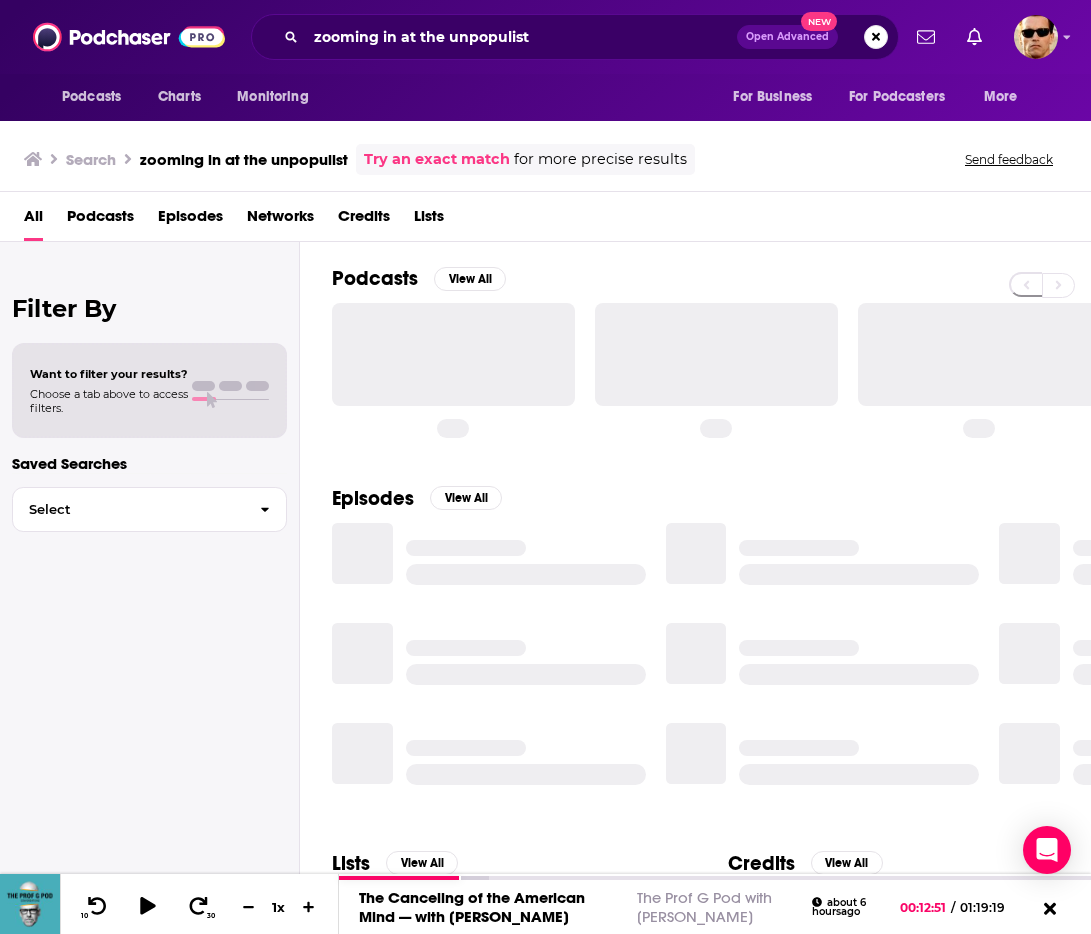 scroll, scrollTop: 0, scrollLeft: 0, axis: both 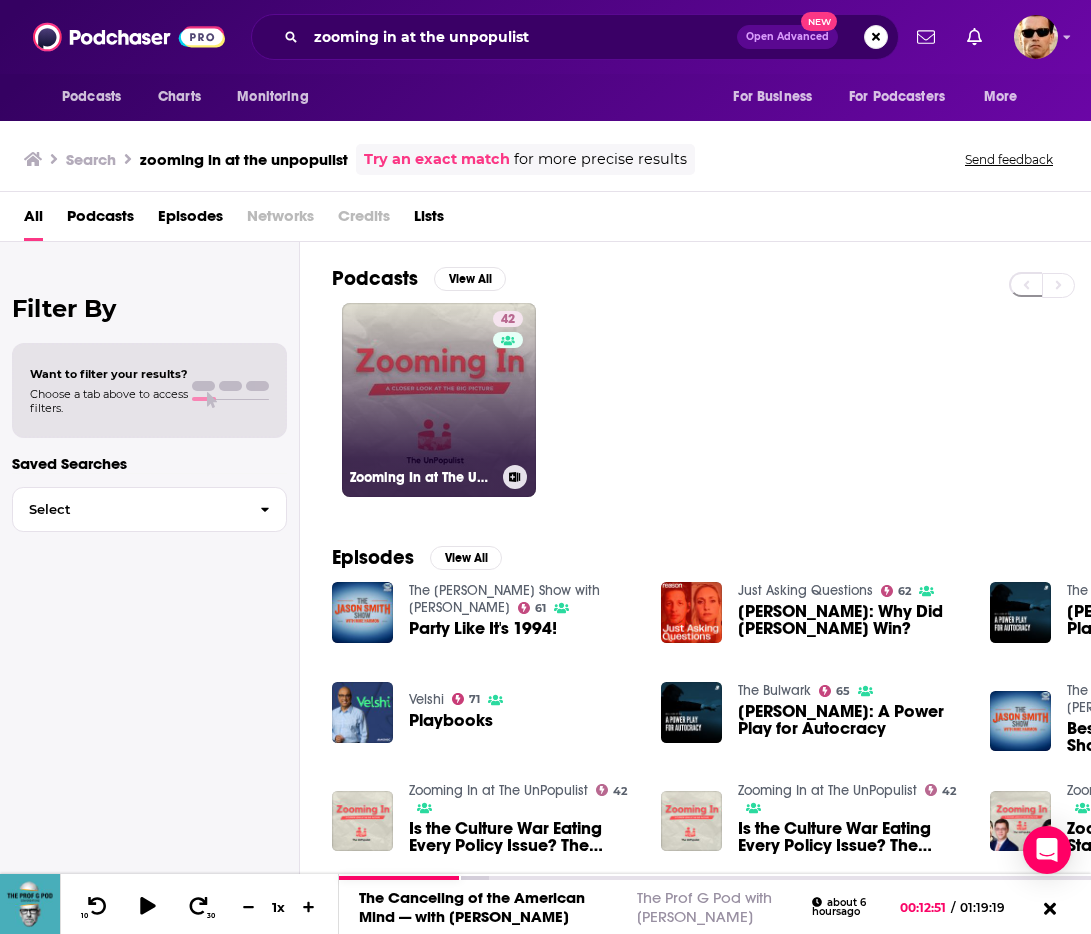 click on "42 Zooming In at The UnPopulist" at bounding box center [439, 400] 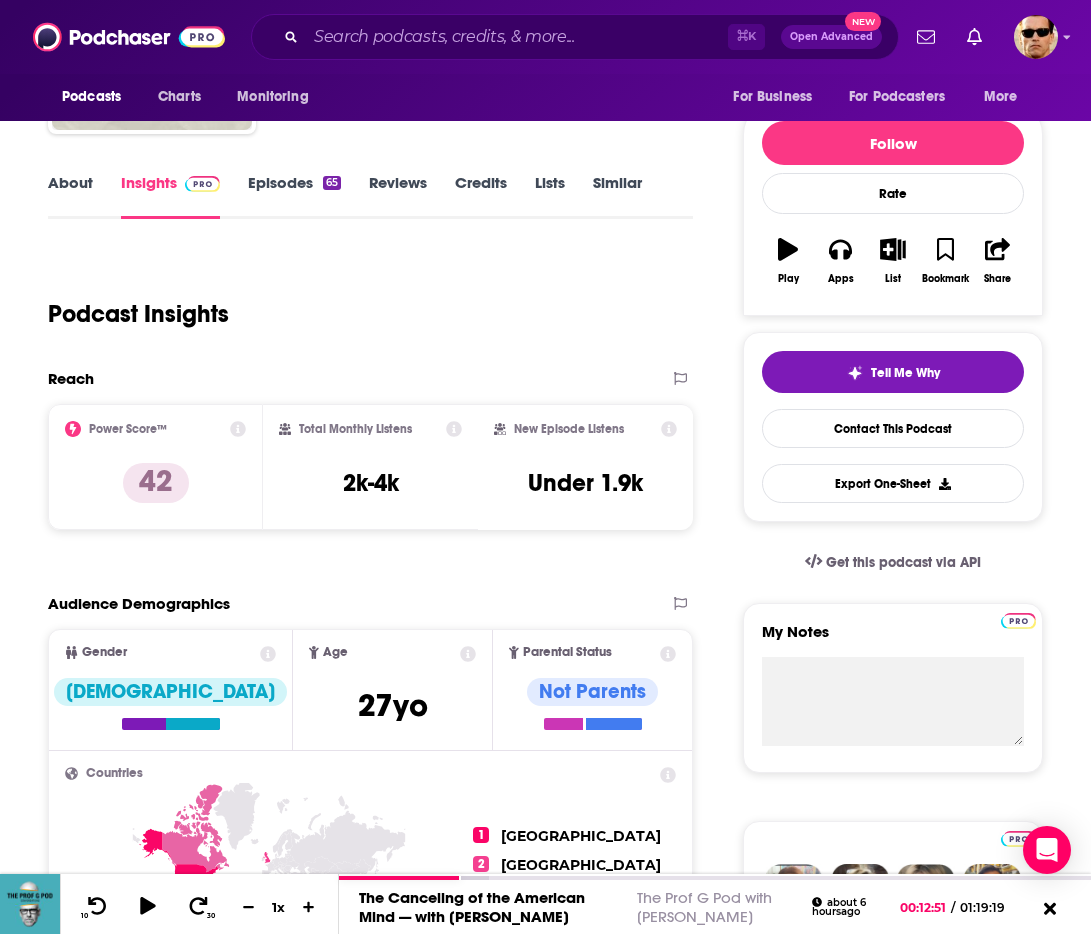 scroll, scrollTop: 200, scrollLeft: 0, axis: vertical 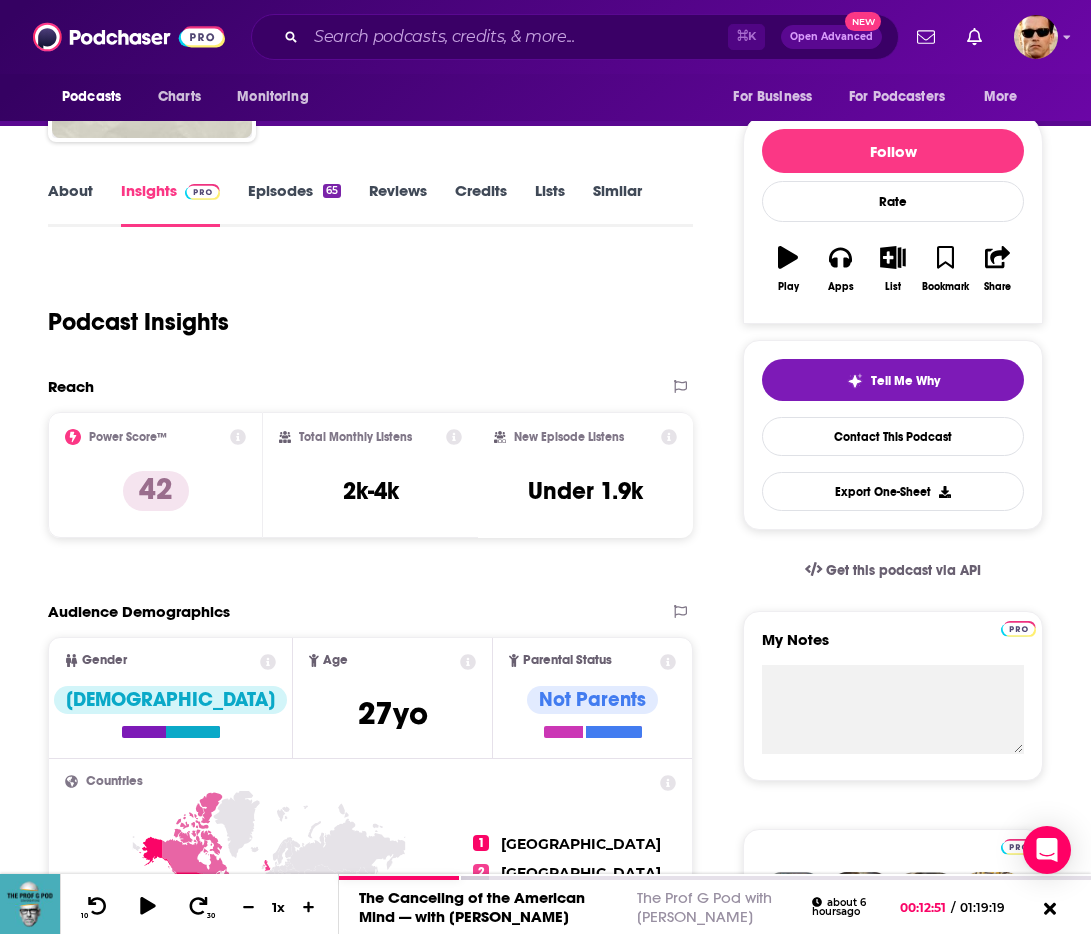 click on "Episodes 65" at bounding box center (294, 204) 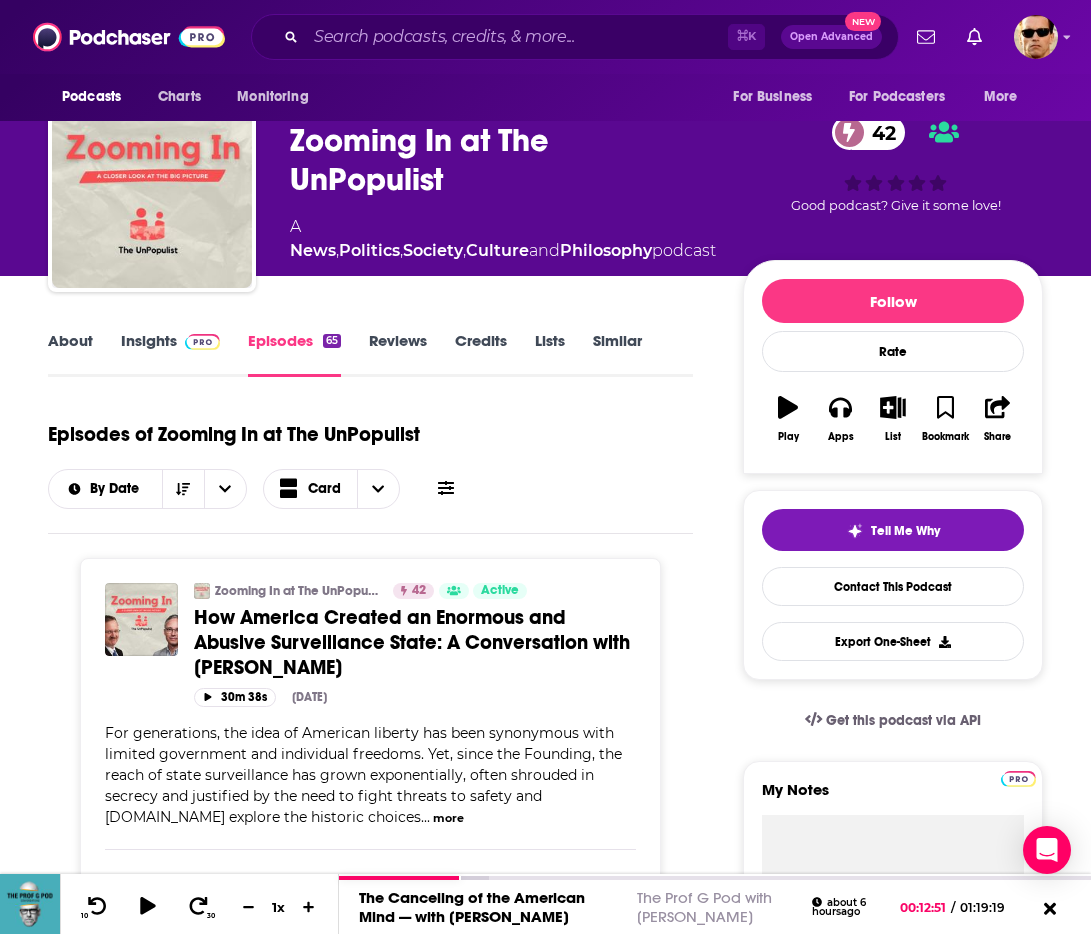 scroll, scrollTop: 0, scrollLeft: 0, axis: both 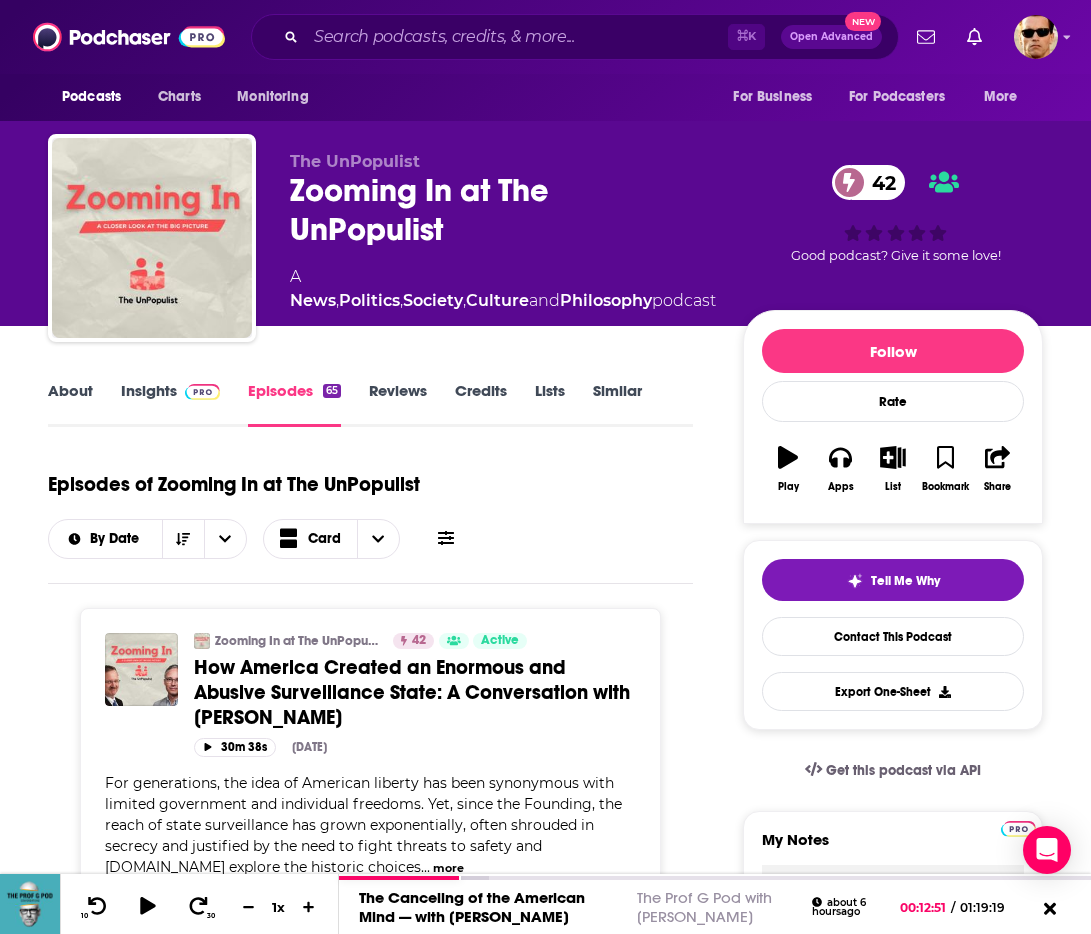 click on "Insights" at bounding box center (170, 404) 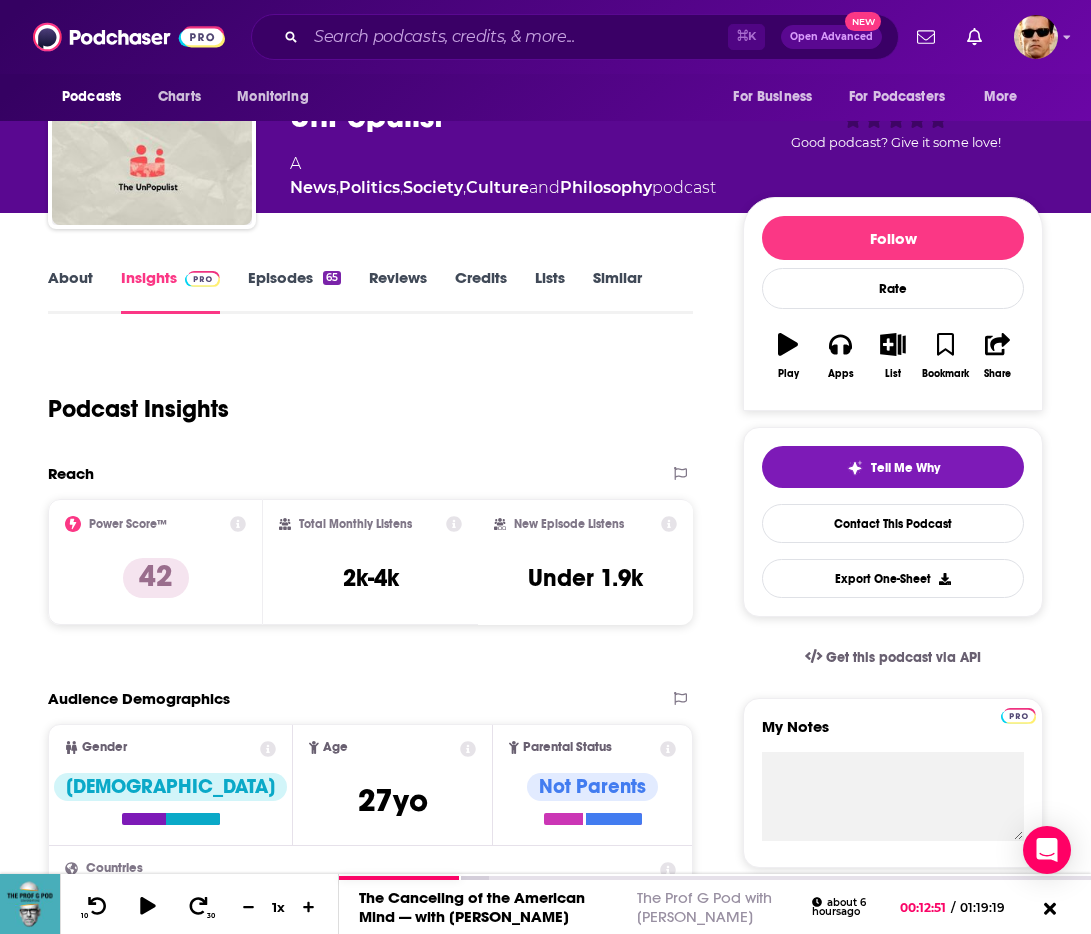 scroll, scrollTop: 0, scrollLeft: 0, axis: both 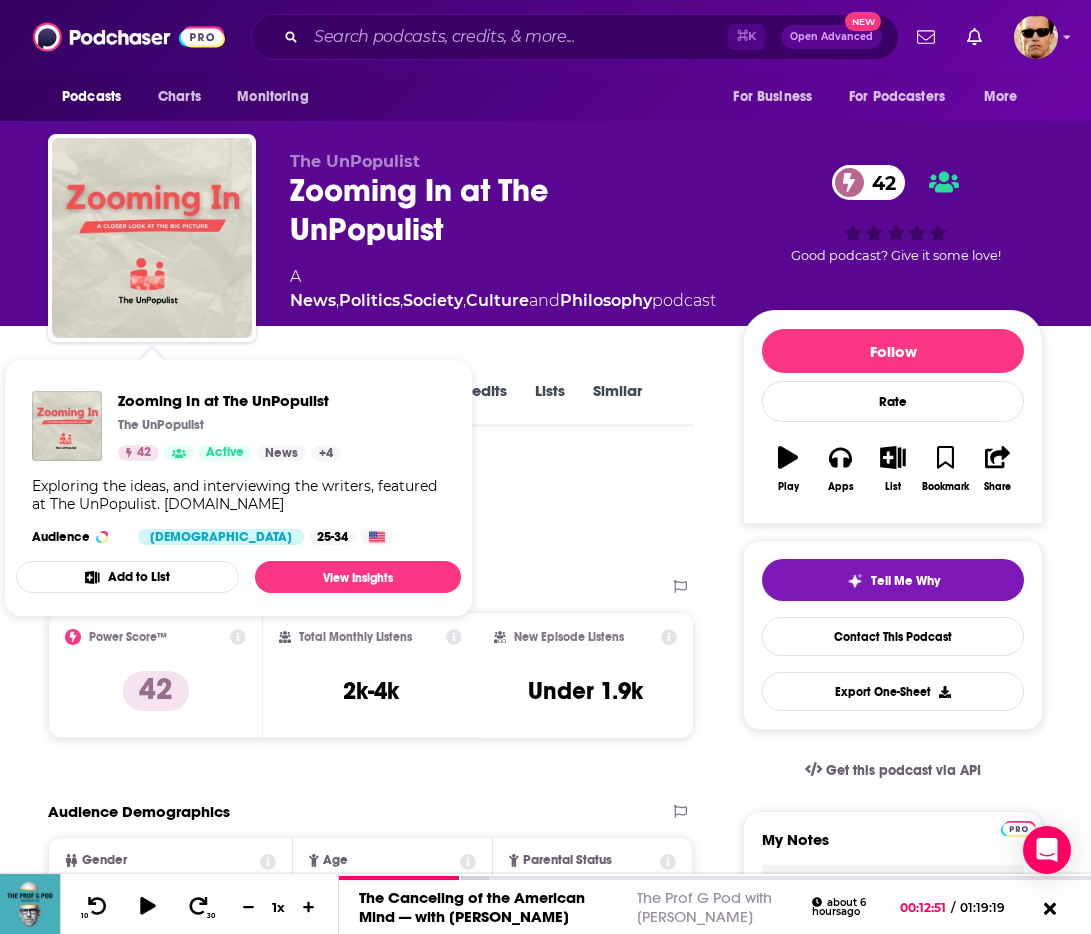 click on "About Insights Episodes 65 Reviews Credits Lists Similar Podcast Insights Reach & Audience Content Brand Safety Social Contacts Charts Sponsors Details Similar Contact Podcast Open Website  Reach Power Score™ 42 Total Monthly Listens 2k-4k New Episode Listens Under 1.9k Export One-Sheet Audience Demographics Gender [DEMOGRAPHIC_DATA] Age [DEMOGRAPHIC_DATA] yo Parental Status Not Parents Countries 1 [GEOGRAPHIC_DATA] 2 [GEOGRAPHIC_DATA] 3 [GEOGRAPHIC_DATA] 4 [GEOGRAPHIC_DATA] Education Level Mostly  Higher Education Content Political Skew Neutral/Mixed Brand Safety & Suitability Information about brand safety is not yet available. Socials This podcast does not have social handles yet. Contacts   RSS   Podcast Email The UnPopulist [EMAIL_ADDRESS][DOMAIN_NAME] [EMAIL_ADDRESS][DOMAIN_NAME] That's all there is! Charts All Charts All Categories All Countries This podcast isn't ranking on any Apple or Spotify charts [DATE]. Recent Sponsors Beta We do not have sponsor history for this podcast yet or there are no sponsors. Podcast Details Podcast Status Active Weekly No 65" at bounding box center (379, 4240) 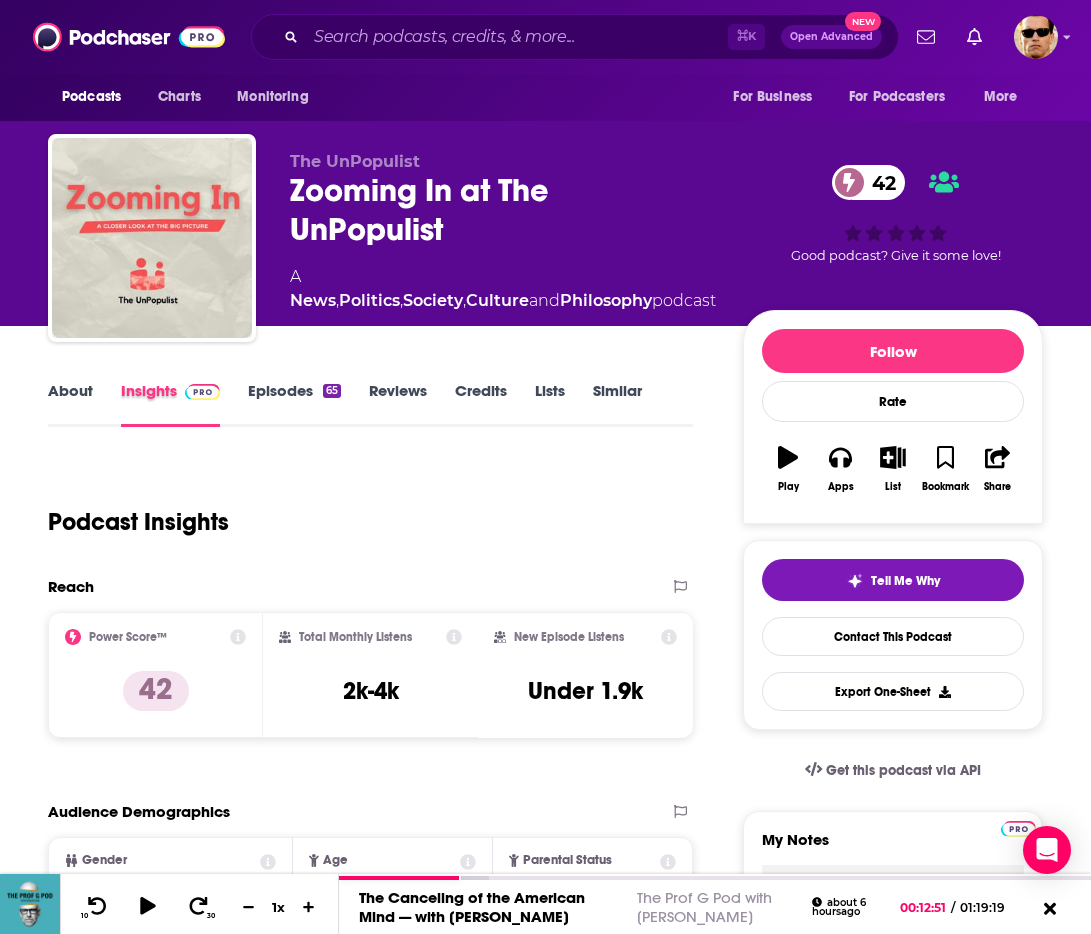 click on "Insights" at bounding box center [184, 404] 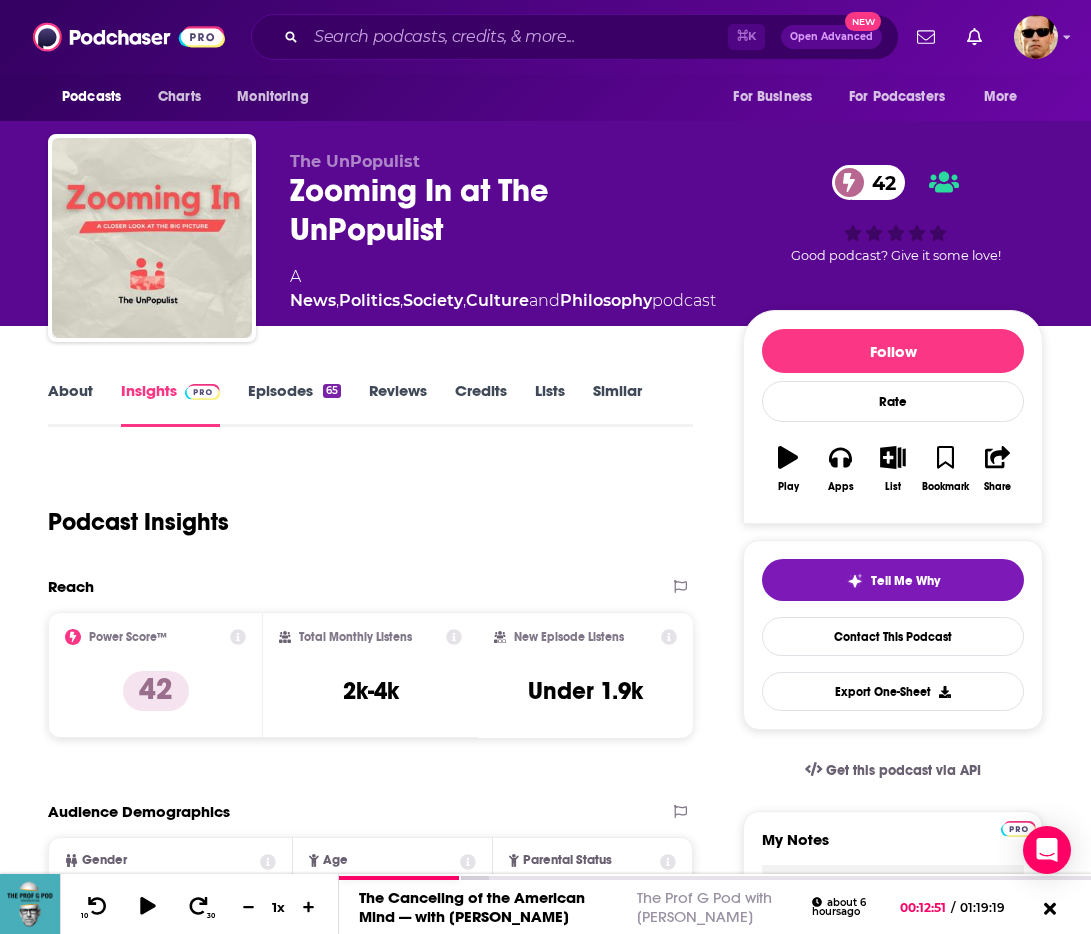 click on "Episodes 65" at bounding box center [294, 404] 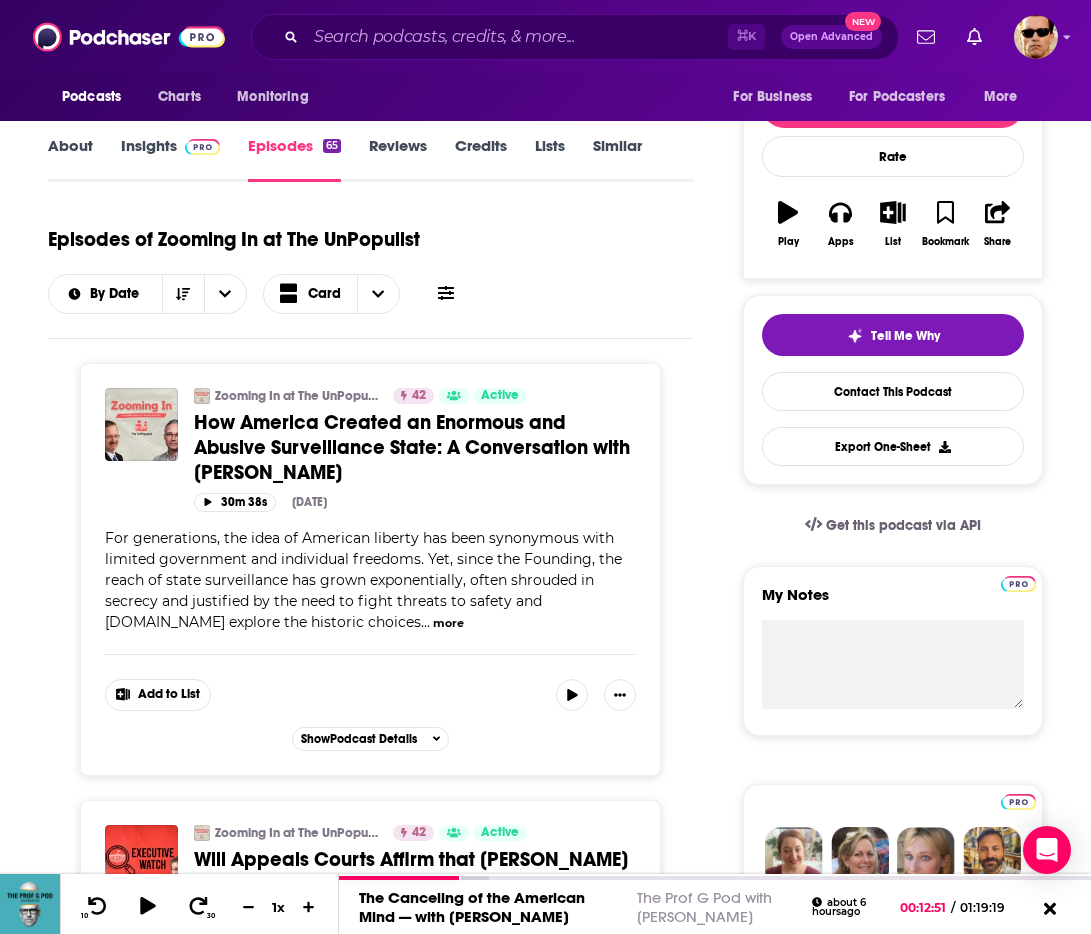 scroll, scrollTop: 247, scrollLeft: 0, axis: vertical 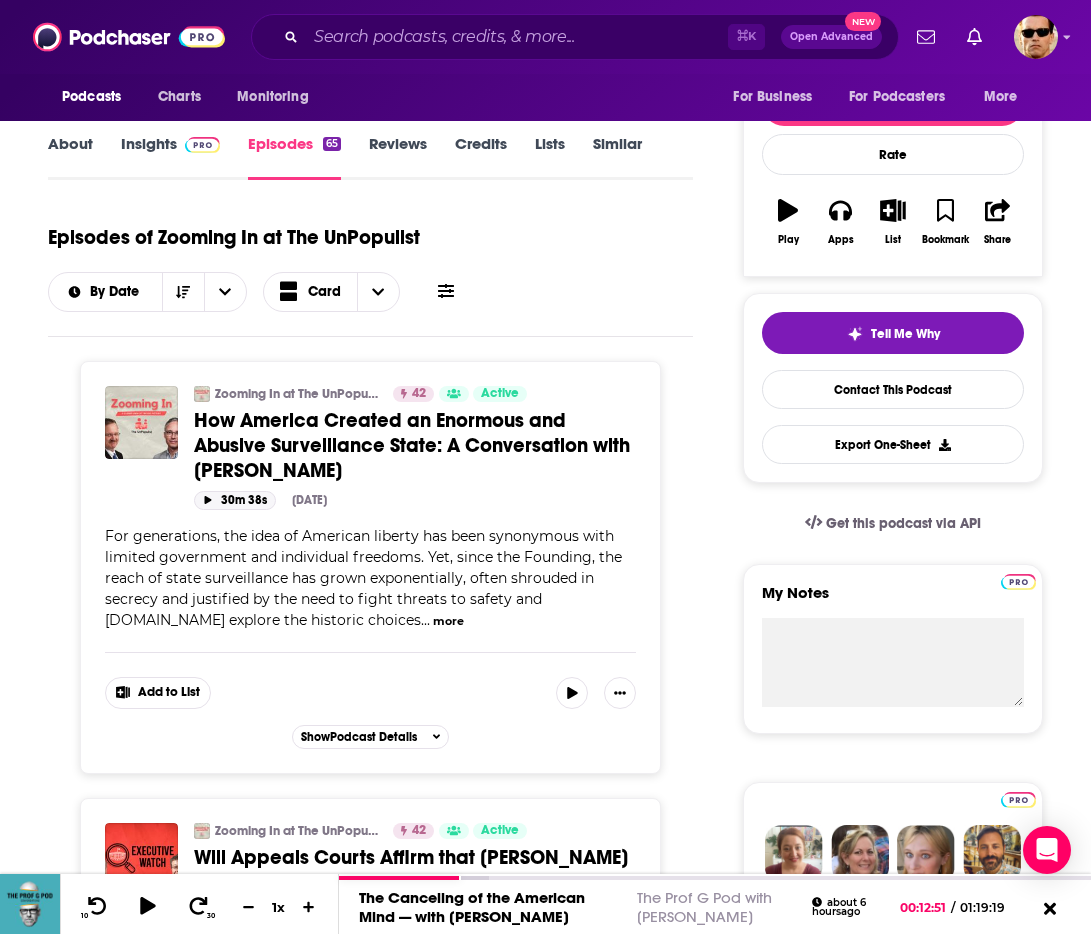 click on "30m 38s" at bounding box center (235, 500) 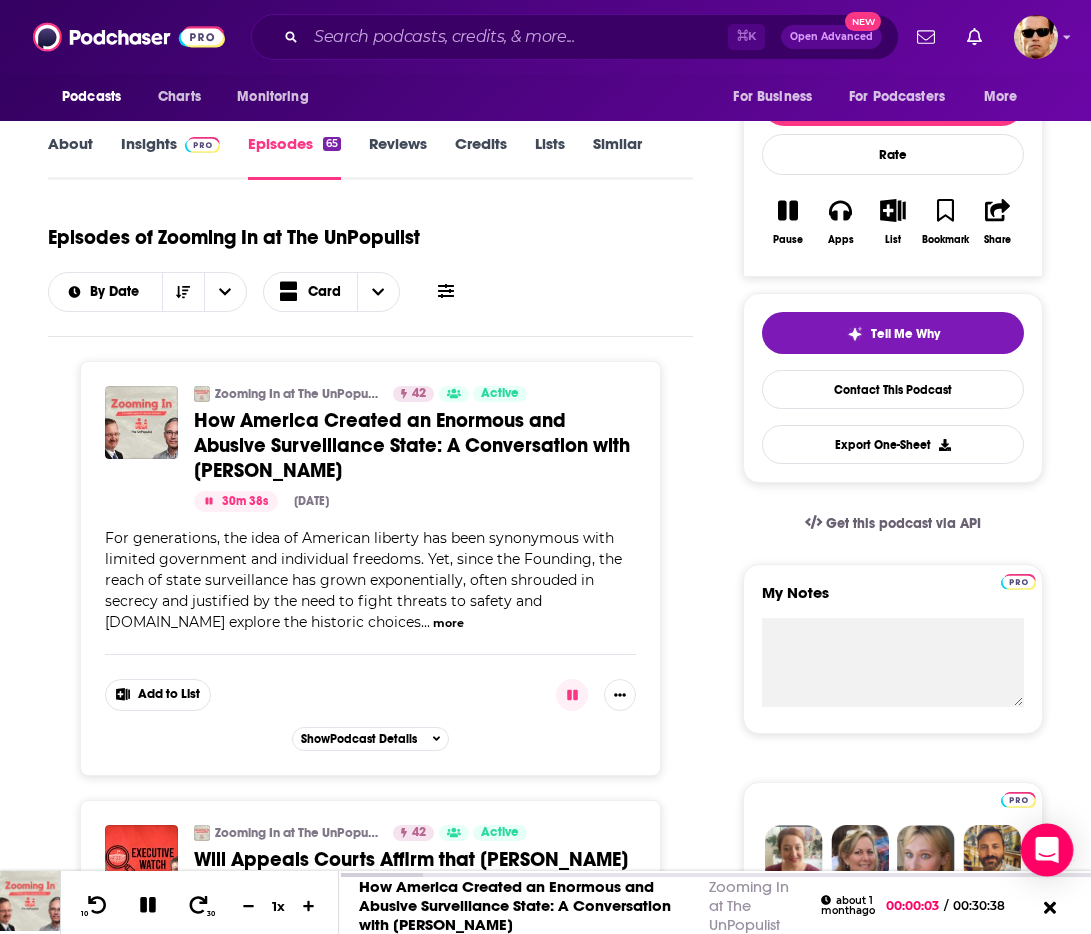 click on "Podcasts Charts Monitoring ⌘  K Open Advanced New For Business For Podcasters More Podcasts Charts Monitoring For Business For Podcasters More The UnPopulist   Zooming In at The UnPopulist 42 A   News ,  Politics ,  Society ,  Culture  and  Philosophy  podcast 42 Good podcast? Give it some love! The UnPopulist   Zooming In at The UnPopulist 42 Episodes The UnPopulist   Zooming In at The UnPopulist 42 A   News ,  Politics ,  Society ,  Culture  and  Philosophy  podcast 42 Good podcast? Give it some love! Follow Rate Podcast Pause Apps List Bookmark Share About Insights Episodes 65 Reviews Credits Lists Similar Episodes of Zooming In at The UnPopulist By Date Card Zooming In at The UnPopulist 42 Active Categories News Politics Society How America Created an Enormous and Abusive Surveillance State: A Conversation with [PERSON_NAME] Add to List 30m 38s  [DATE] ...   more Categories News Politics Society Add to List Show  Podcast Details Zooming In at The UnPopulist 42 Active Categories News Politics" at bounding box center [545, 220] 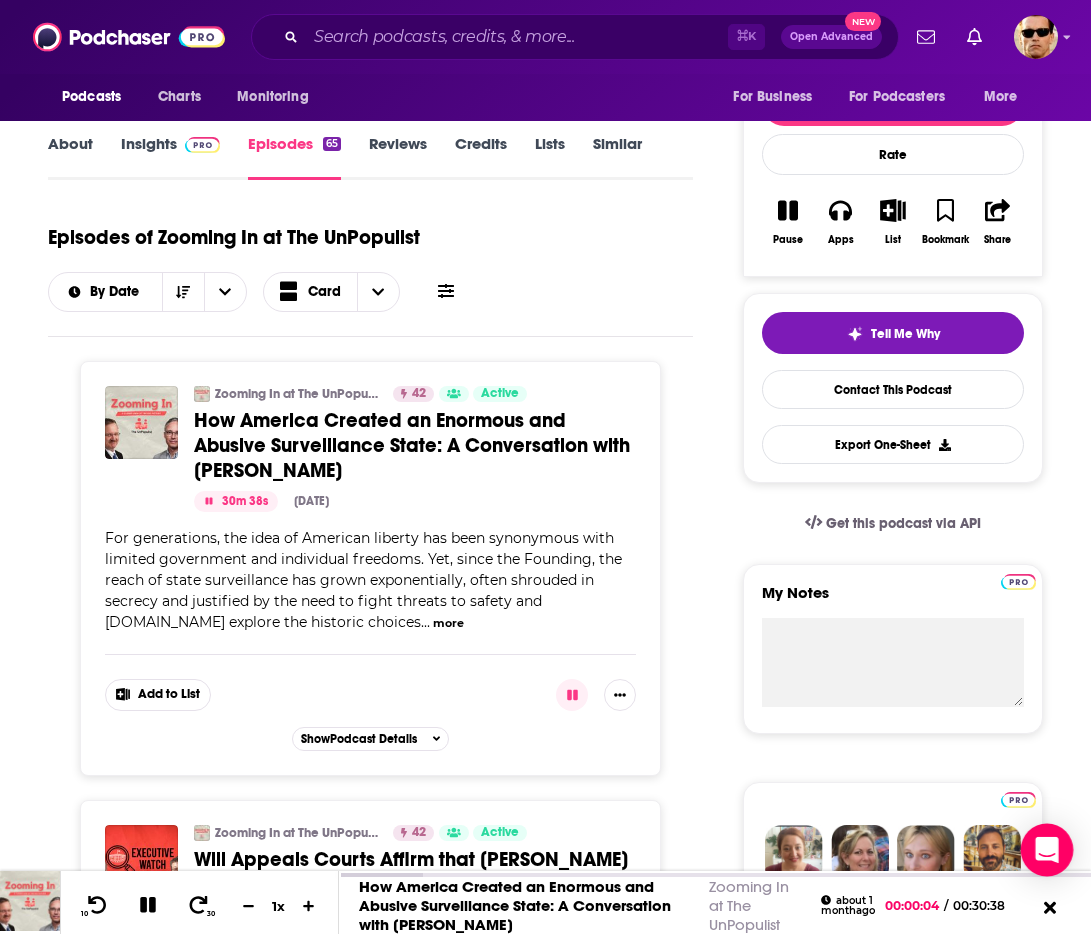 click on "Podcasts Charts Monitoring ⌘  K Open Advanced New For Business For Podcasters More Podcasts Charts Monitoring For Business For Podcasters More The UnPopulist   Zooming In at The UnPopulist 42 A   News ,  Politics ,  Society ,  Culture  and  Philosophy  podcast 42 Good podcast? Give it some love! The UnPopulist   Zooming In at The UnPopulist 42 Episodes The UnPopulist   Zooming In at The UnPopulist 42 A   News ,  Politics ,  Society ,  Culture  and  Philosophy  podcast 42 Good podcast? Give it some love! Follow Rate Podcast Pause Apps List Bookmark Share About Insights Episodes 65 Reviews Credits Lists Similar Episodes of Zooming In at The UnPopulist By Date Card Zooming In at The UnPopulist 42 Active Categories News Politics Society How America Created an Enormous and Abusive Surveillance State: A Conversation with [PERSON_NAME] Add to List 30m 38s  [DATE] ...   more Categories News Politics Society Add to List Show  Podcast Details Zooming In at The UnPopulist 42 Active Categories News Politics" at bounding box center [545, 220] 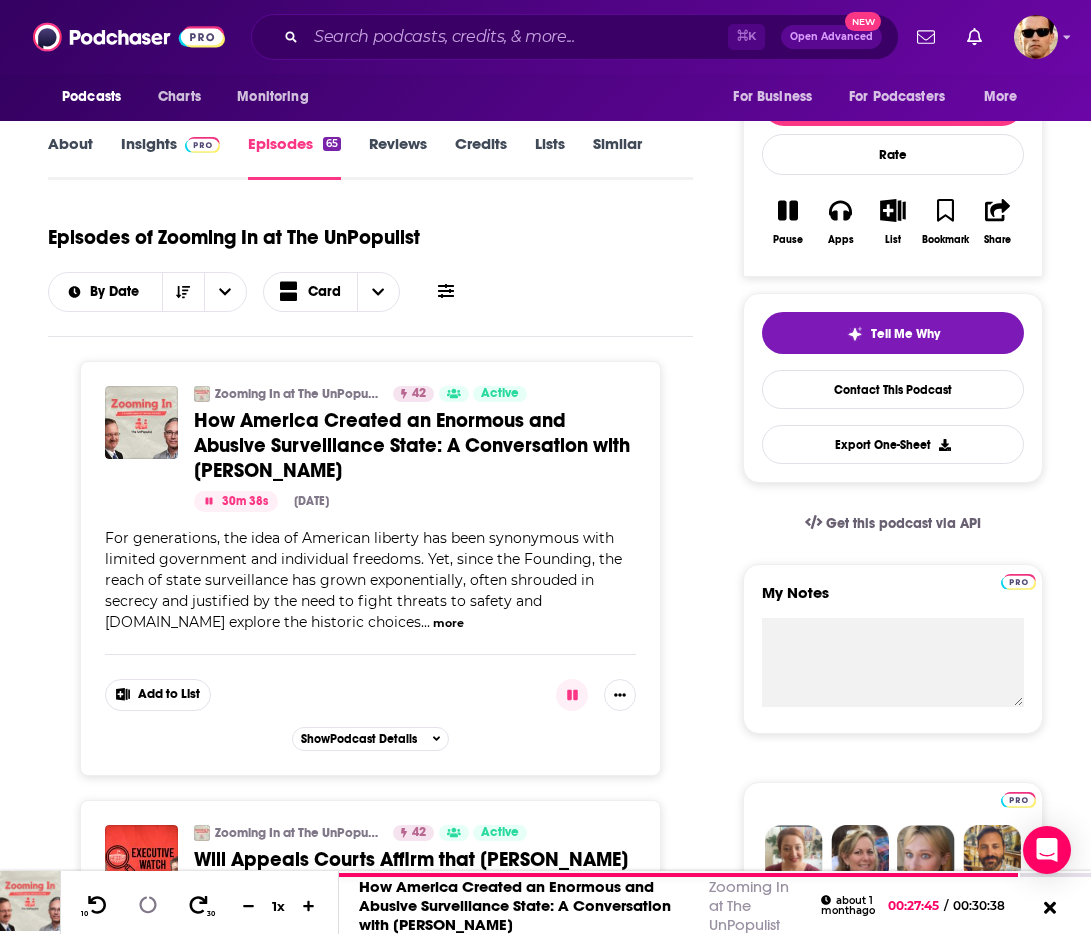 click at bounding box center [715, 875] 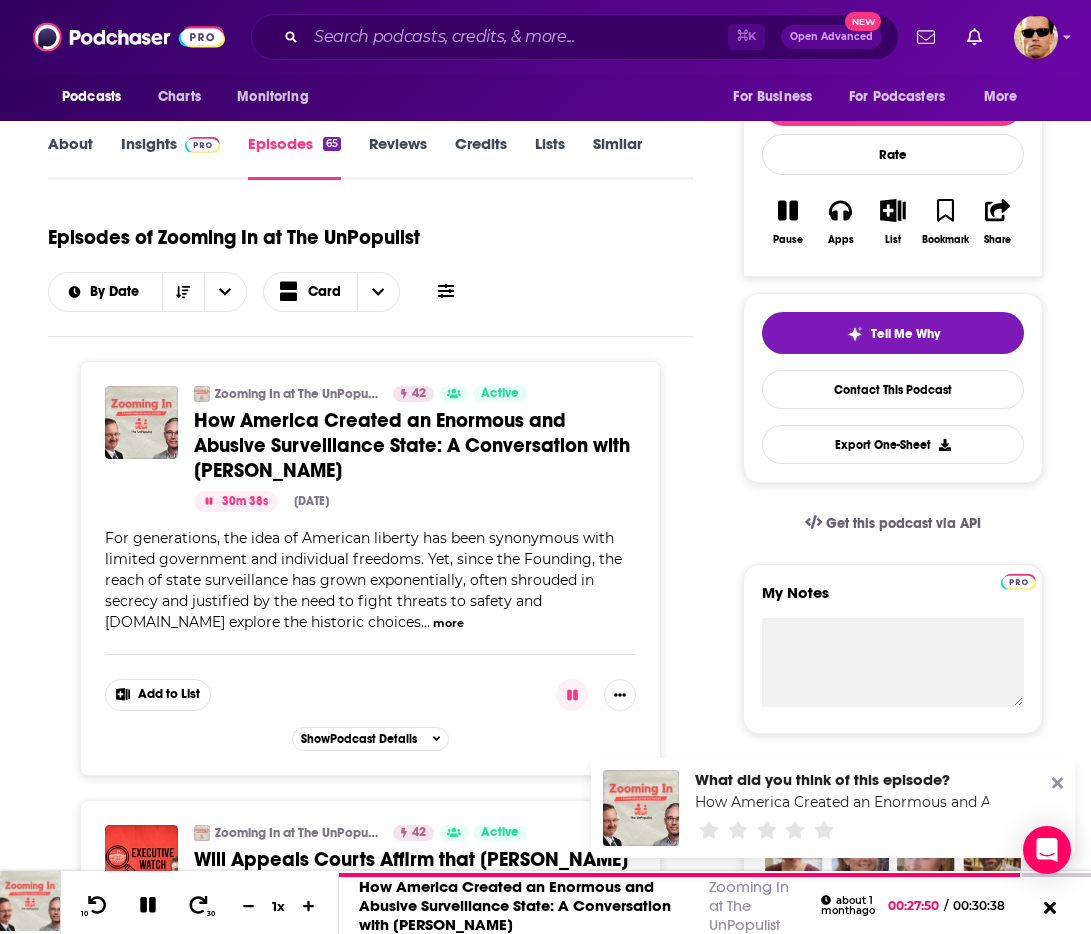 click on "Podcasts Charts Monitoring ⌘  K Open Advanced New For Business For Podcasters More Podcasts Charts Monitoring For Business For Podcasters More The UnPopulist   Zooming In at The UnPopulist 42 A   News ,  Politics ,  Society ,  Culture  and  Philosophy  podcast 42 Good podcast? Give it some love! The UnPopulist   Zooming In at The UnPopulist 42 Episodes The UnPopulist   Zooming In at The UnPopulist 42 A   News ,  Politics ,  Society ,  Culture  and  Philosophy  podcast 42 Good podcast? Give it some love! Follow Rate Podcast Pause Apps List Bookmark Share About Insights Episodes 65 Reviews Credits Lists Similar Episodes of Zooming In at The UnPopulist By Date Card Zooming In at The UnPopulist 42 Active Categories News Politics Society How America Created an Enormous and Abusive Surveillance State: A Conversation with [PERSON_NAME] Add to List 30m 38s  [DATE] ...   more Categories News Politics Society Add to List Show  Podcast Details Zooming In at The UnPopulist 42 Active Categories News Politics" at bounding box center (545, 220) 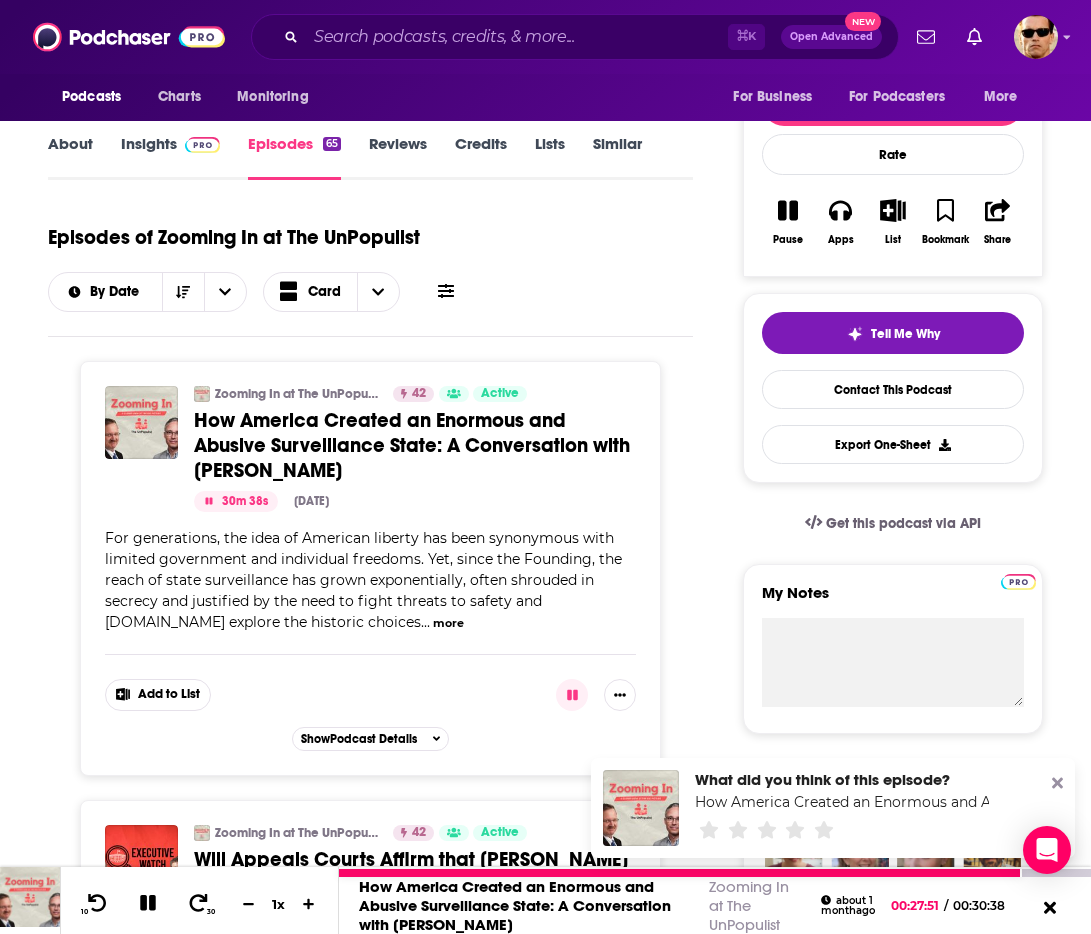 click on "How America Created an Enormous and Abusive Surveillance State: A Conversation with [PERSON_NAME] Zooming In at The UnPopulist about [DATE] 00:27:51 / 00:30:38" at bounding box center (715, 905) 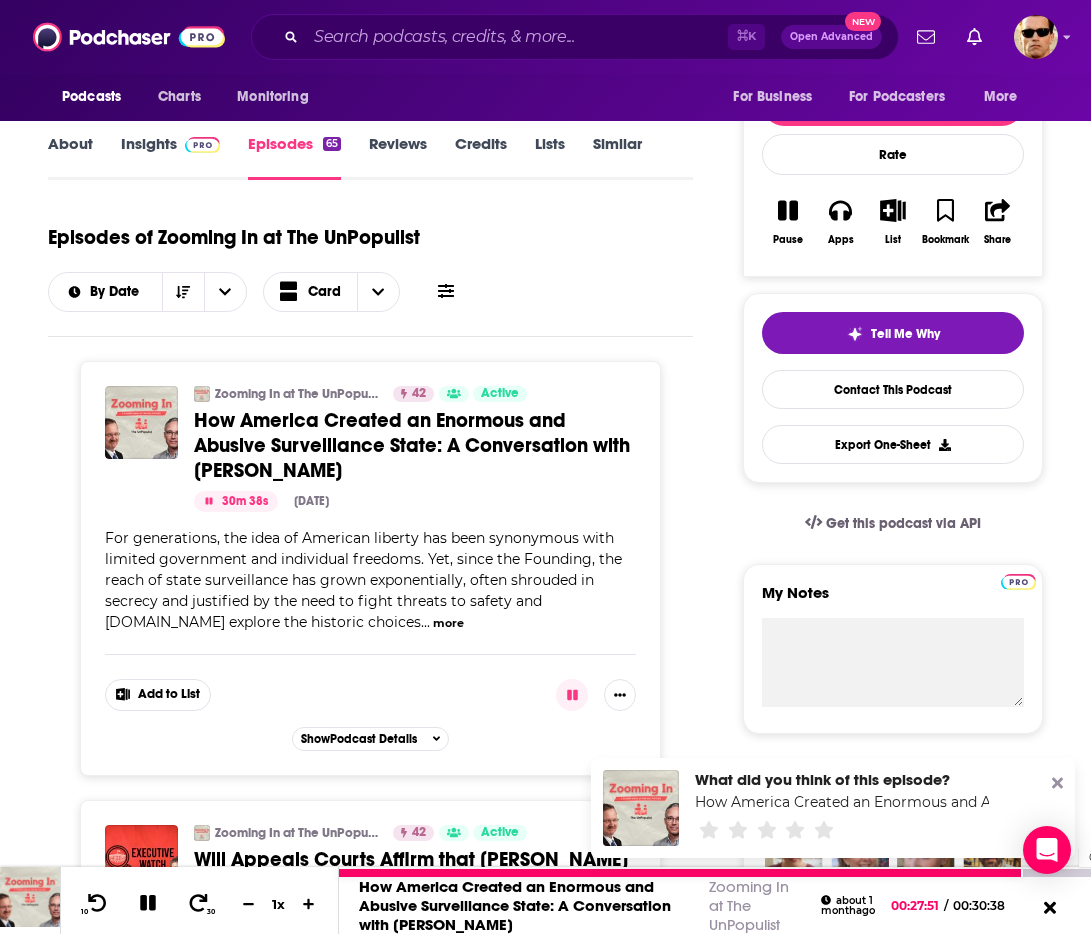 click at bounding box center (715, 873) 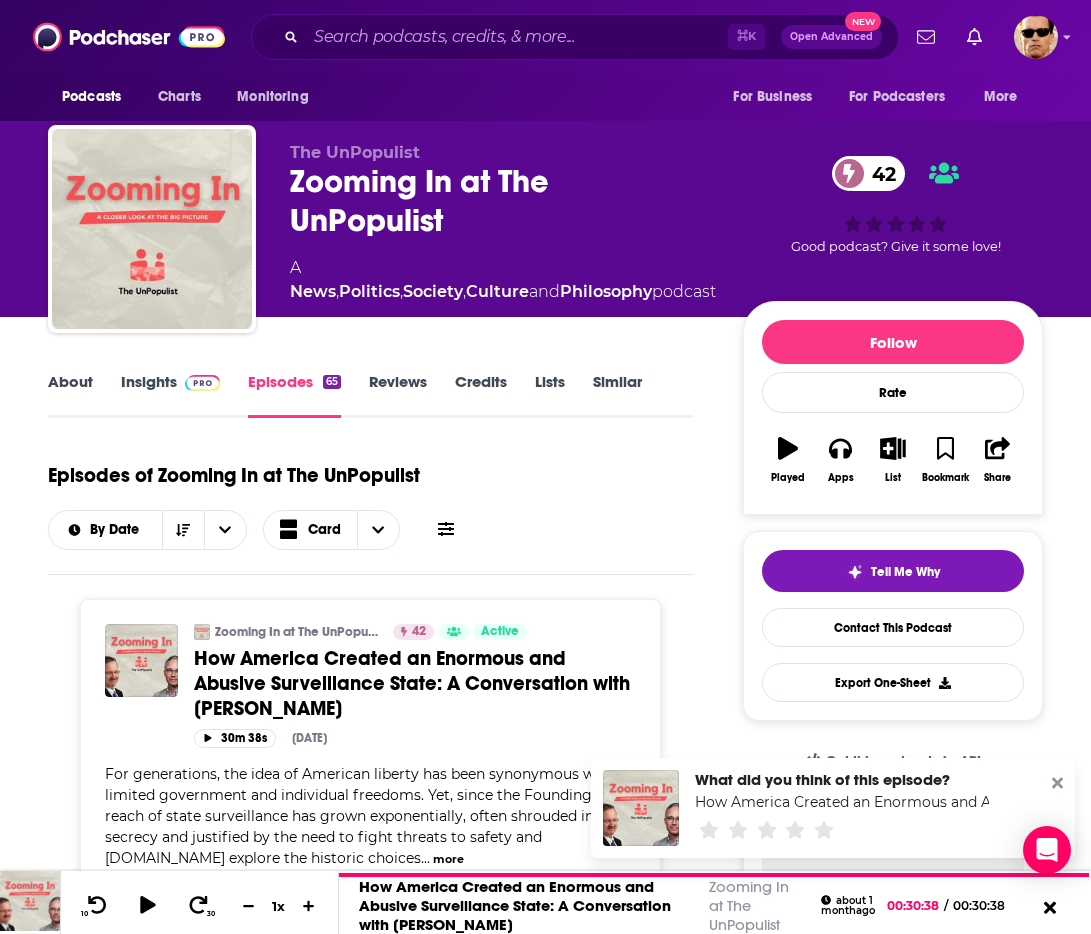 scroll, scrollTop: 0, scrollLeft: 0, axis: both 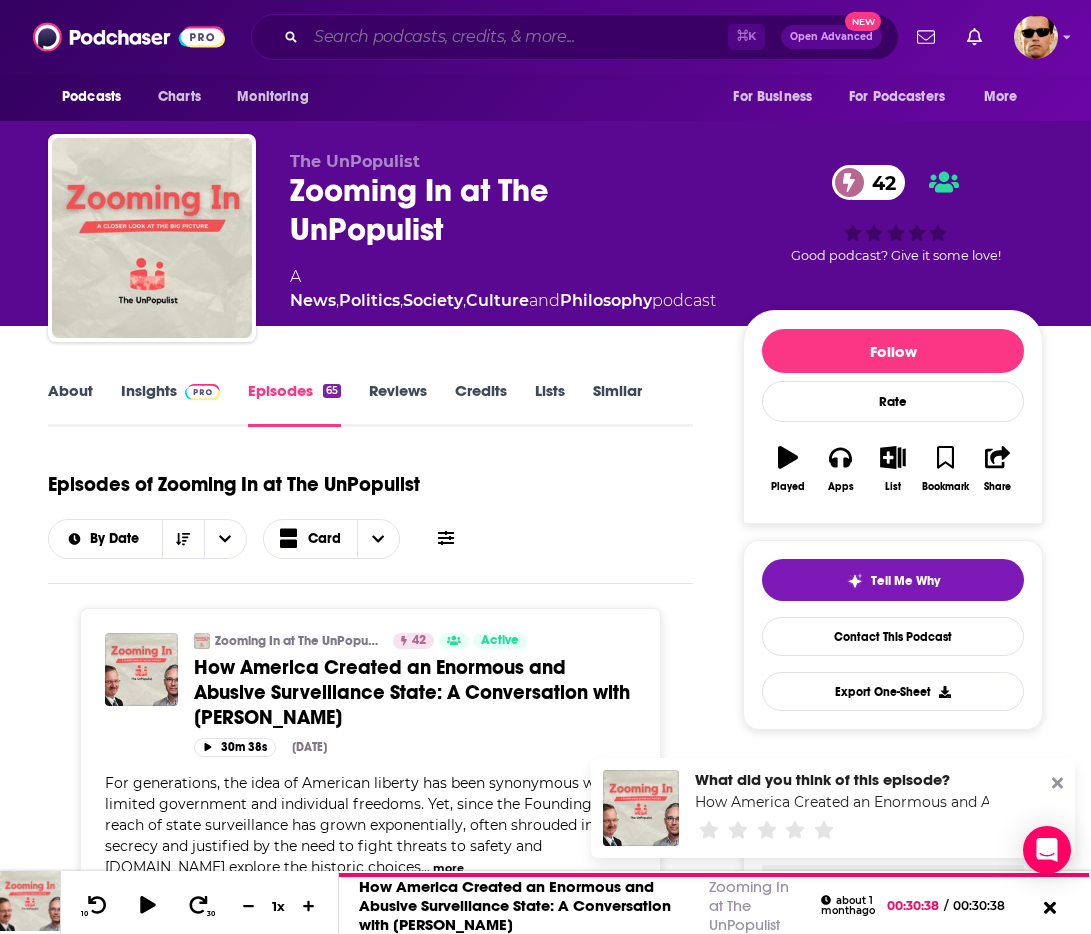 click at bounding box center [517, 37] 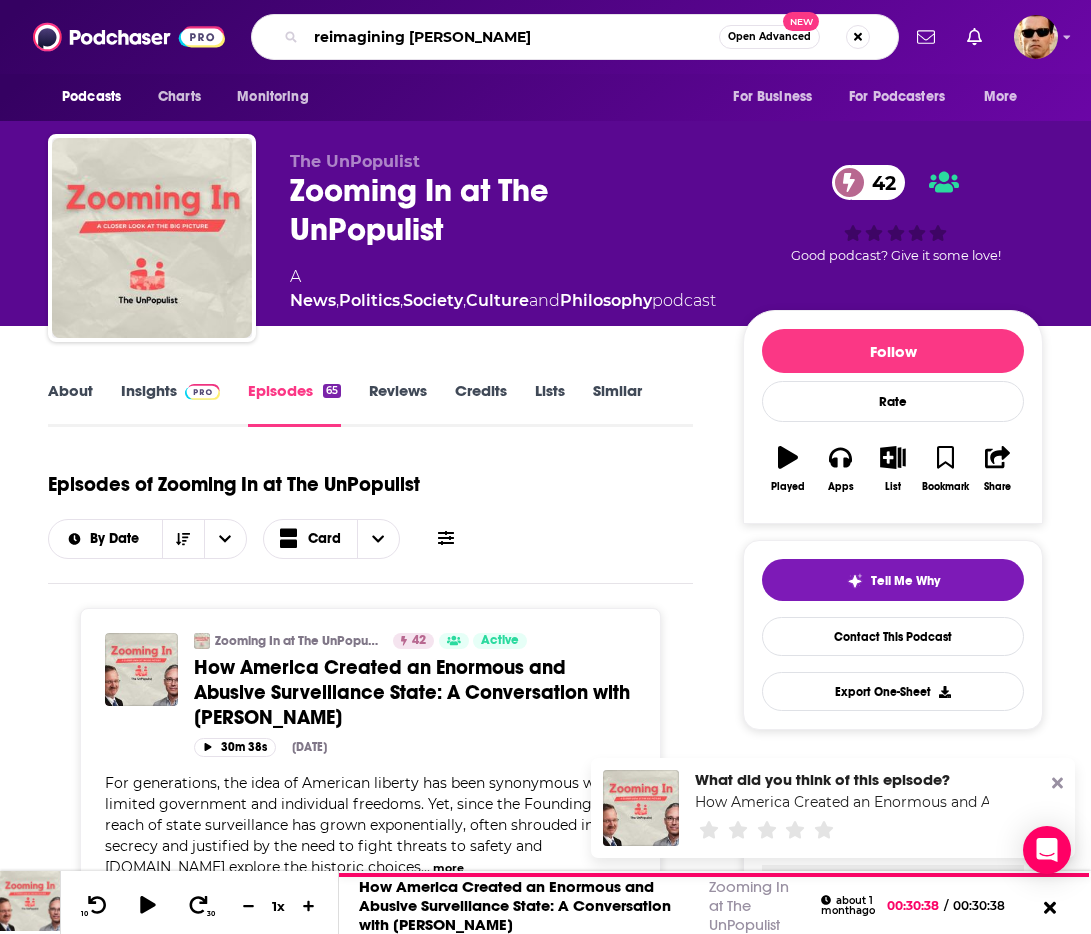 type on "reimagining liberty" 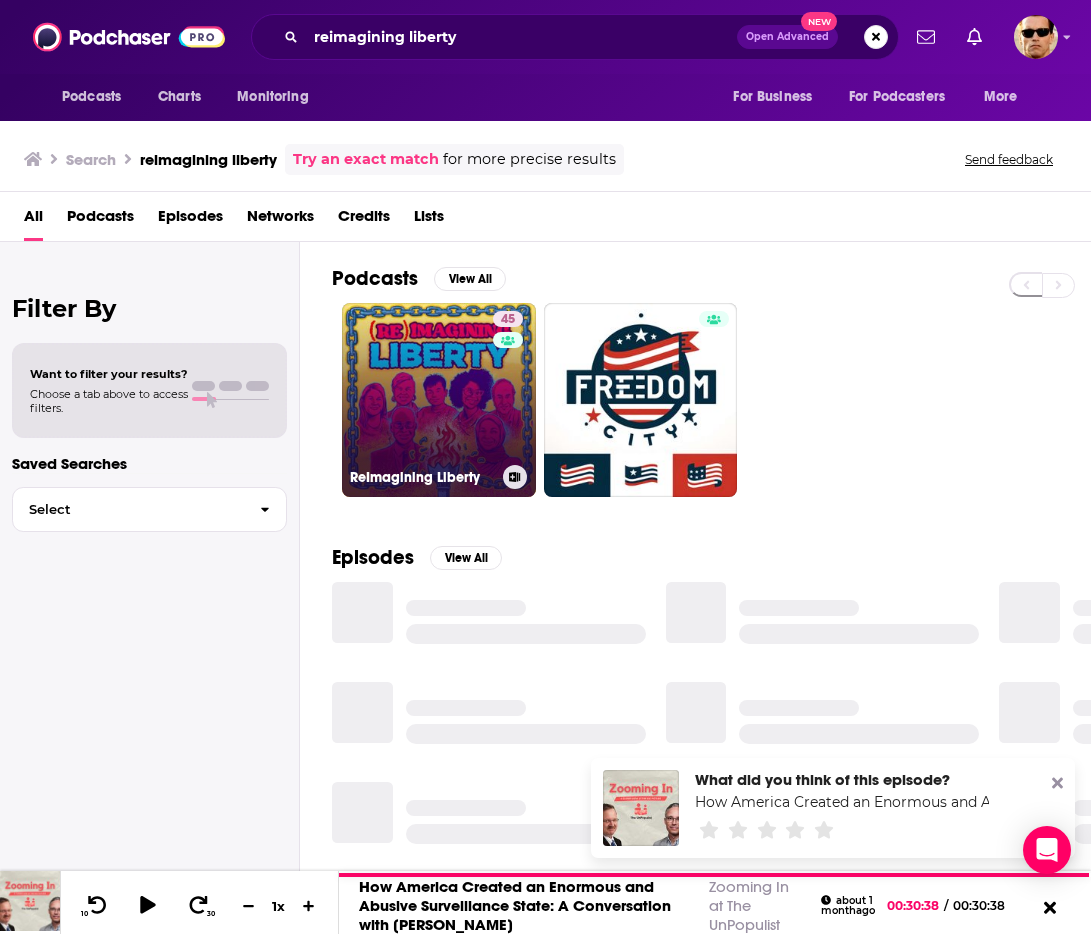 click on "45 ReImagining Liberty" at bounding box center (439, 400) 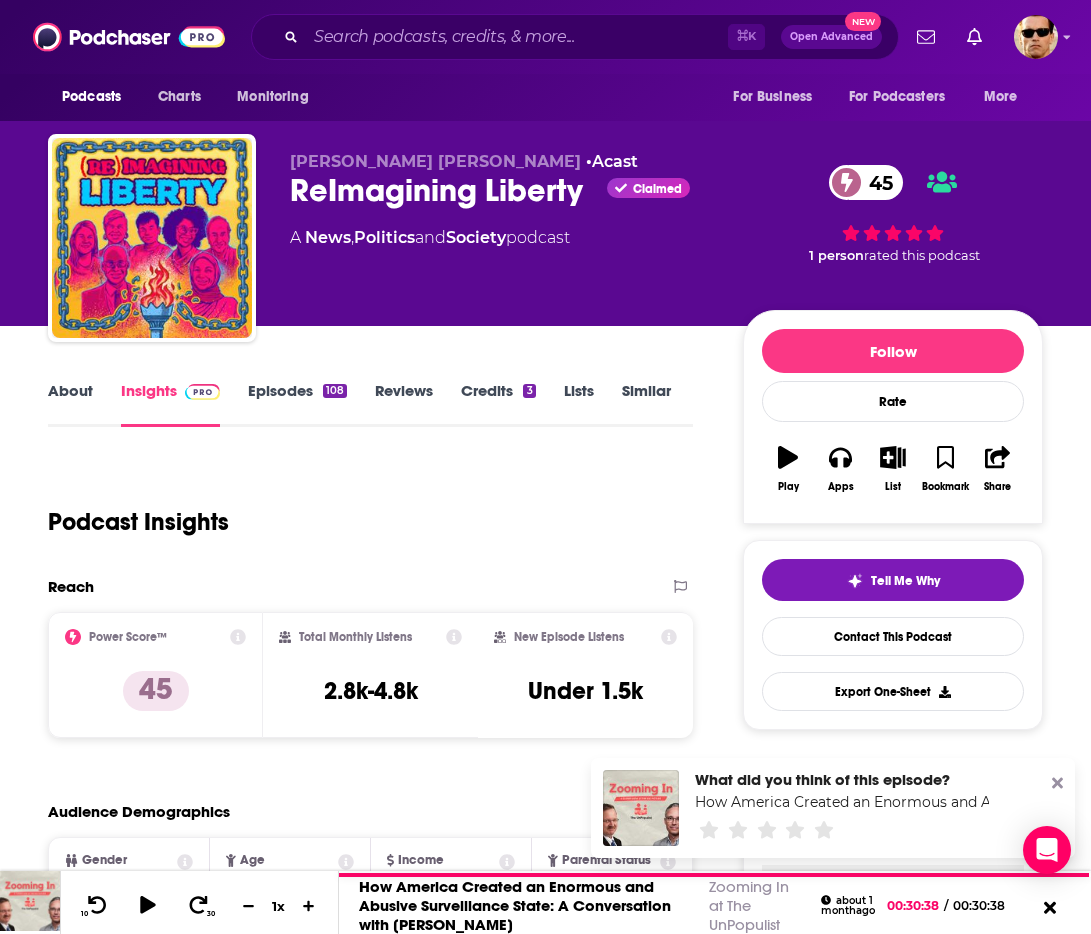 click on "Episodes 108" at bounding box center (297, 404) 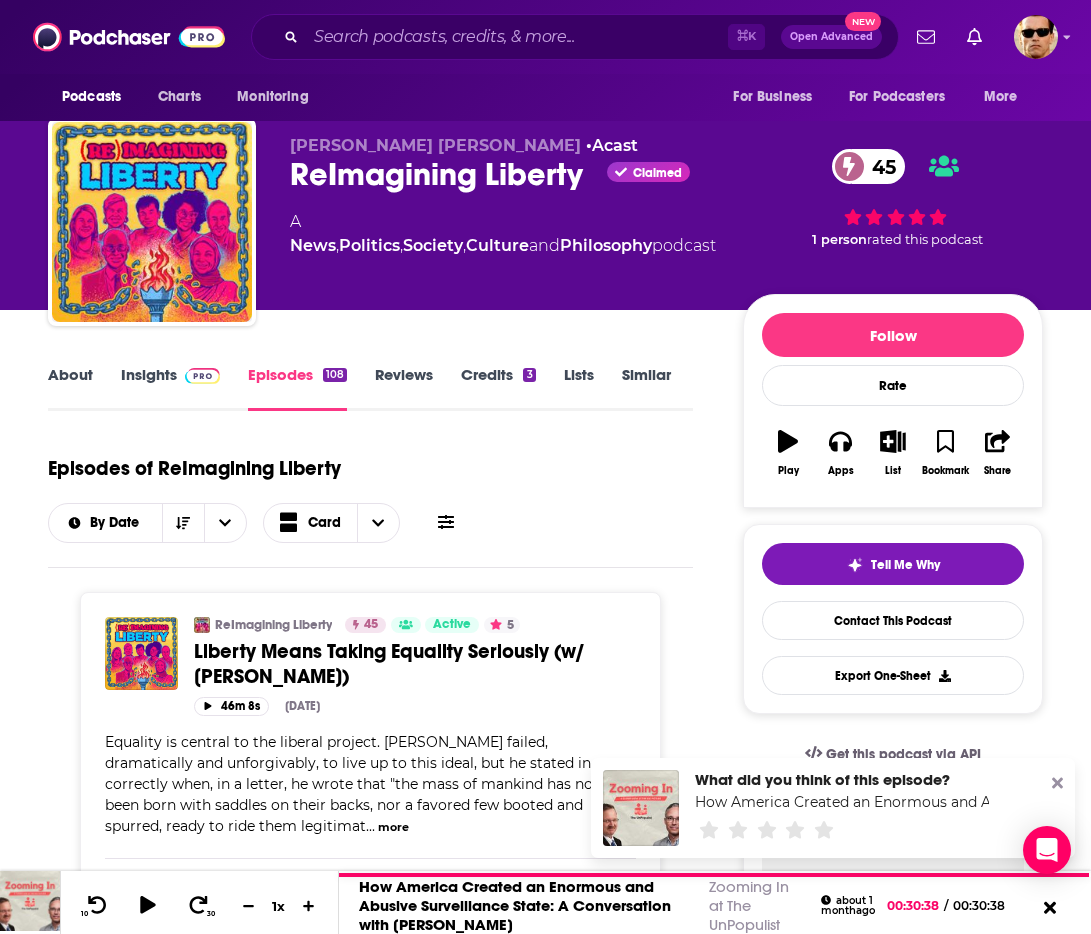 scroll, scrollTop: 0, scrollLeft: 0, axis: both 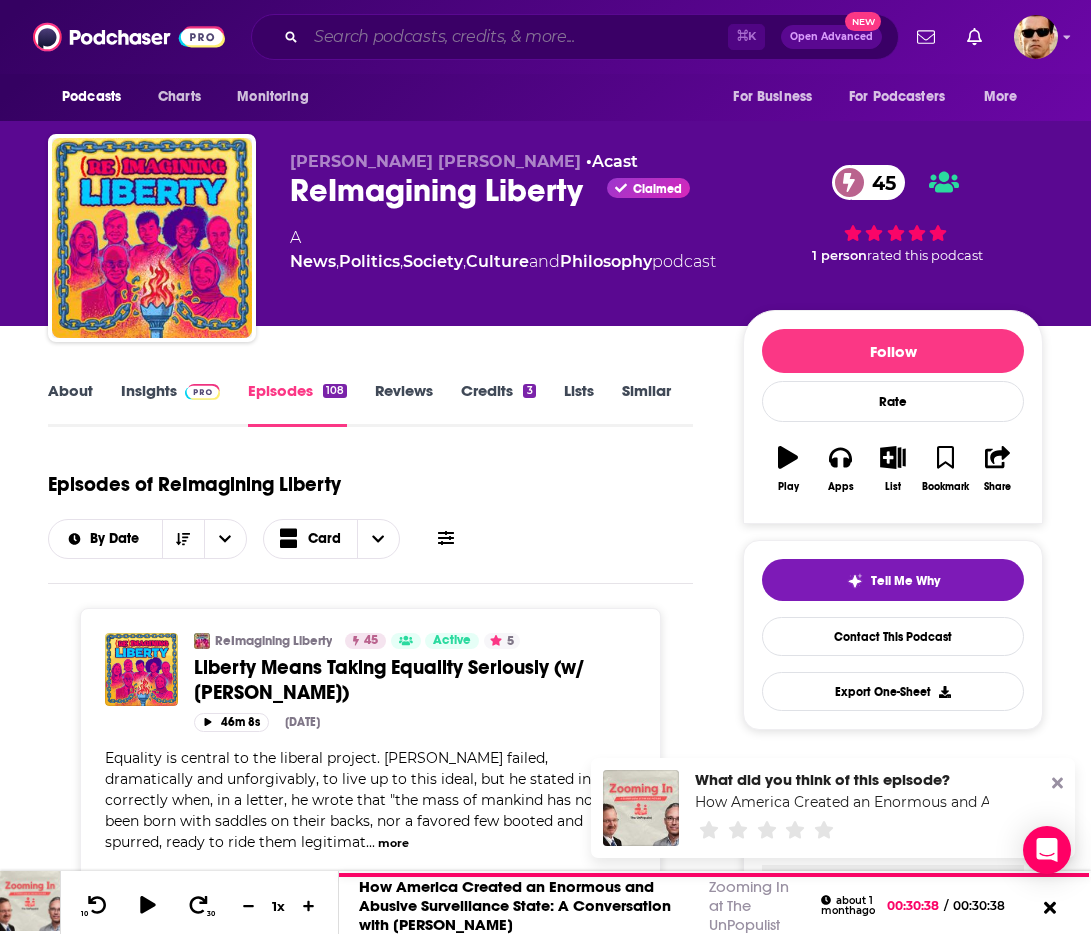 click at bounding box center (517, 37) 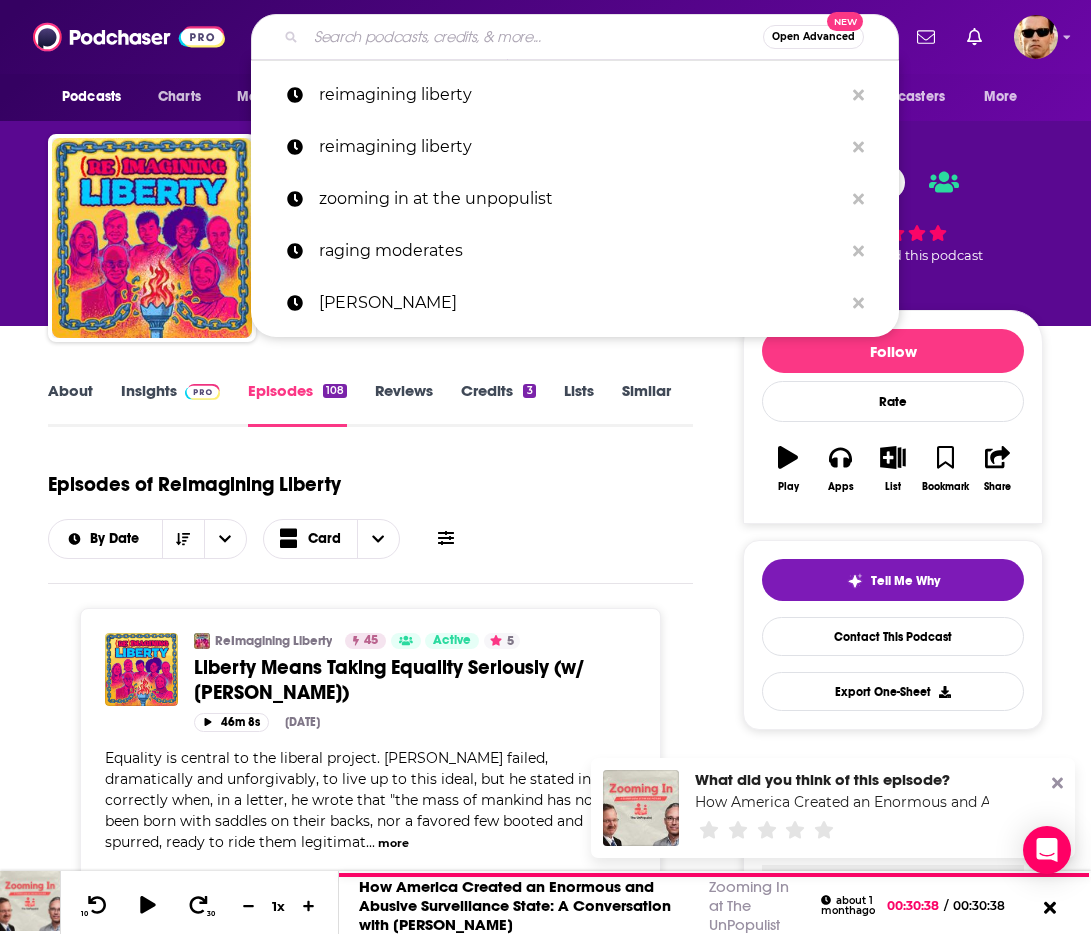 paste on "Liberal Europe Podcast" 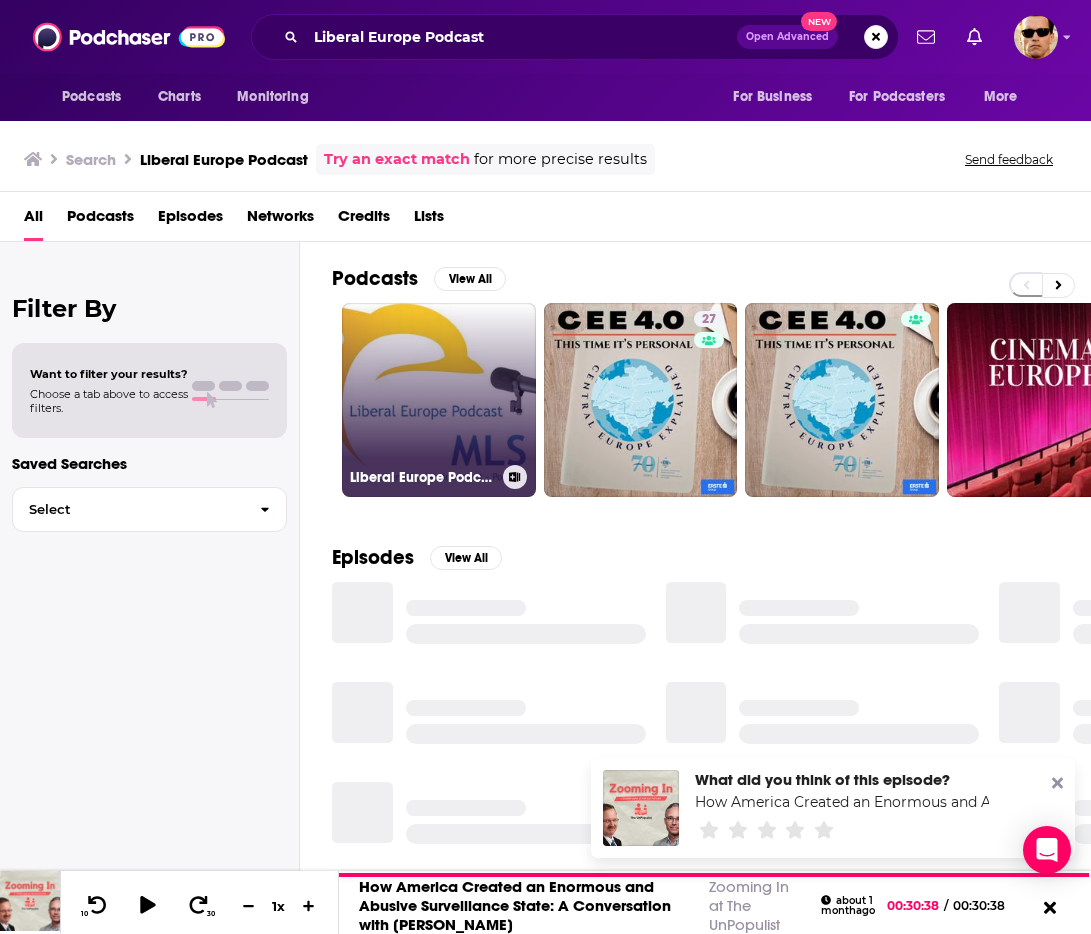 click on "Liberal Europe Podcast" at bounding box center [439, 400] 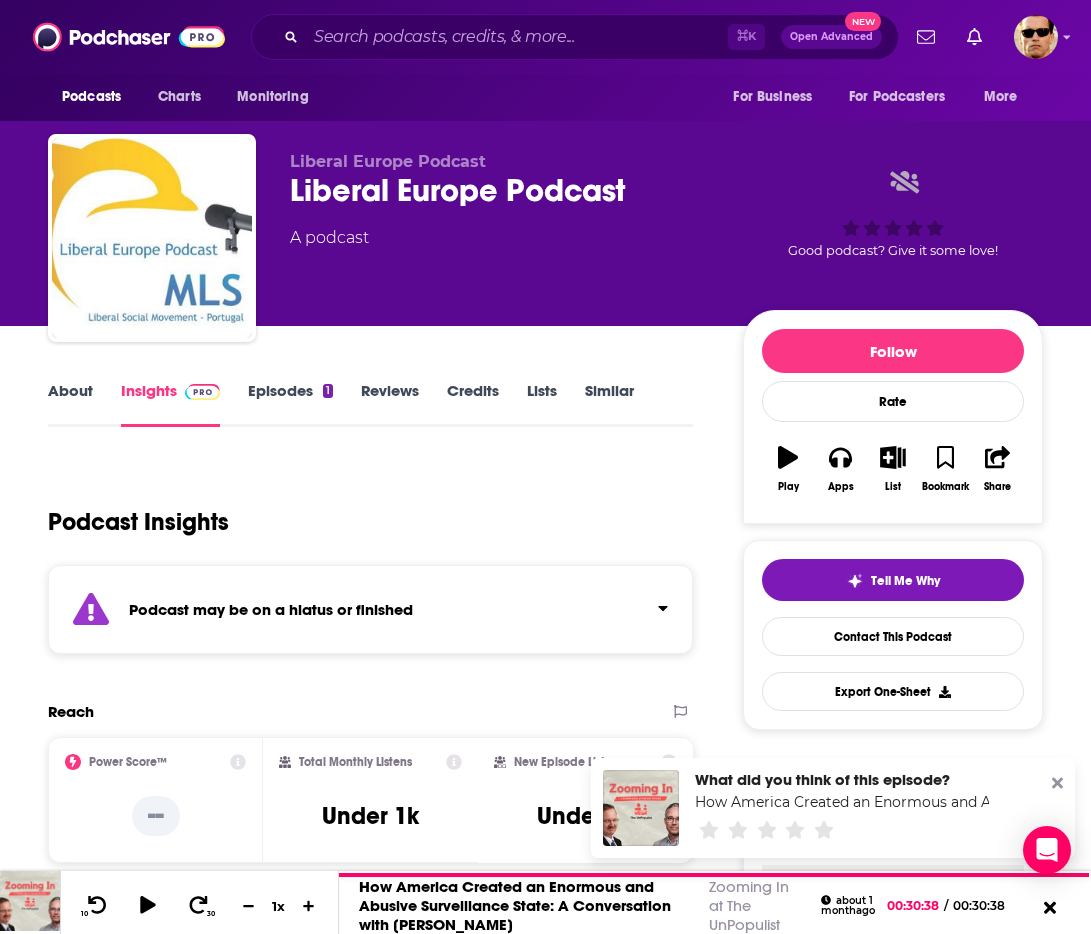 click on "Episodes 1" at bounding box center (290, 404) 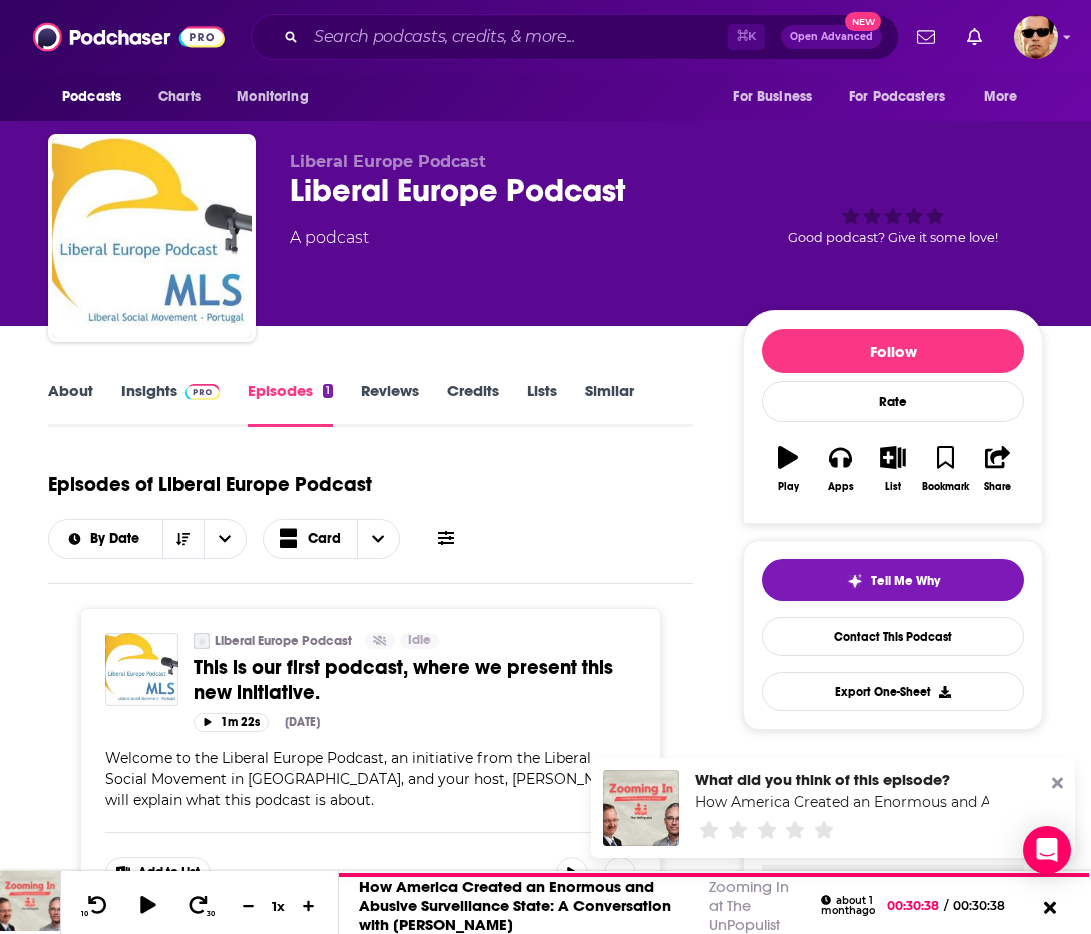 click at bounding box center [202, 392] 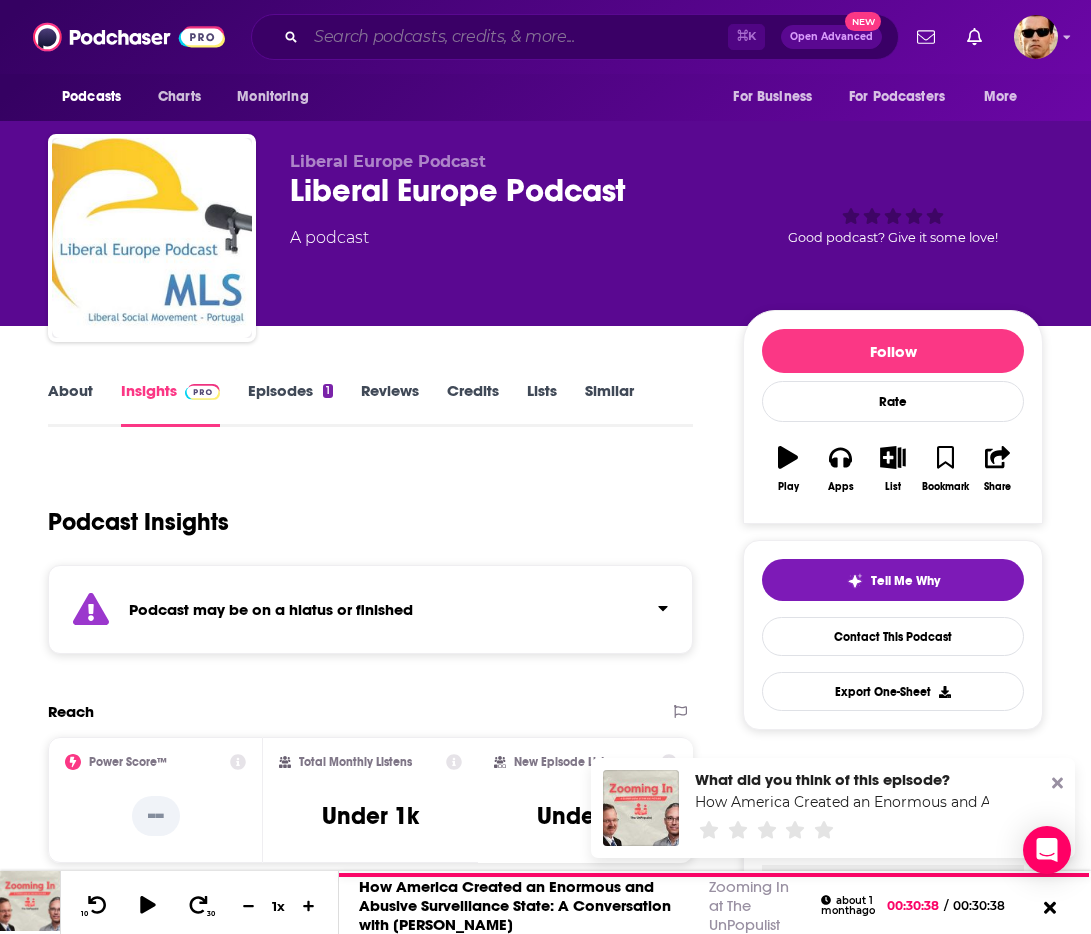 click at bounding box center (517, 37) 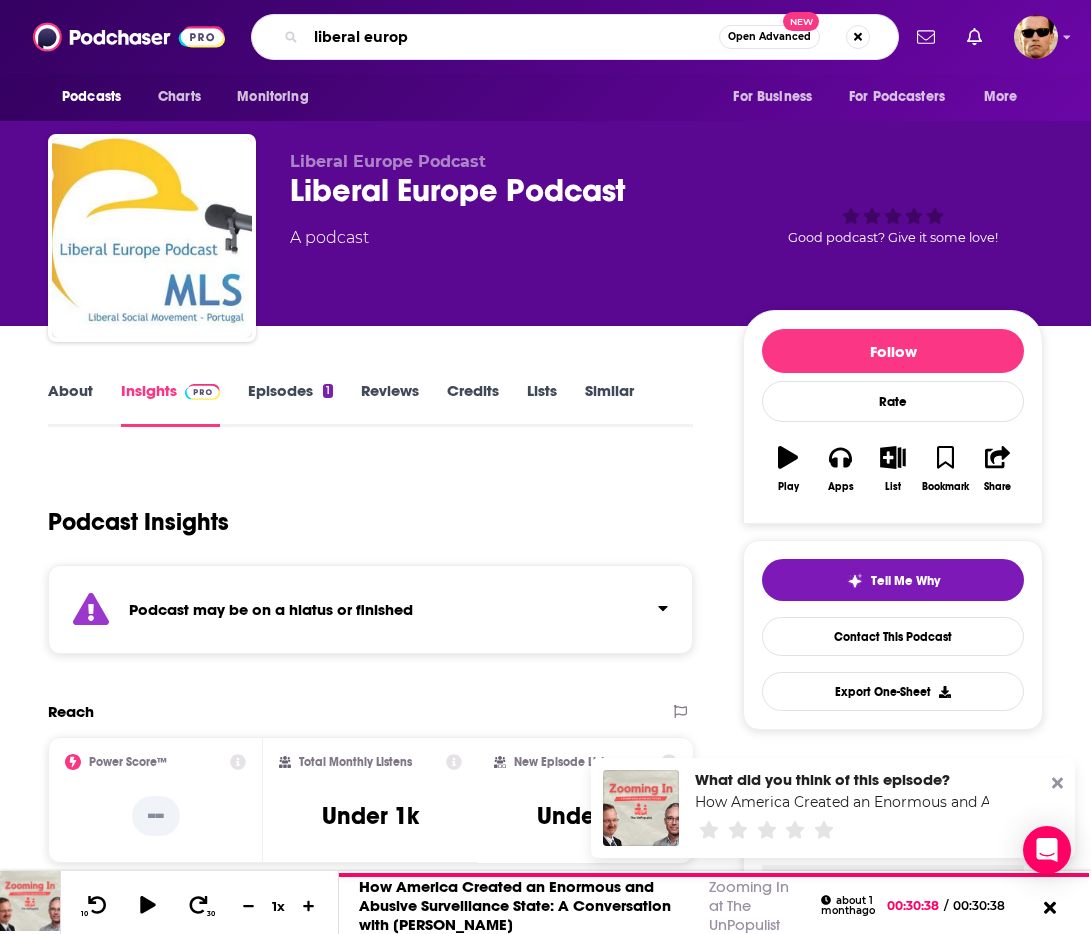 type on "liberal europe" 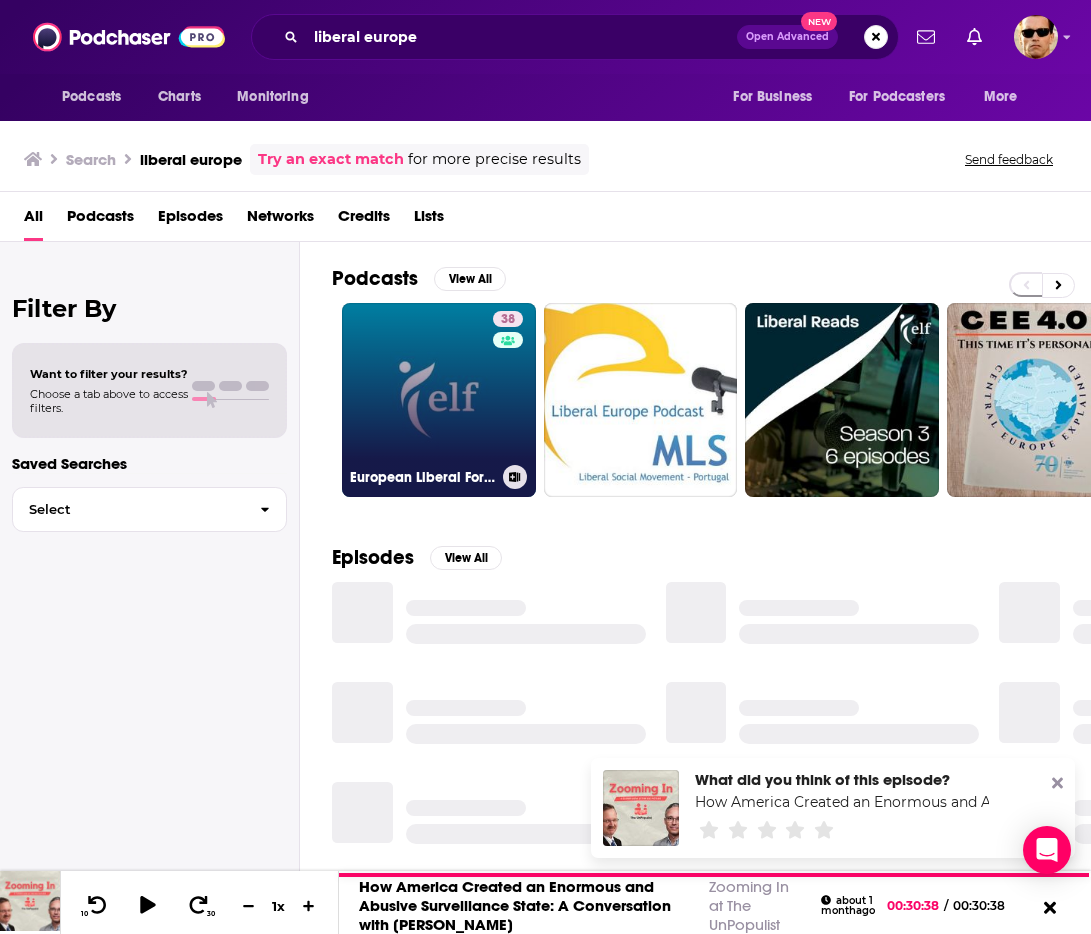 click on "38 European Liberal Forum" at bounding box center [439, 400] 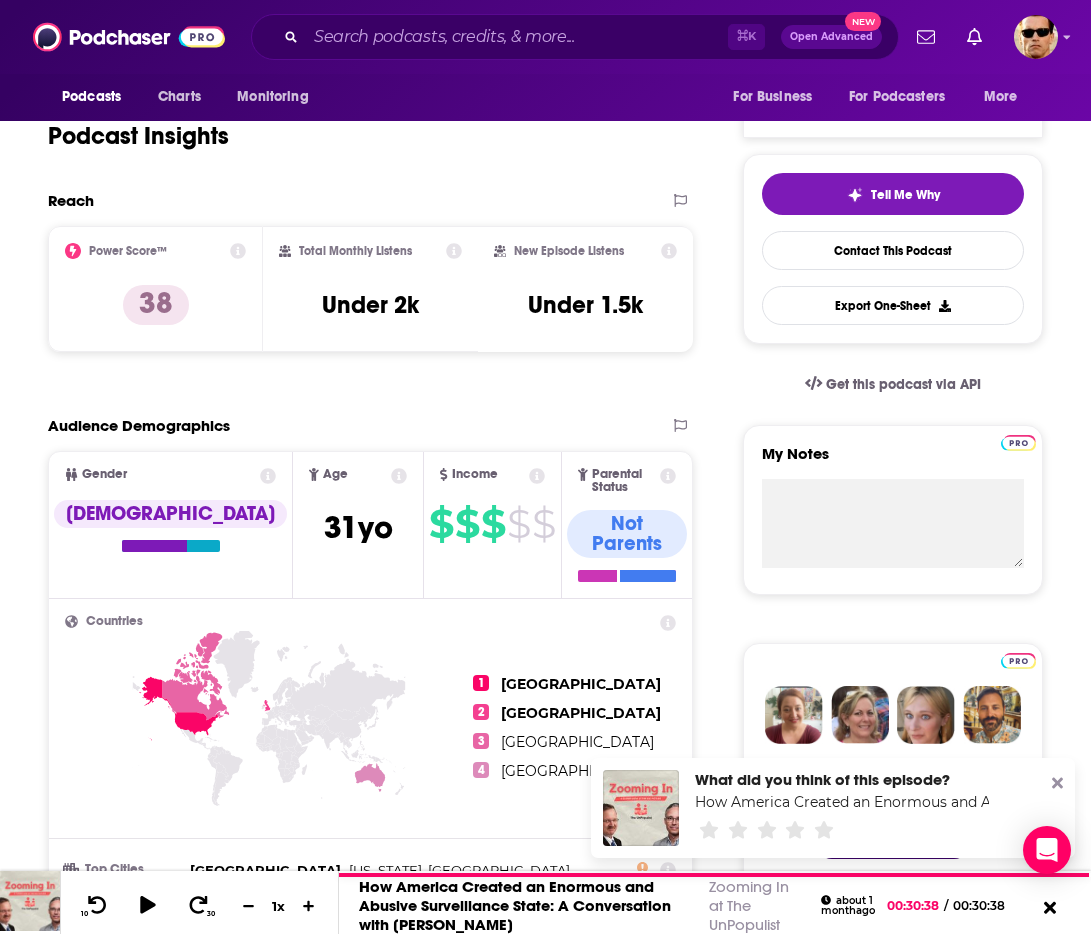 click on "About Insights Episodes 352 Reviews Credits 2 Lists Similar Podcast Insights Reach & Audience Content Brand Safety Social Contacts Charts Sponsors Details Similar Contact Podcast Open Website  Reach Power Score™ 38 Total Monthly Listens Under 2k New Episode Listens Under 1.5k Export One-Sheet Audience Demographics Gender [DEMOGRAPHIC_DATA] Age [DEMOGRAPHIC_DATA] yo Income $ $ $ $ $ Parental Status Not Parents Countries 1 [GEOGRAPHIC_DATA] 2 [GEOGRAPHIC_DATA] 3 [GEOGRAPHIC_DATA] 4 [GEOGRAPHIC_DATA] Top Cities [GEOGRAPHIC_DATA] , [US_STATE], [GEOGRAPHIC_DATA] , [GEOGRAPHIC_DATA] , [GEOGRAPHIC_DATA] , [GEOGRAPHIC_DATA], [GEOGRAPHIC_DATA] , [GEOGRAPHIC_DATA], [GEOGRAPHIC_DATA] Interests Sports , Friends, Family & Relationships , Restaurants, Food & Grocery , News , Pets , Science Jobs Software Engineers , Journalists/Reporters , Retirees , Directors , Editors , PR Specialists Ethnicities White / [DEMOGRAPHIC_DATA] , [DEMOGRAPHIC_DATA] , [DEMOGRAPHIC_DATA] , Asian Show More Content Political Skew Neutral/Mixed Brand Safety & Suitability Information about brand safety is not yet available. Socials Youtube @EuropeanLiberalForum 366 X/Twitter @EurLiberalForum 7k 2k 12k" at bounding box center [379, 4101] 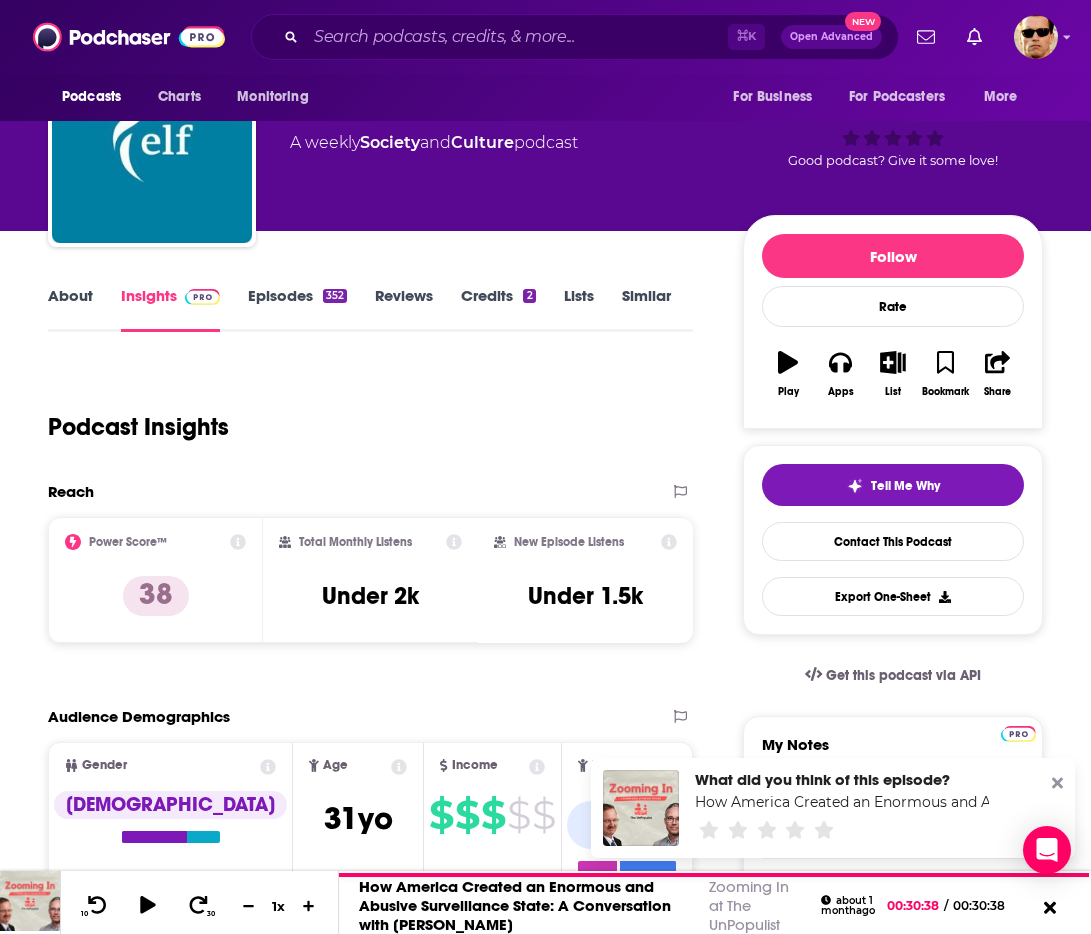 scroll, scrollTop: 0, scrollLeft: 0, axis: both 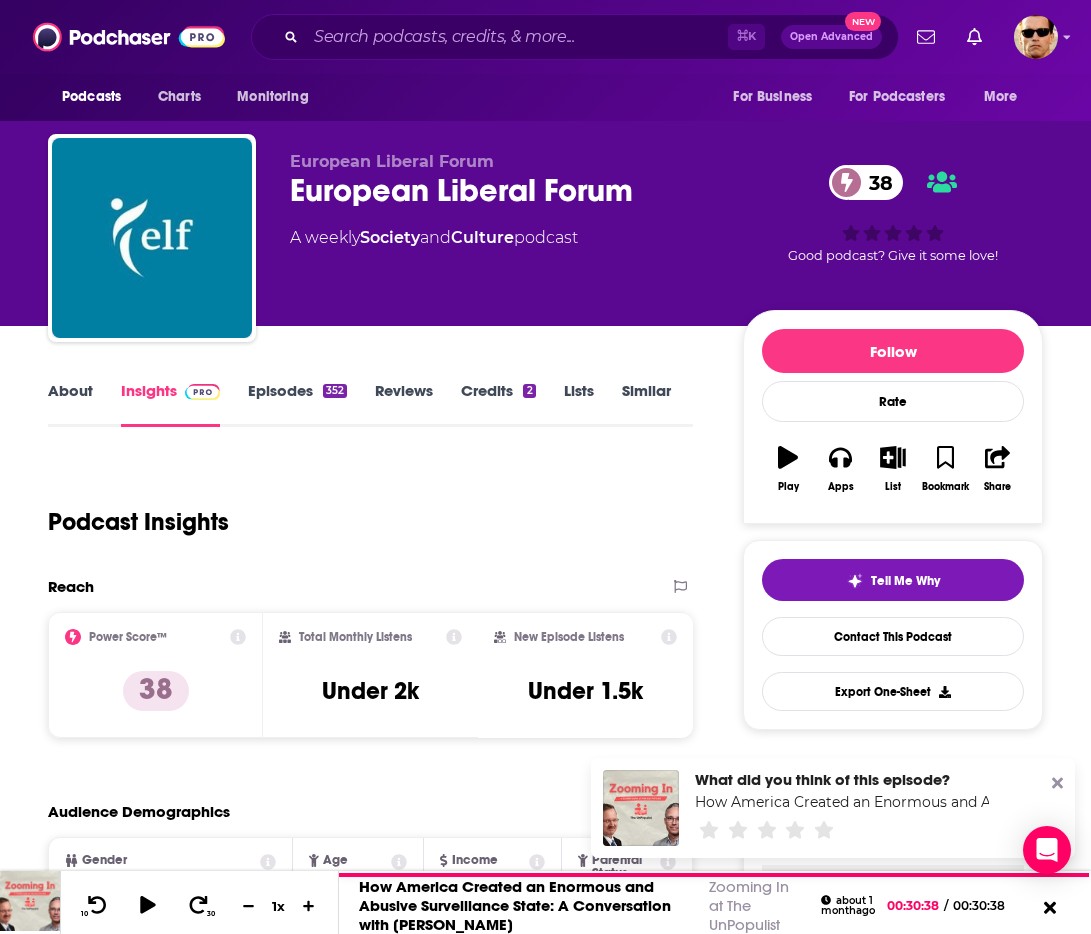 click on "Episodes 352" at bounding box center (297, 404) 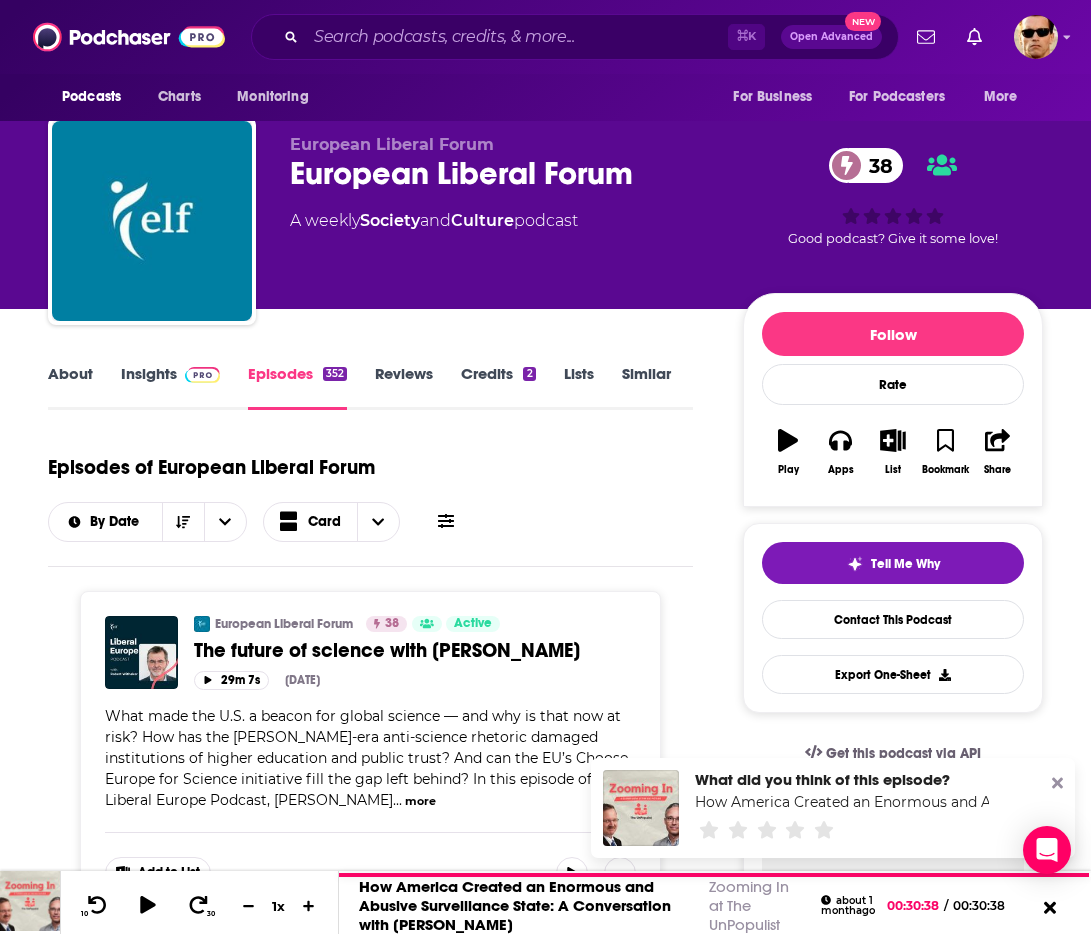 scroll, scrollTop: 0, scrollLeft: 0, axis: both 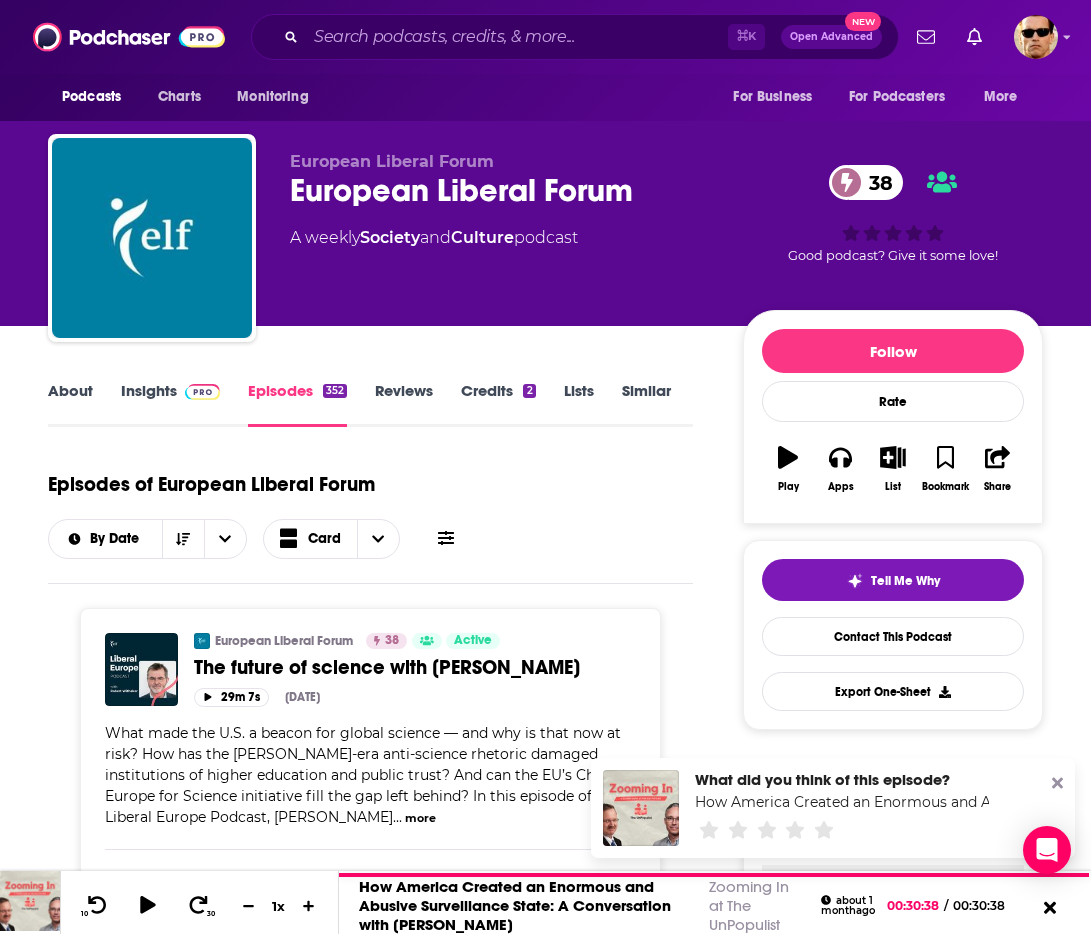 click on "Insights" at bounding box center (170, 404) 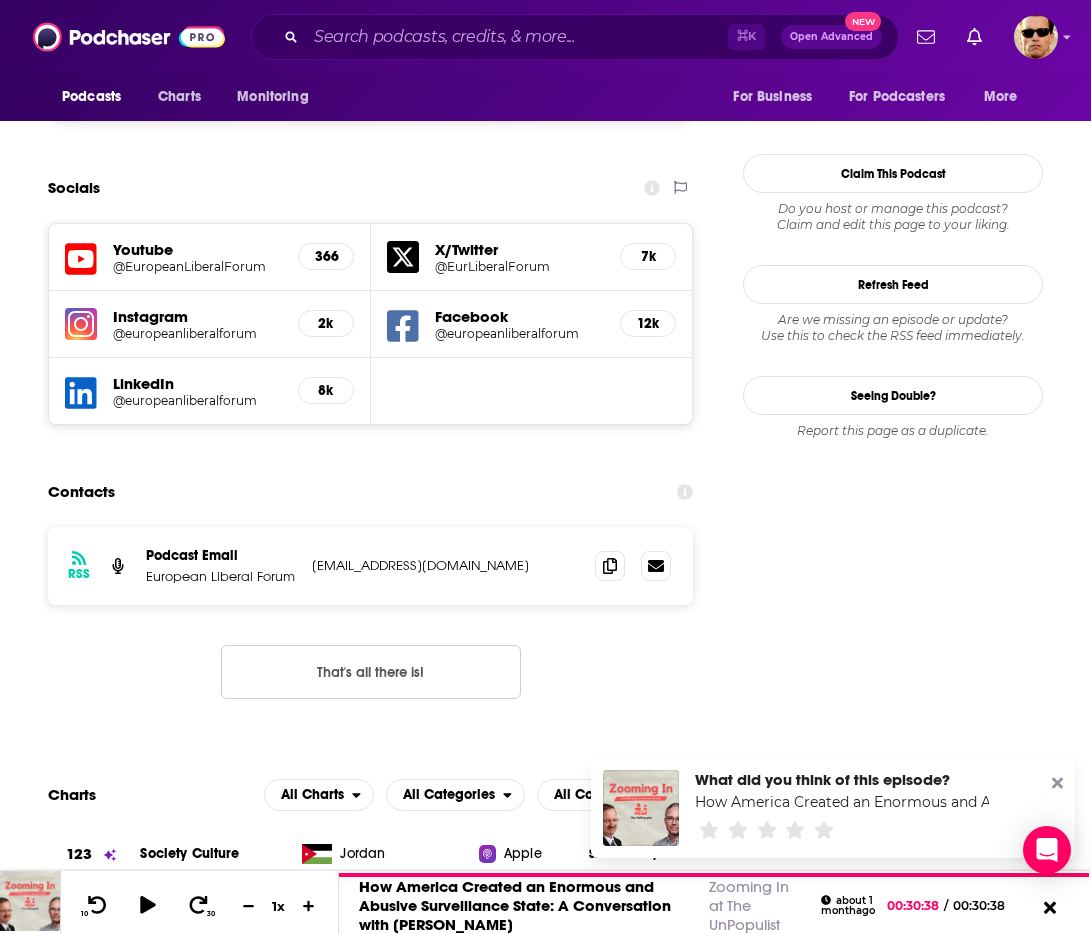 scroll, scrollTop: 1851, scrollLeft: 0, axis: vertical 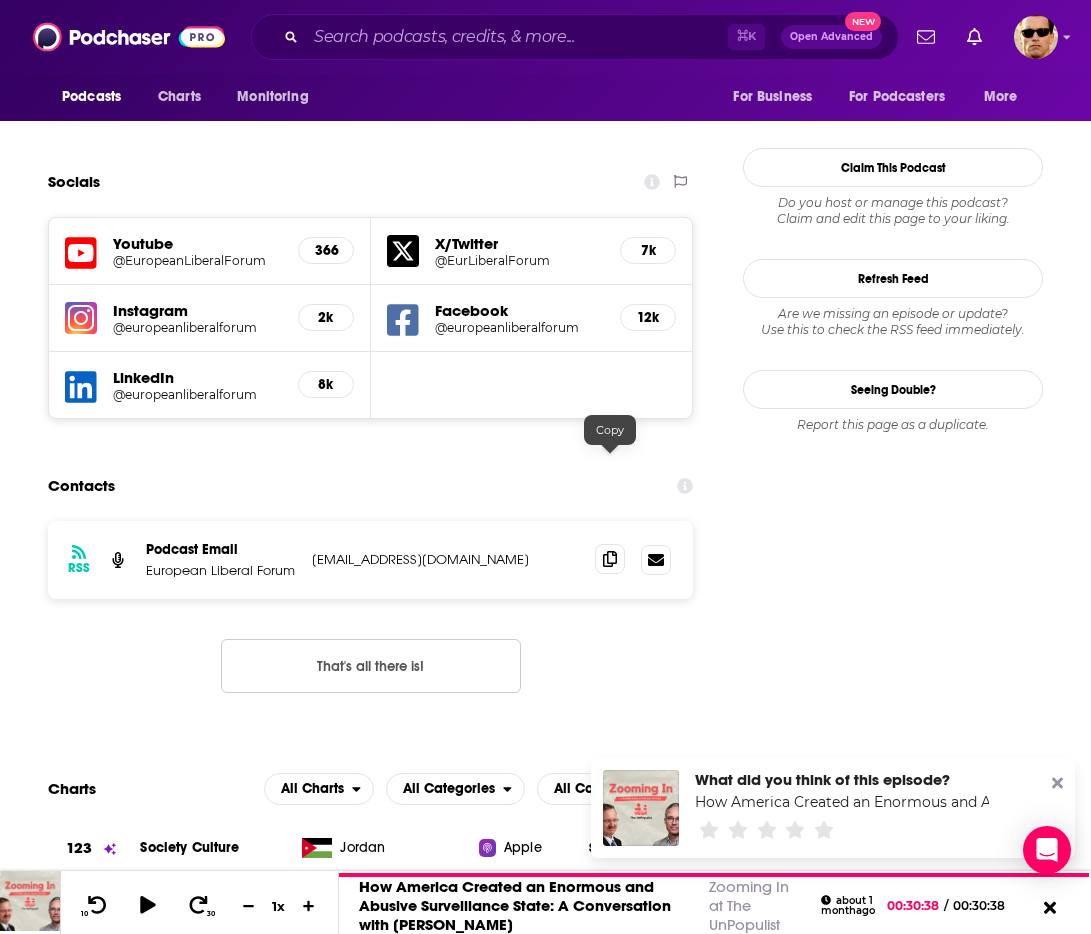 click at bounding box center (610, 559) 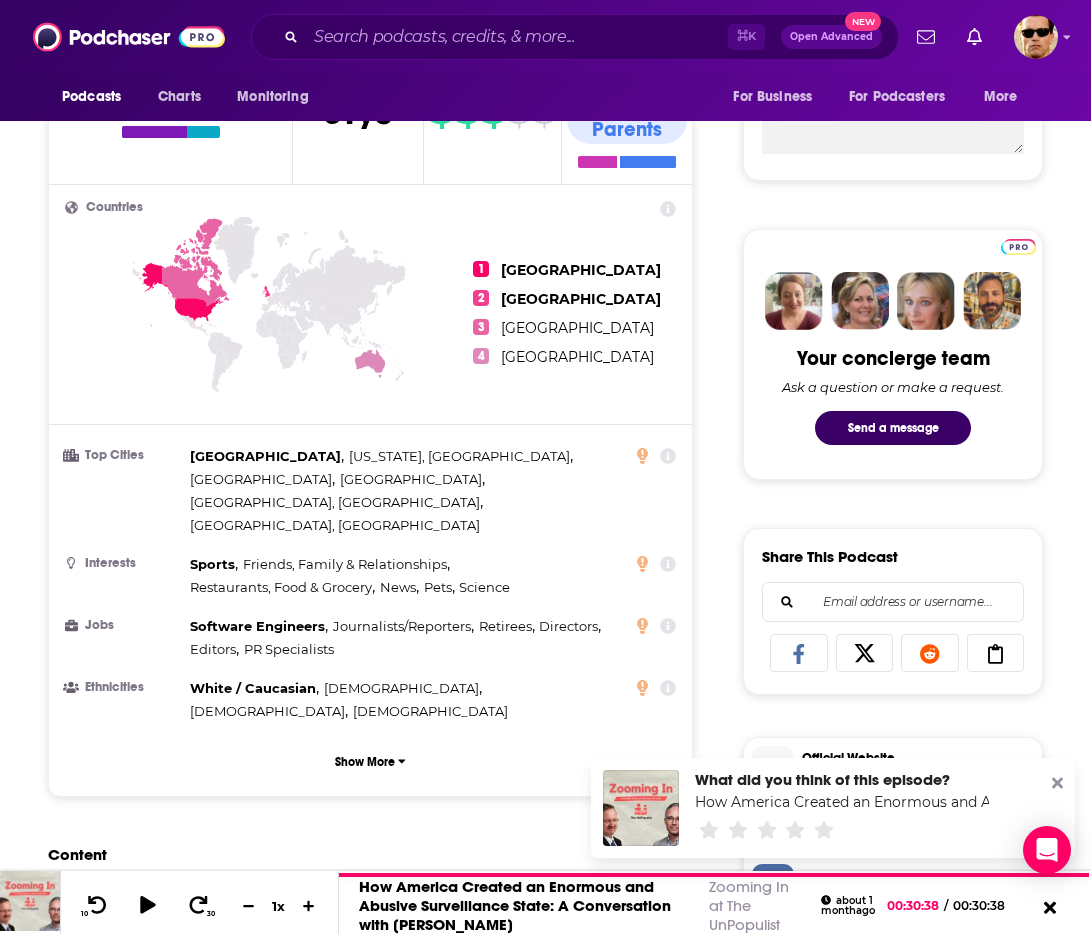 scroll, scrollTop: 0, scrollLeft: 0, axis: both 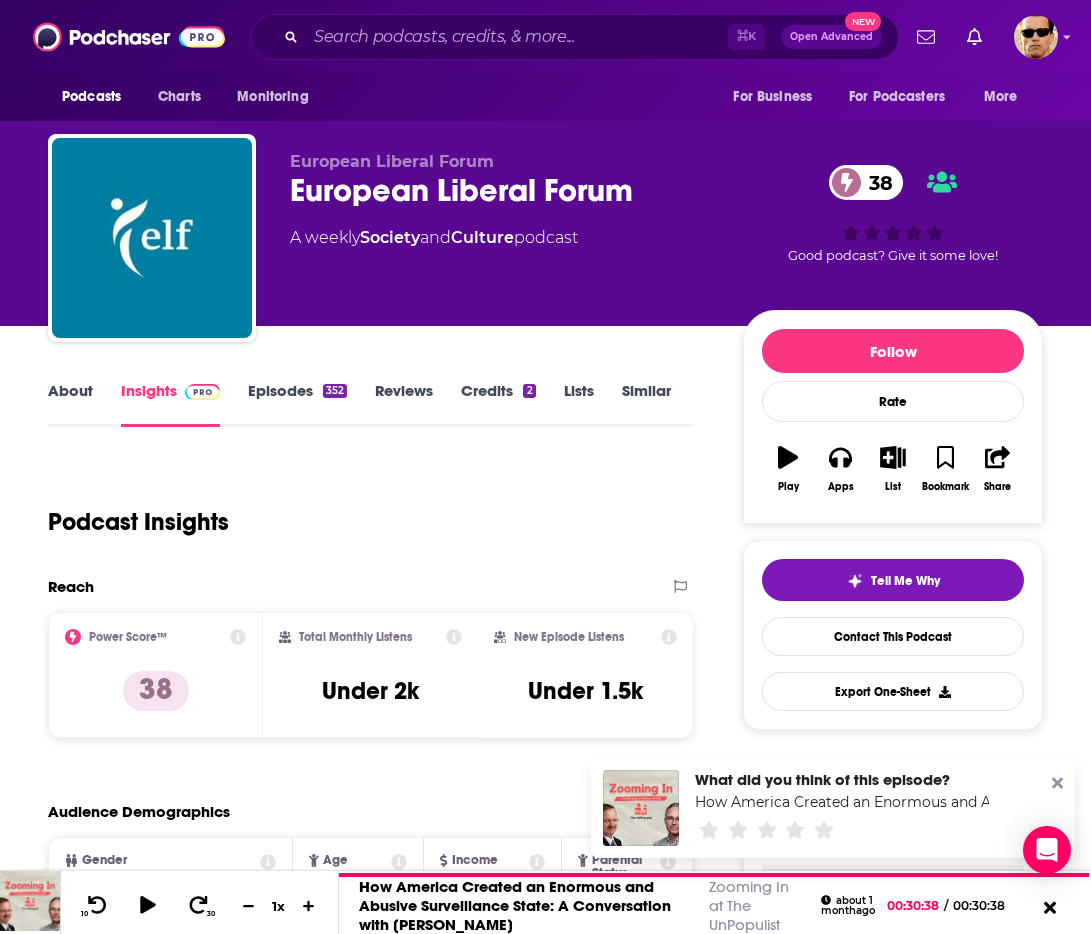 click on "Episodes 352" at bounding box center (297, 404) 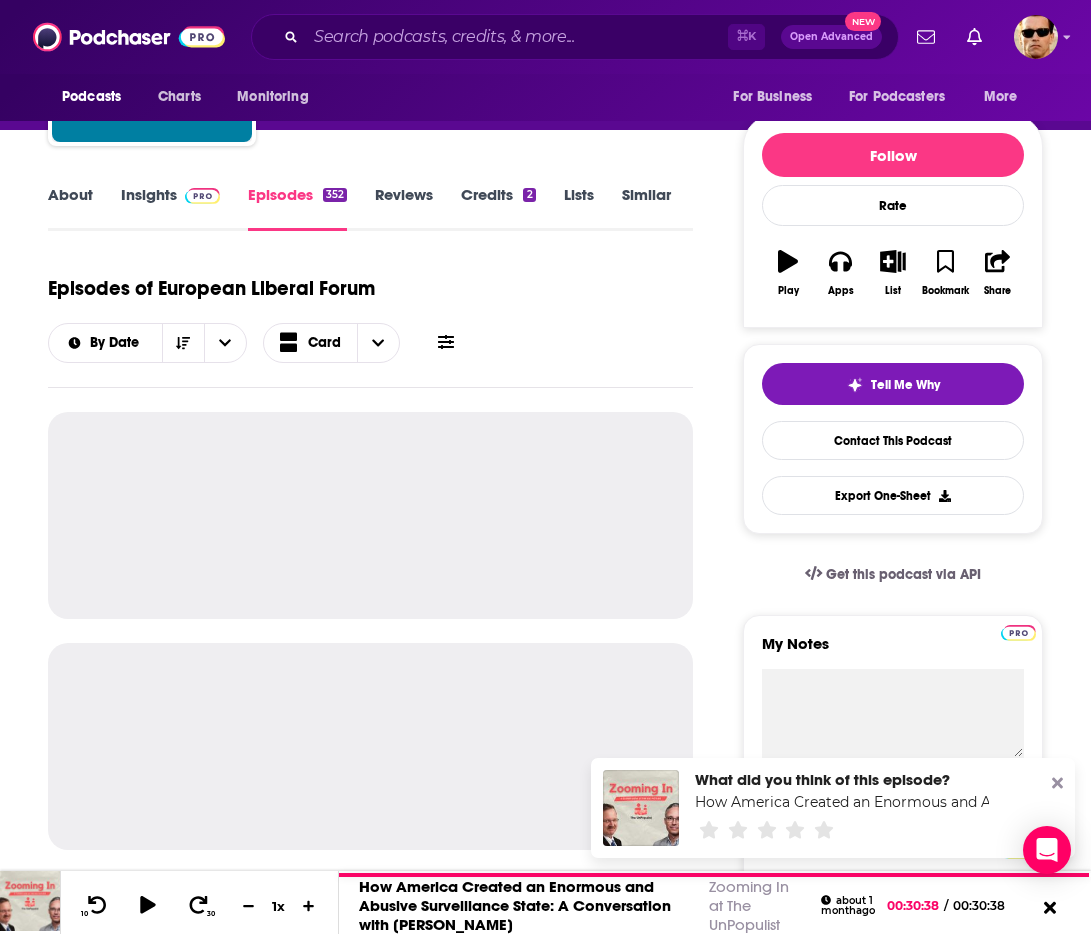 scroll, scrollTop: 198, scrollLeft: 0, axis: vertical 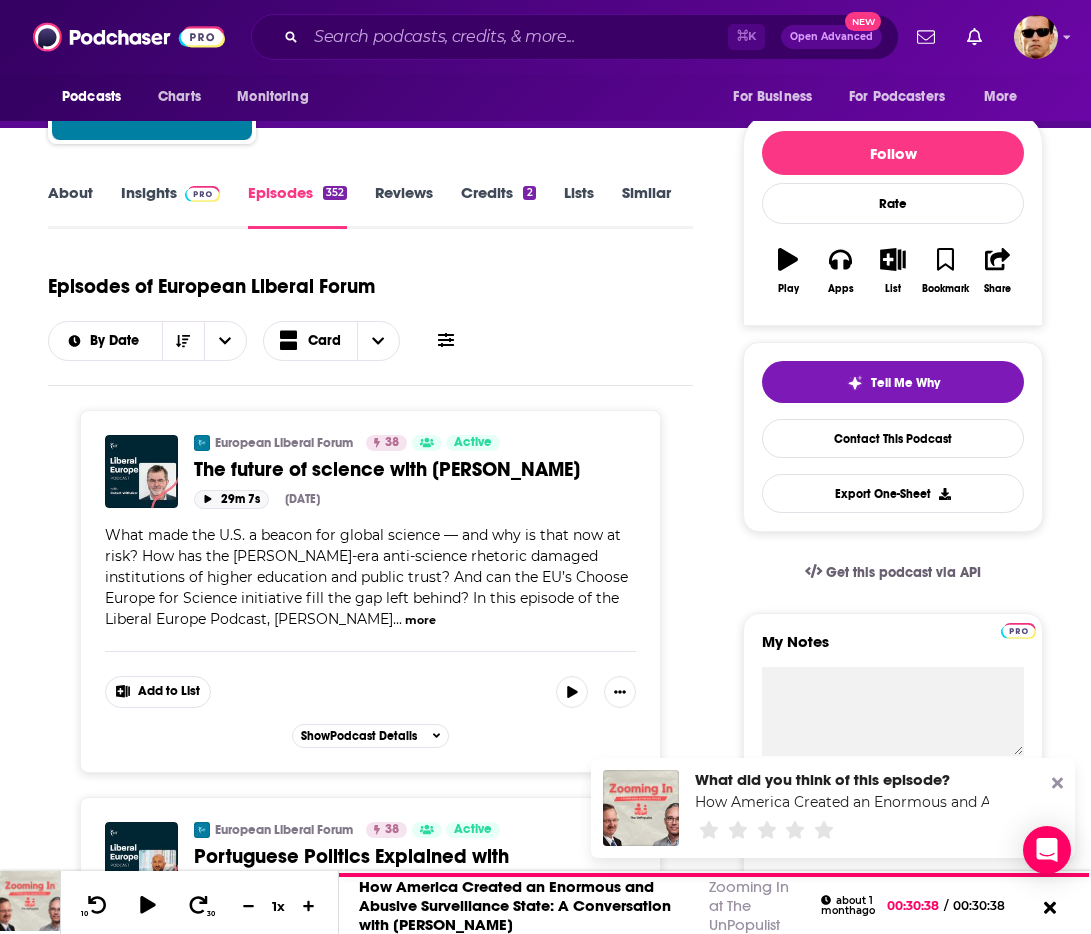 click on "29m 7s" at bounding box center (231, 499) 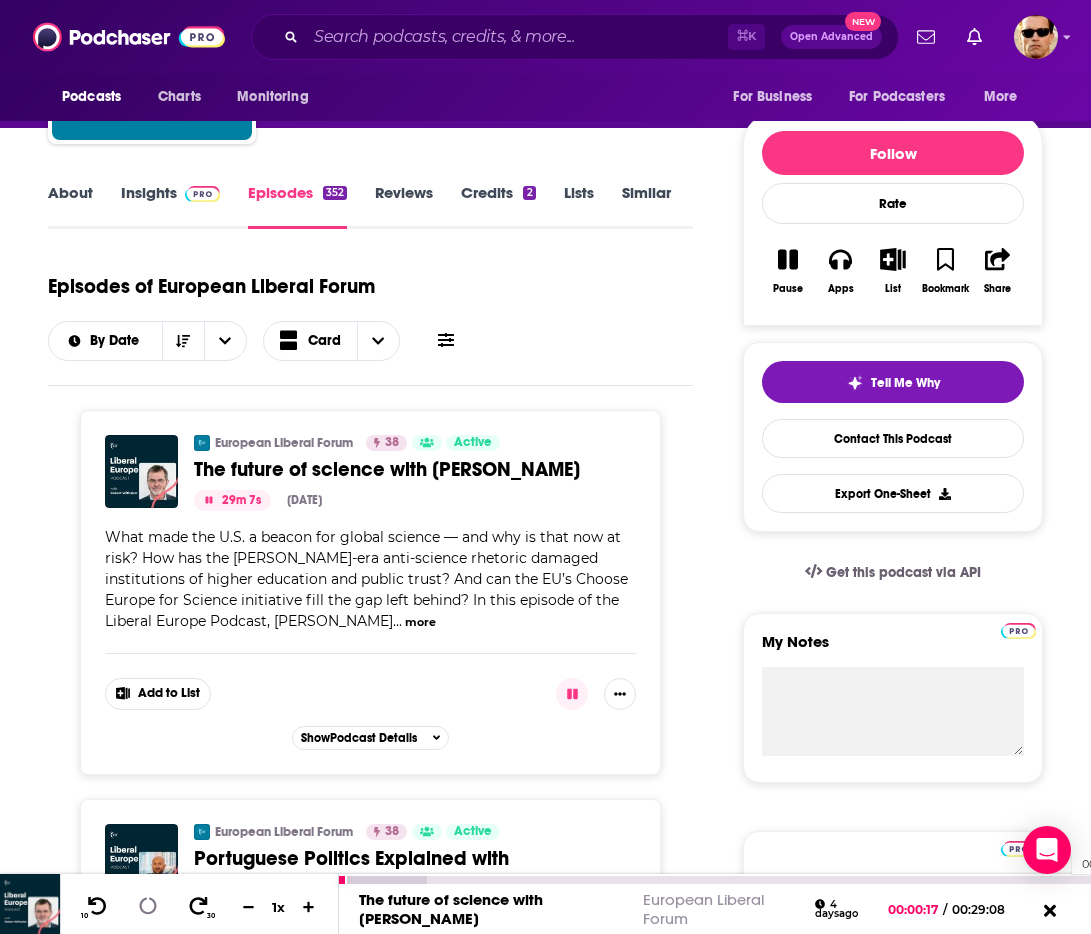 click on "00:28:01" at bounding box center [715, 880] 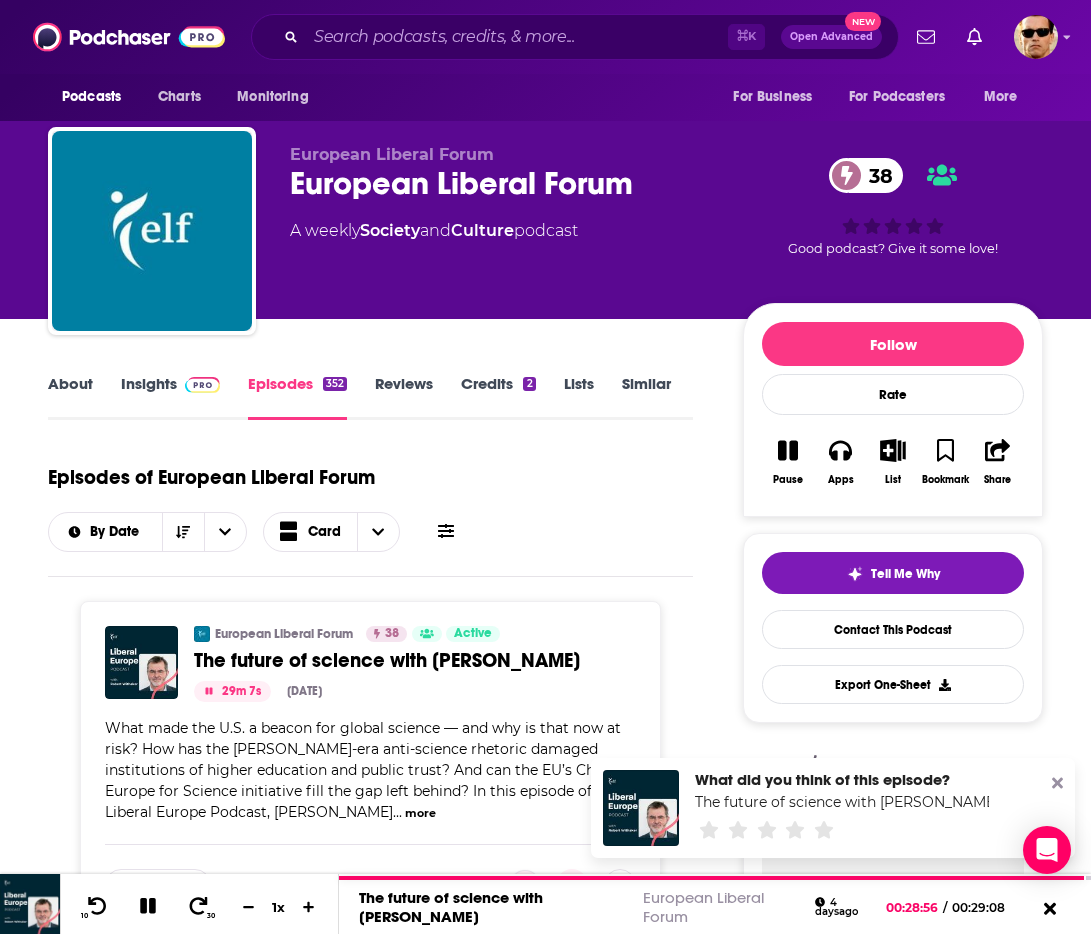 scroll, scrollTop: 0, scrollLeft: 0, axis: both 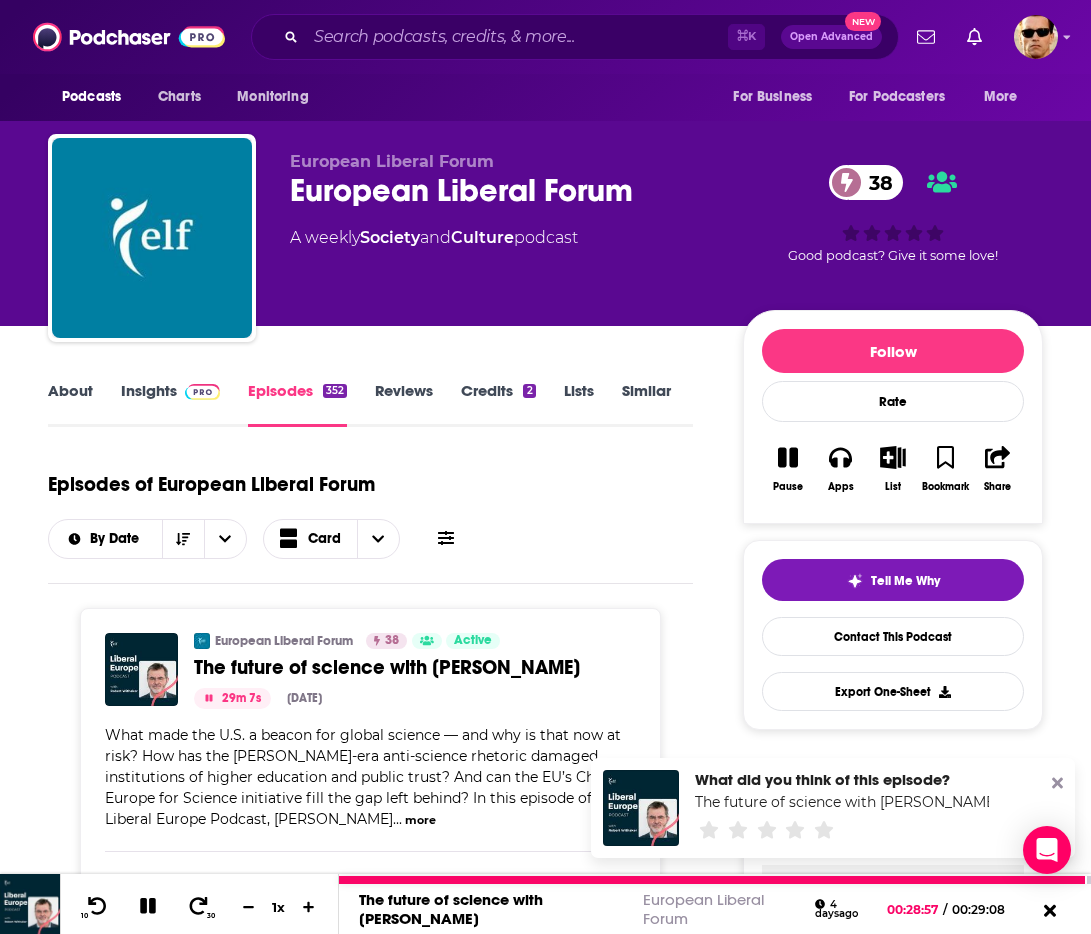 click 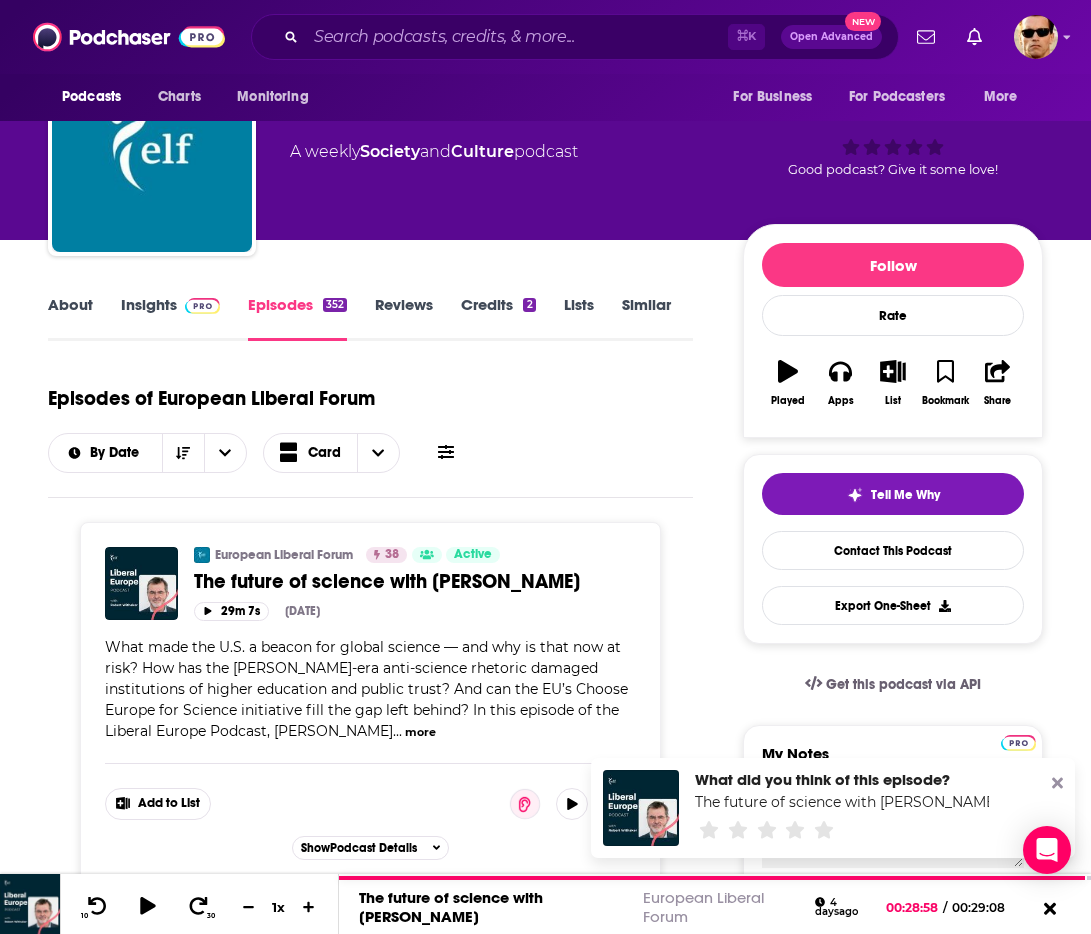 scroll, scrollTop: 87, scrollLeft: 0, axis: vertical 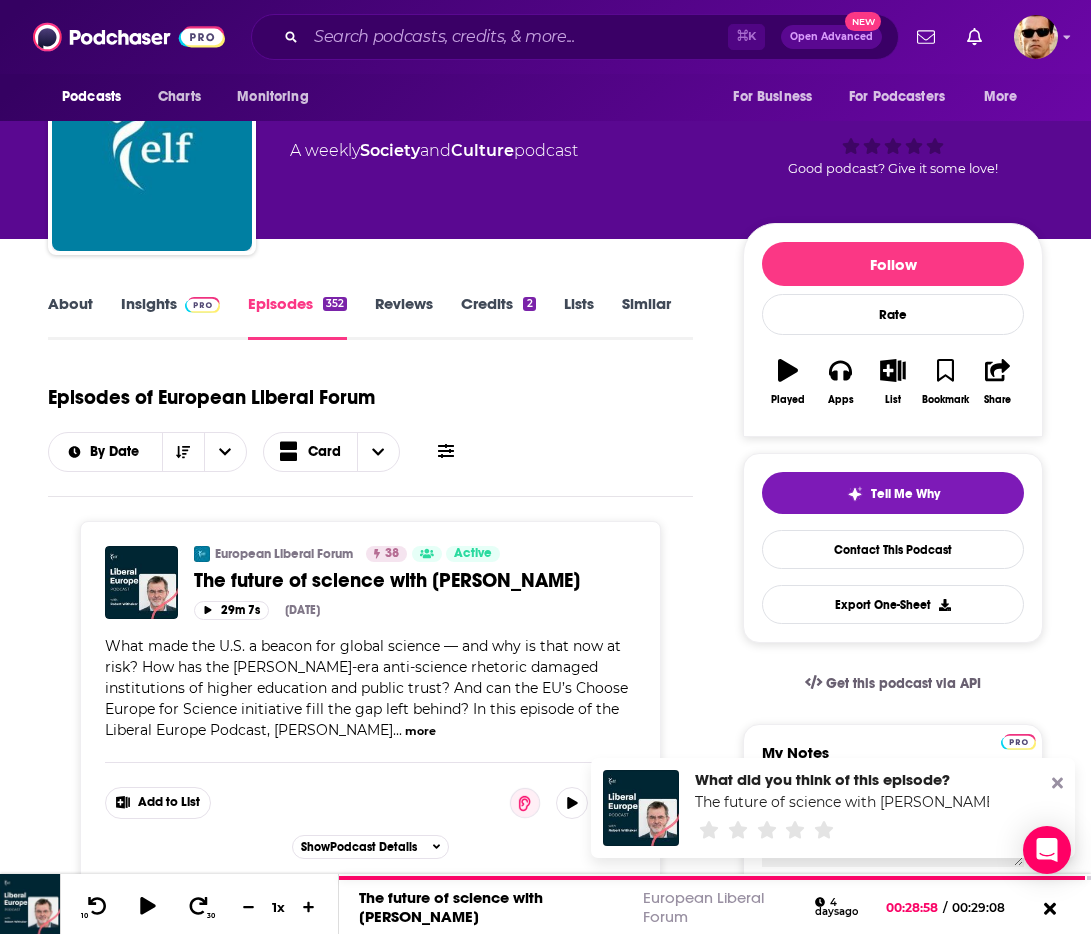 click on "About" at bounding box center [70, 317] 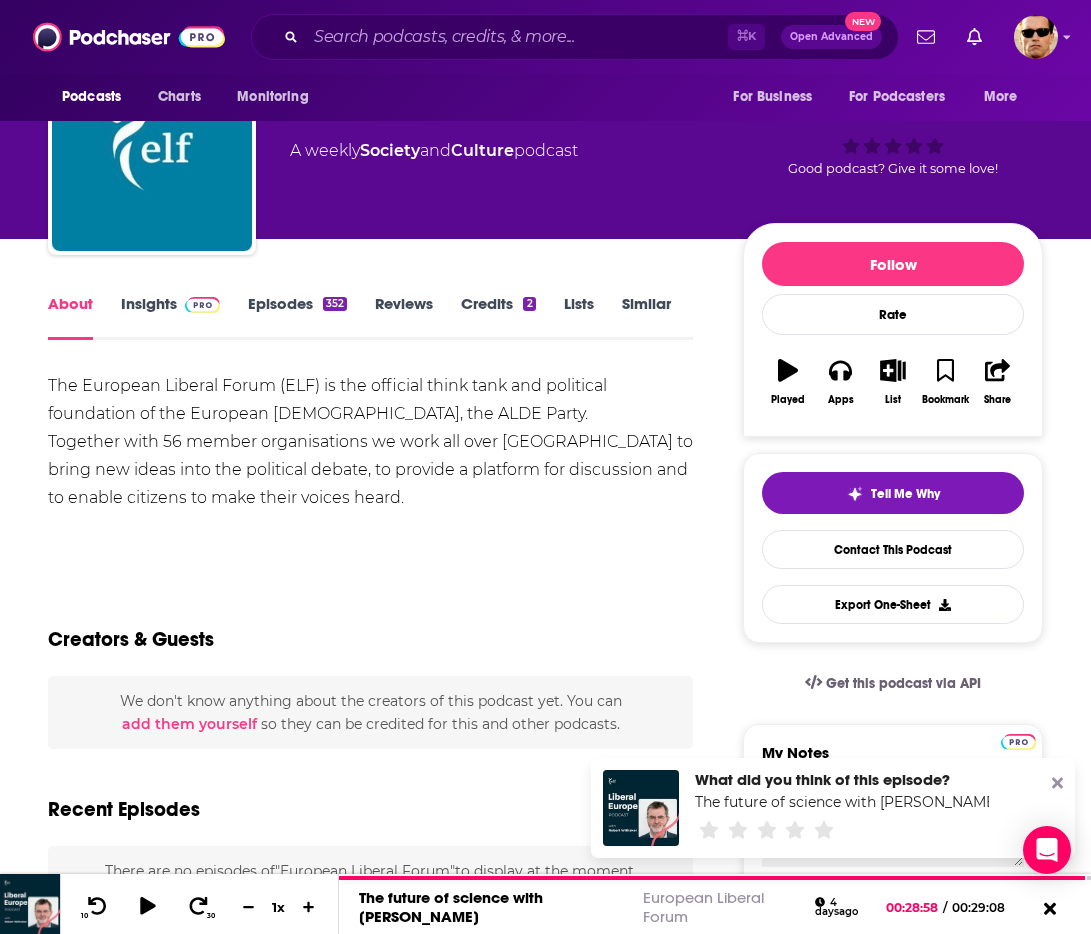 scroll, scrollTop: 0, scrollLeft: 0, axis: both 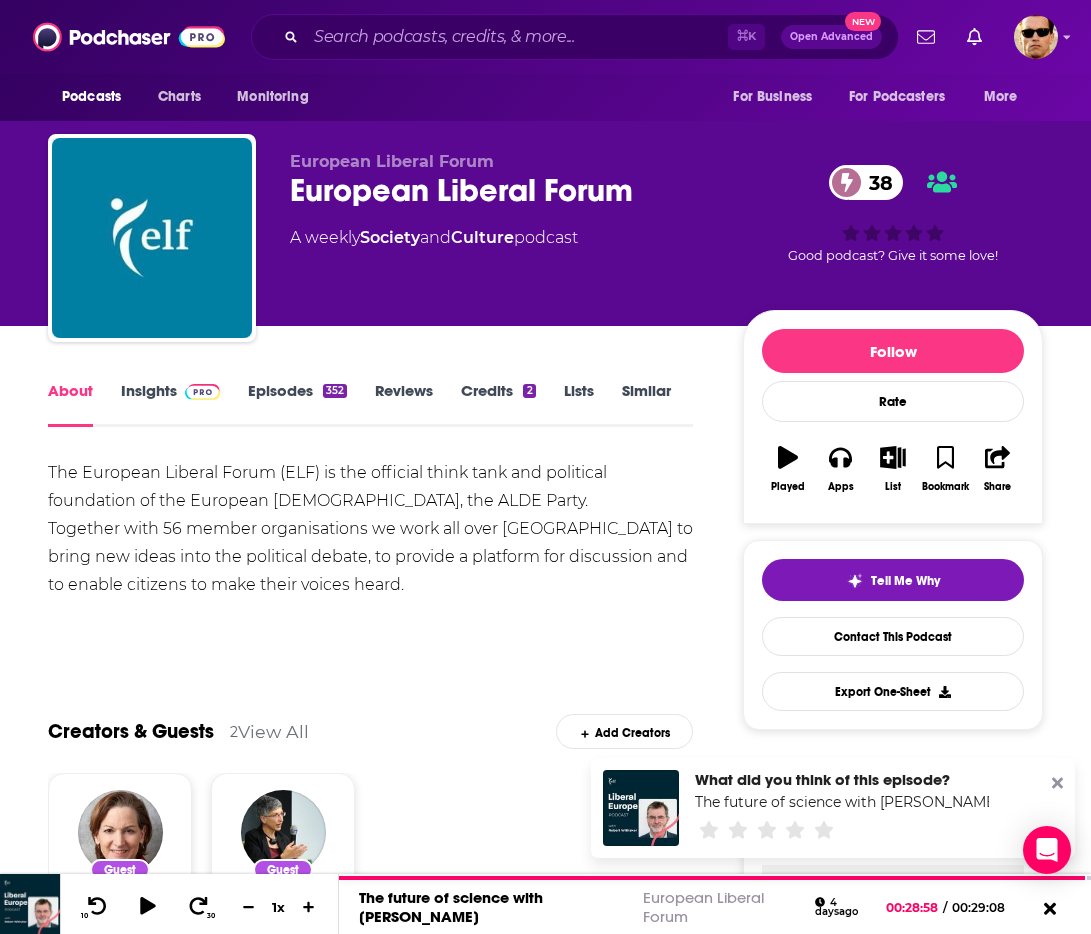 click on "Episodes 352" at bounding box center [297, 404] 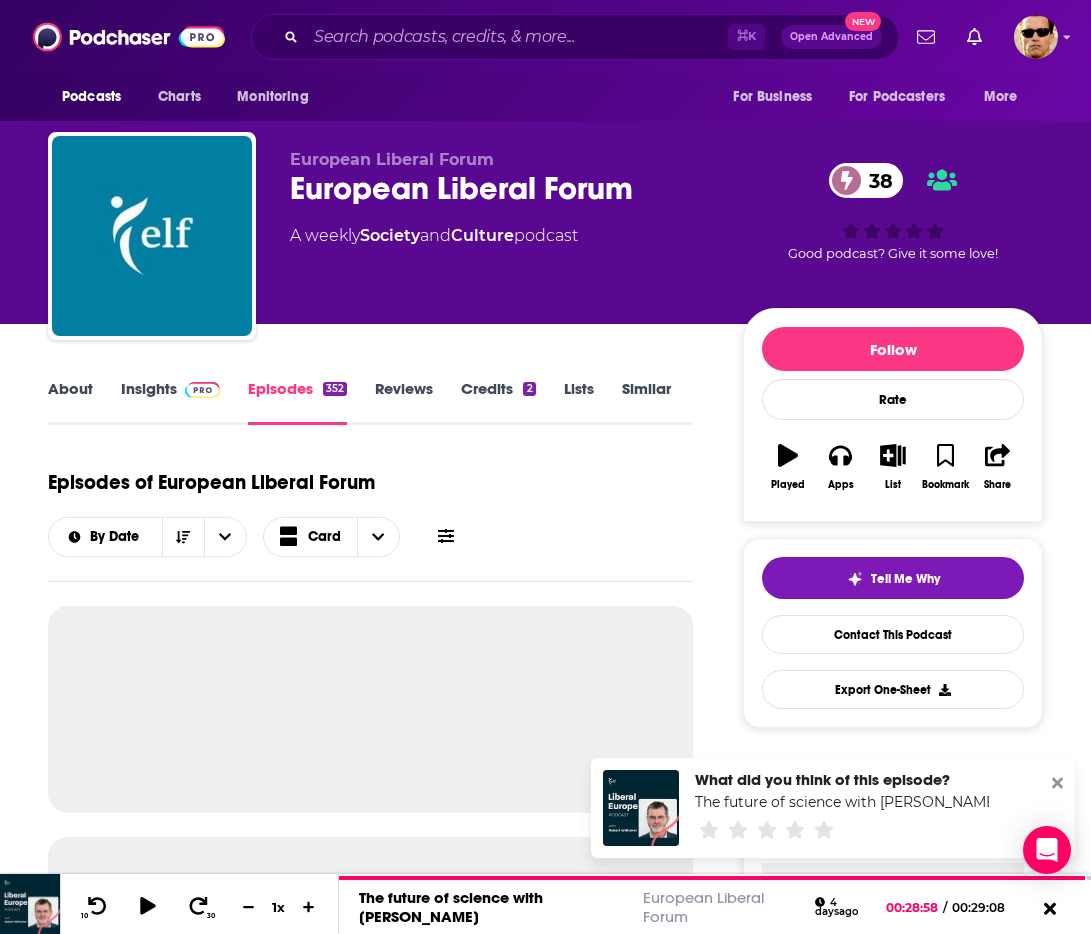 scroll, scrollTop: 0, scrollLeft: 0, axis: both 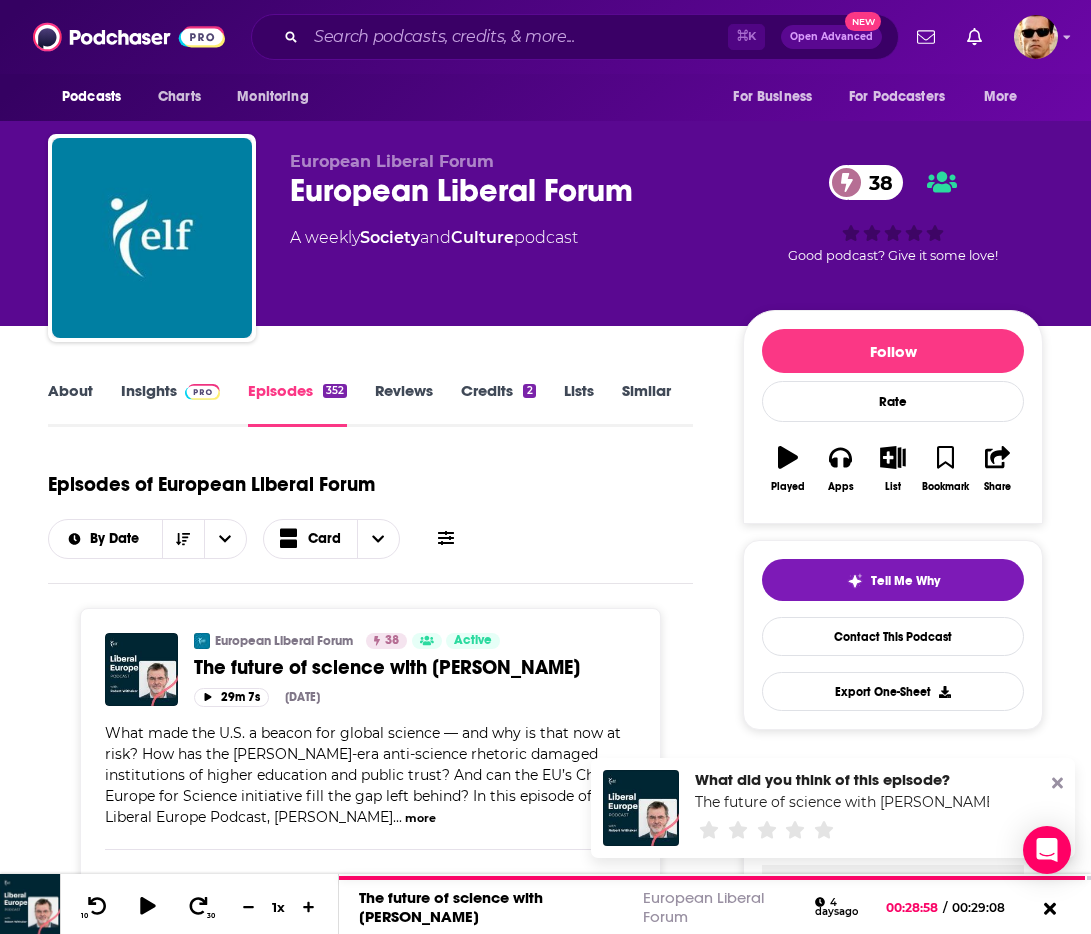 click on "About" at bounding box center [70, 404] 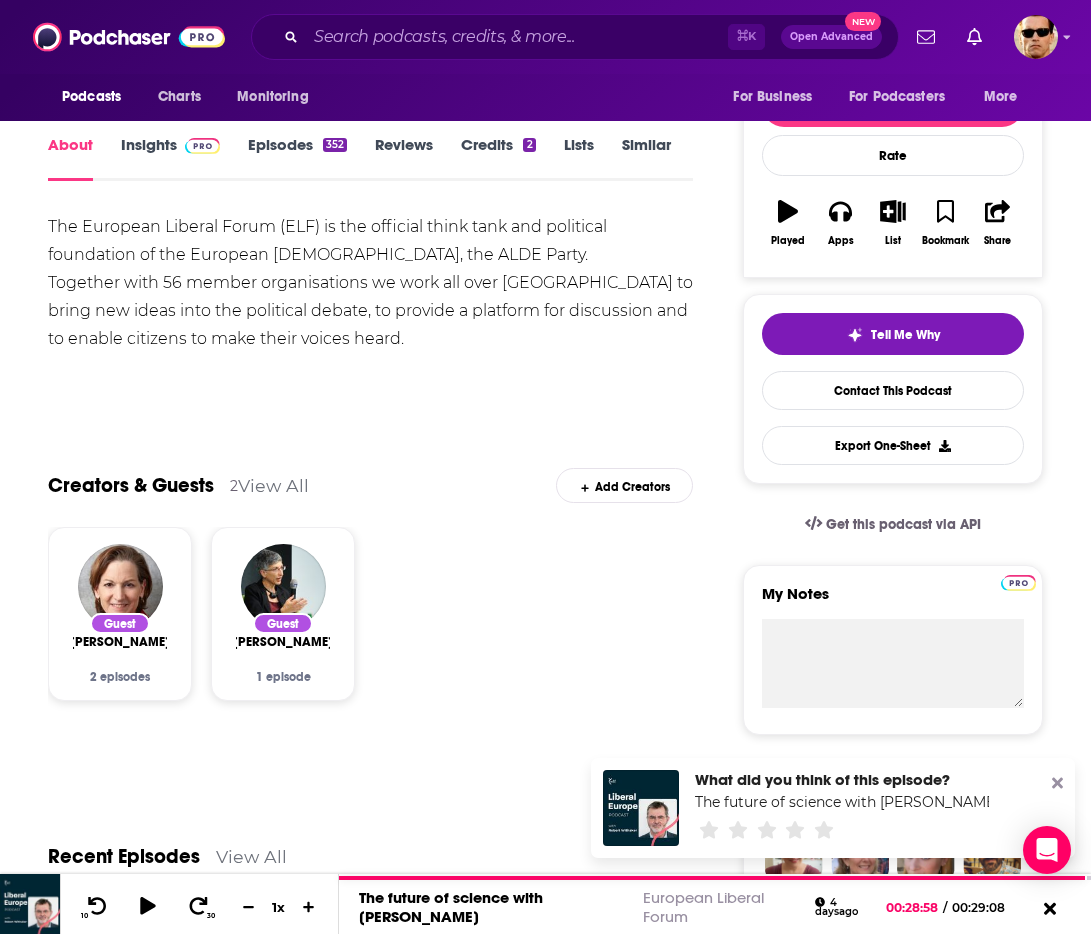 scroll, scrollTop: 218, scrollLeft: 0, axis: vertical 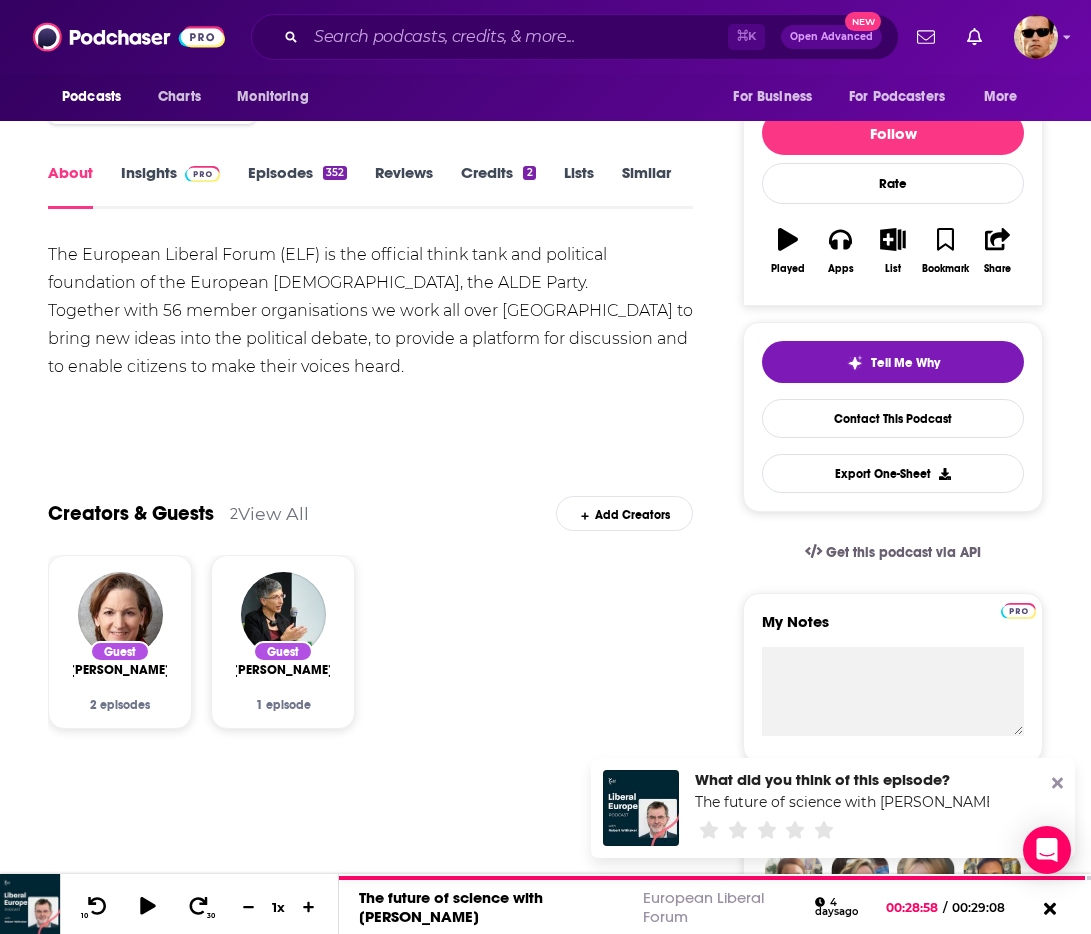 click 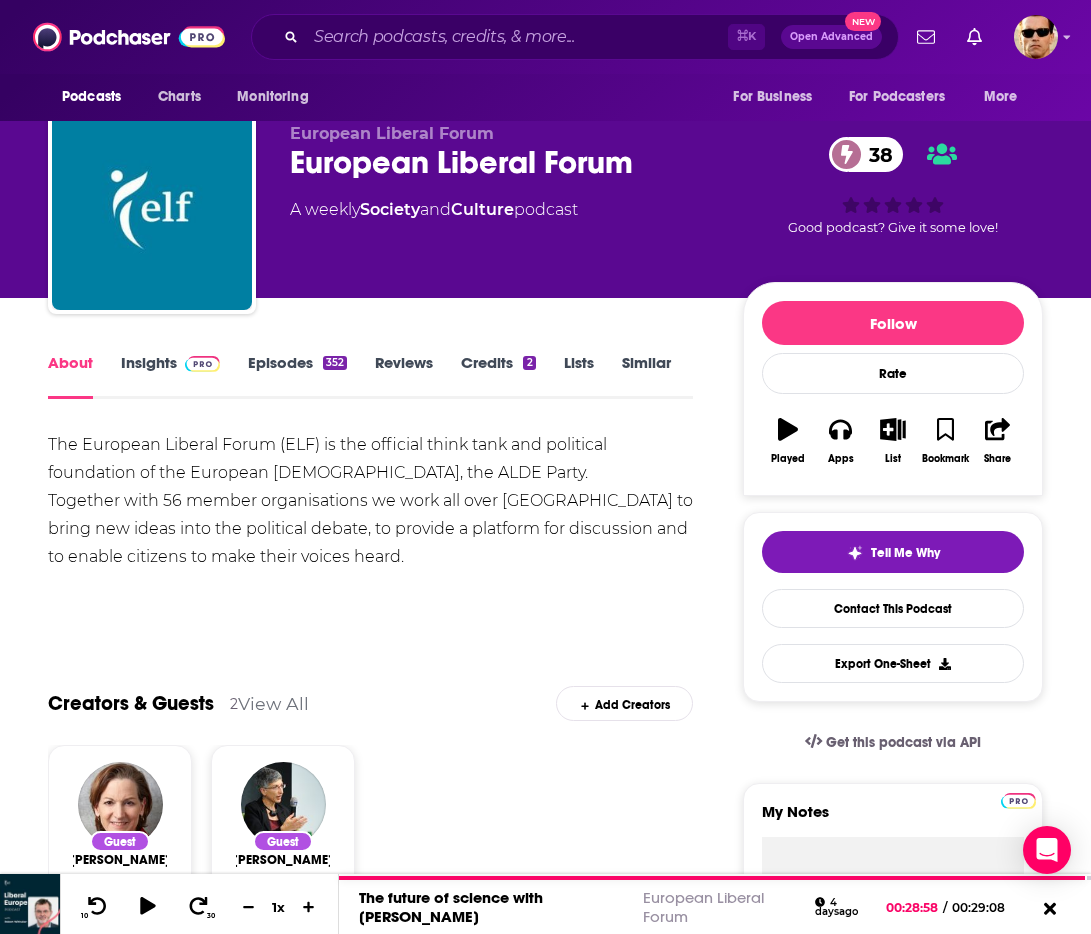 scroll, scrollTop: 0, scrollLeft: 0, axis: both 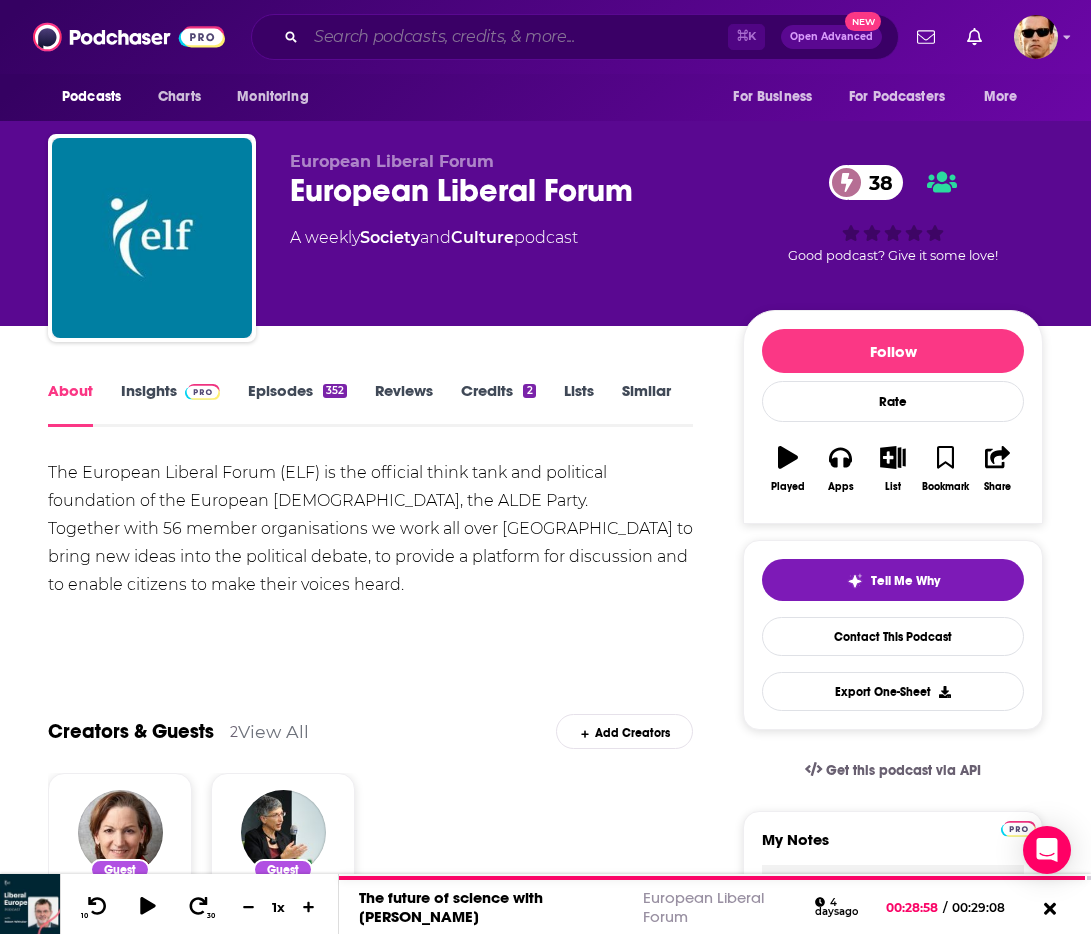 click at bounding box center [517, 37] 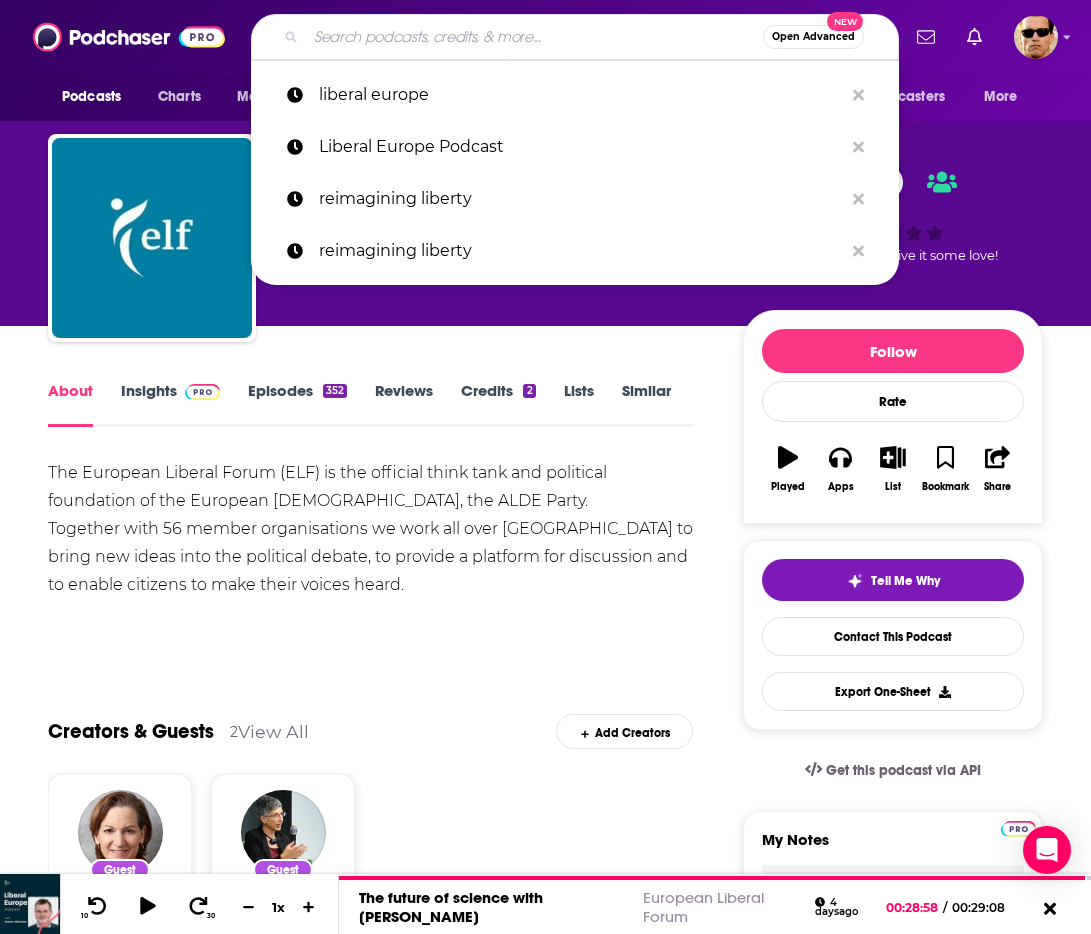 paste on "Quillette Cetera" 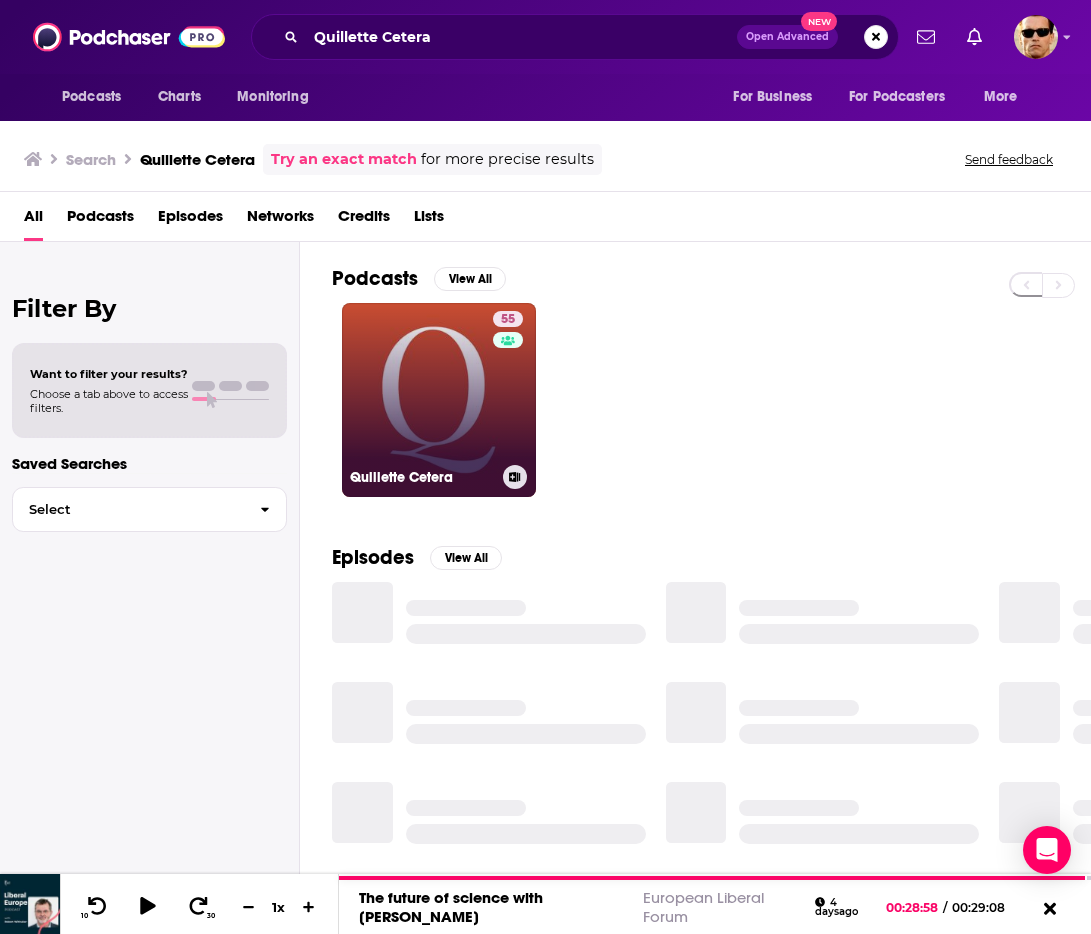 click on "55 Quillette Cetera" at bounding box center [439, 400] 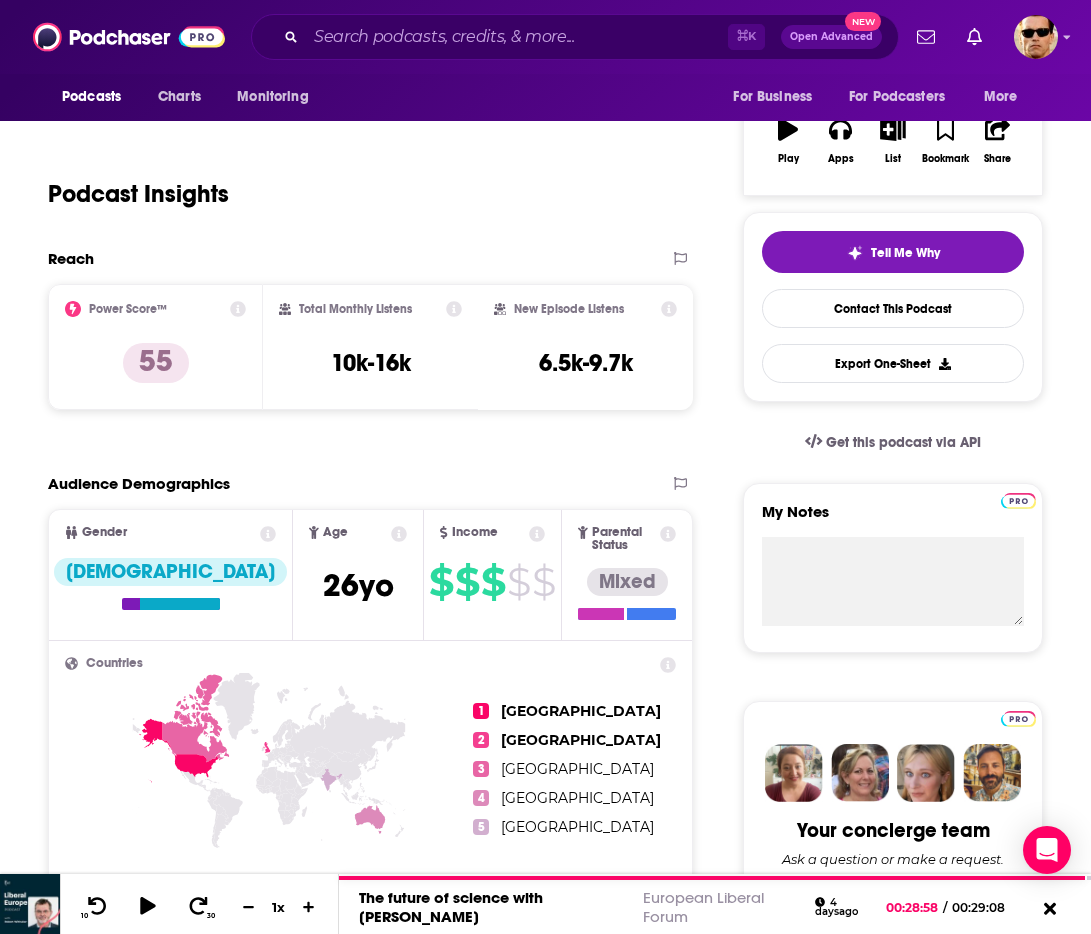 scroll, scrollTop: 172, scrollLeft: 0, axis: vertical 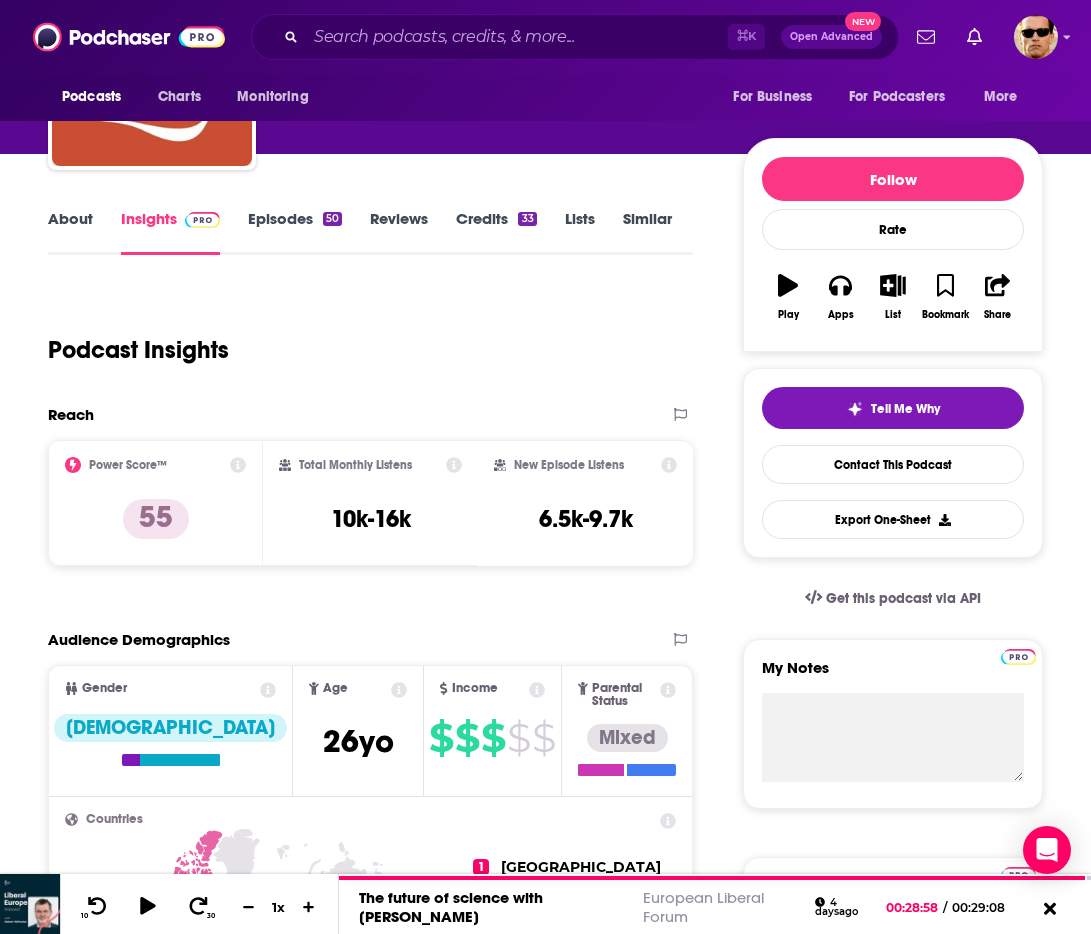 click on "Episodes 50" at bounding box center (295, 232) 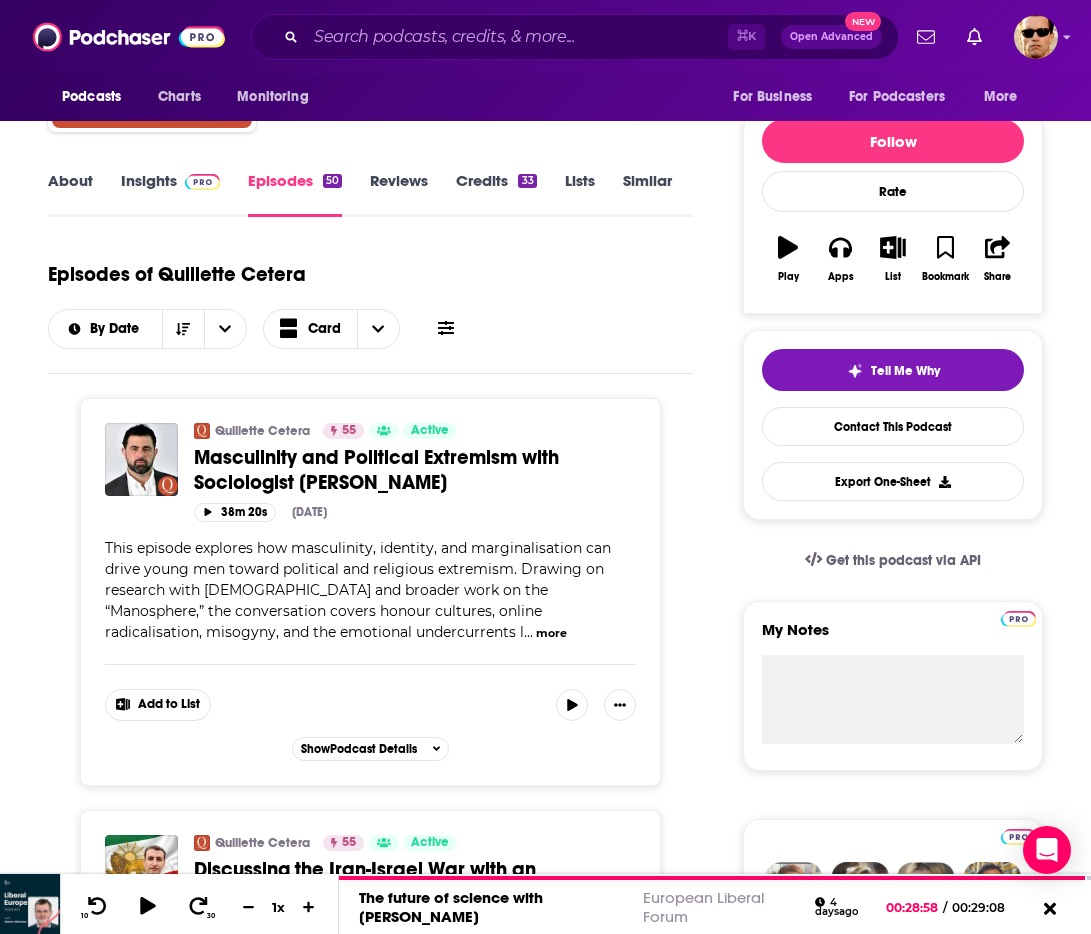scroll, scrollTop: 212, scrollLeft: 0, axis: vertical 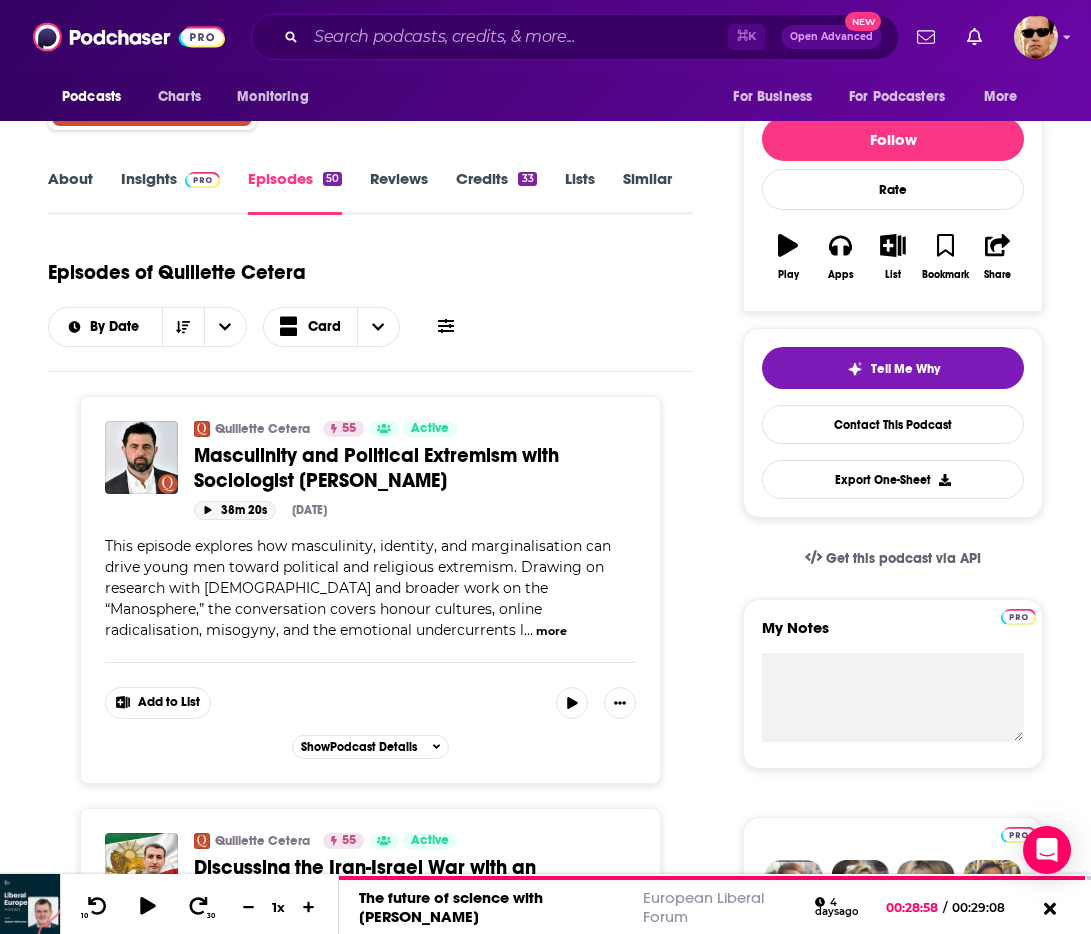 click on "38m 20s" at bounding box center (235, 510) 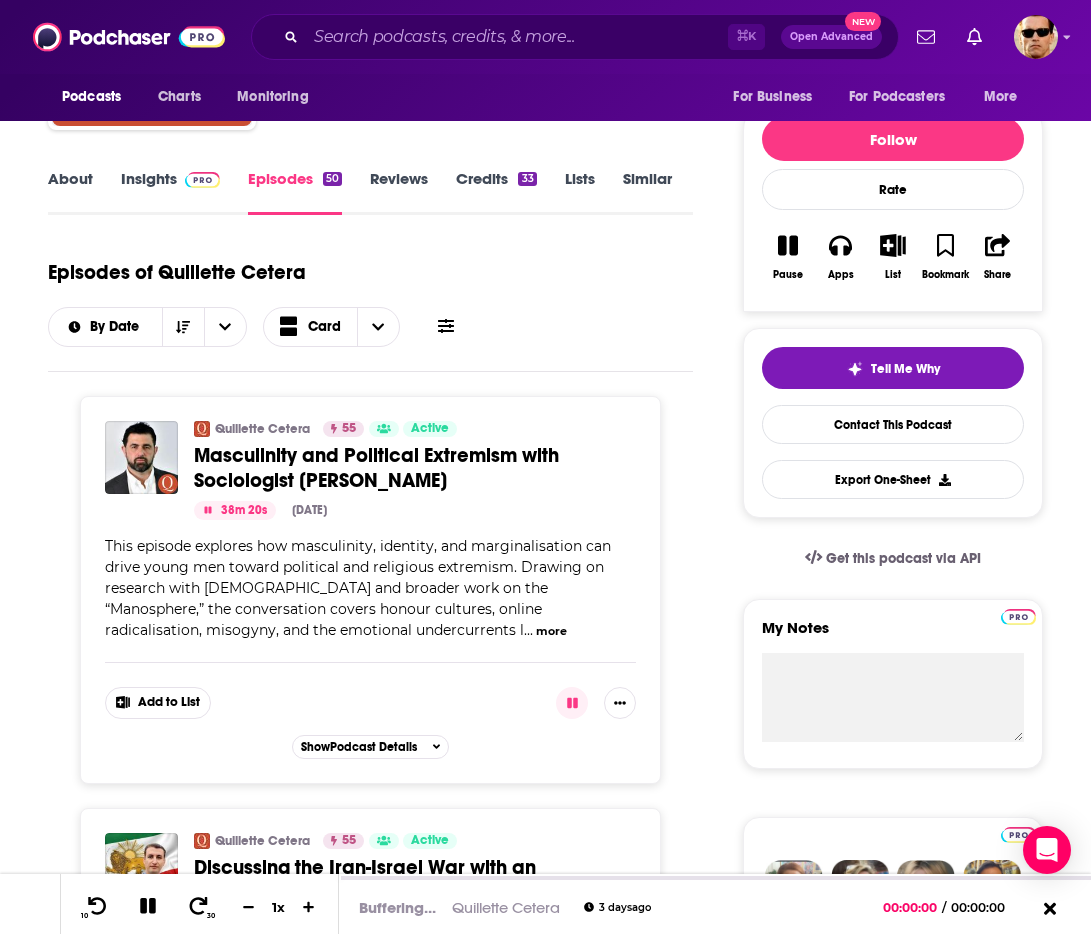 scroll, scrollTop: 211, scrollLeft: 0, axis: vertical 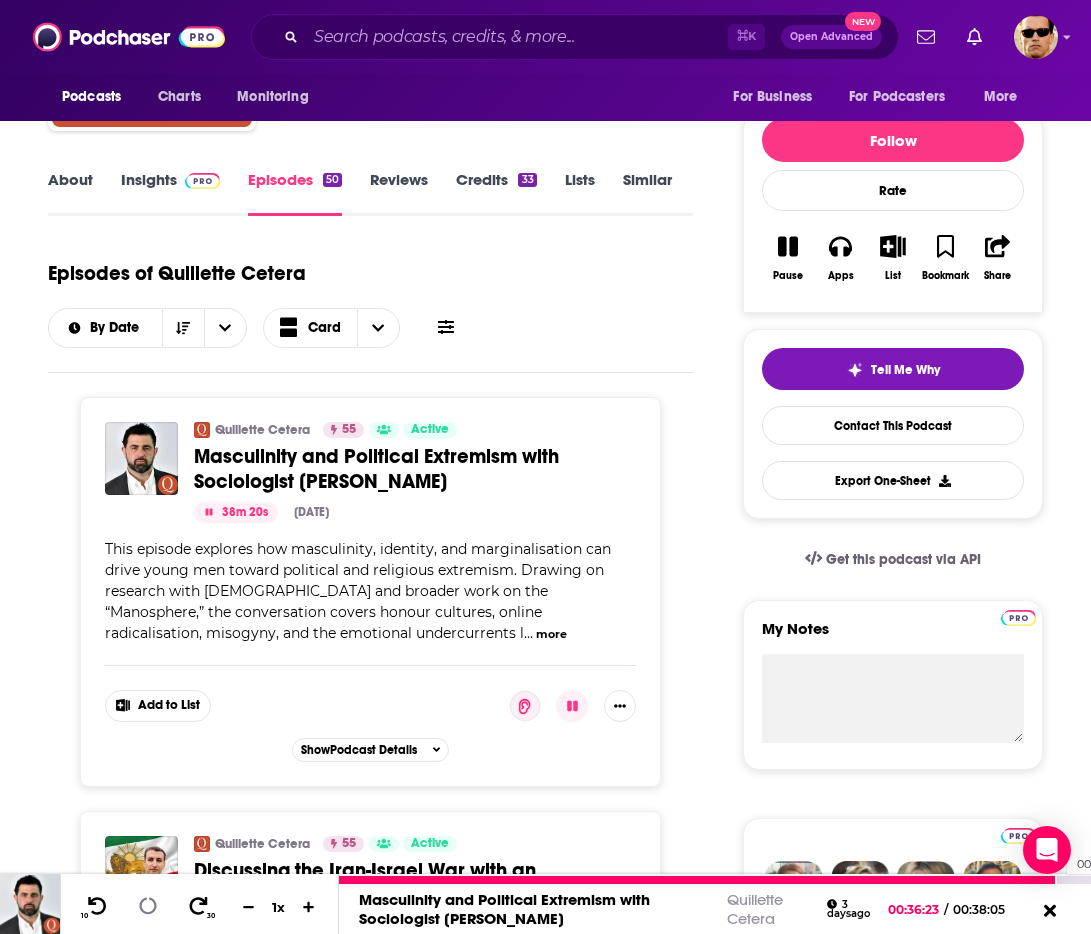click on "00:36:23" at bounding box center [715, 880] 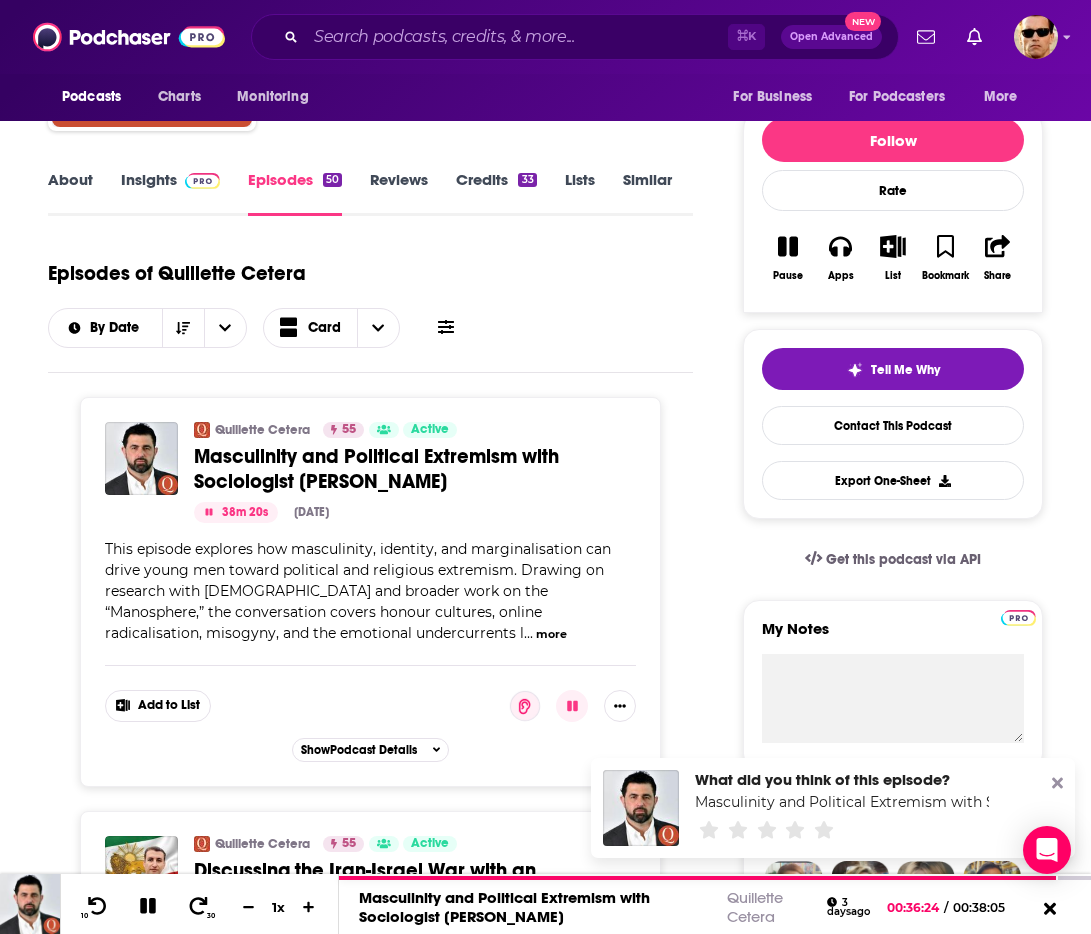 click 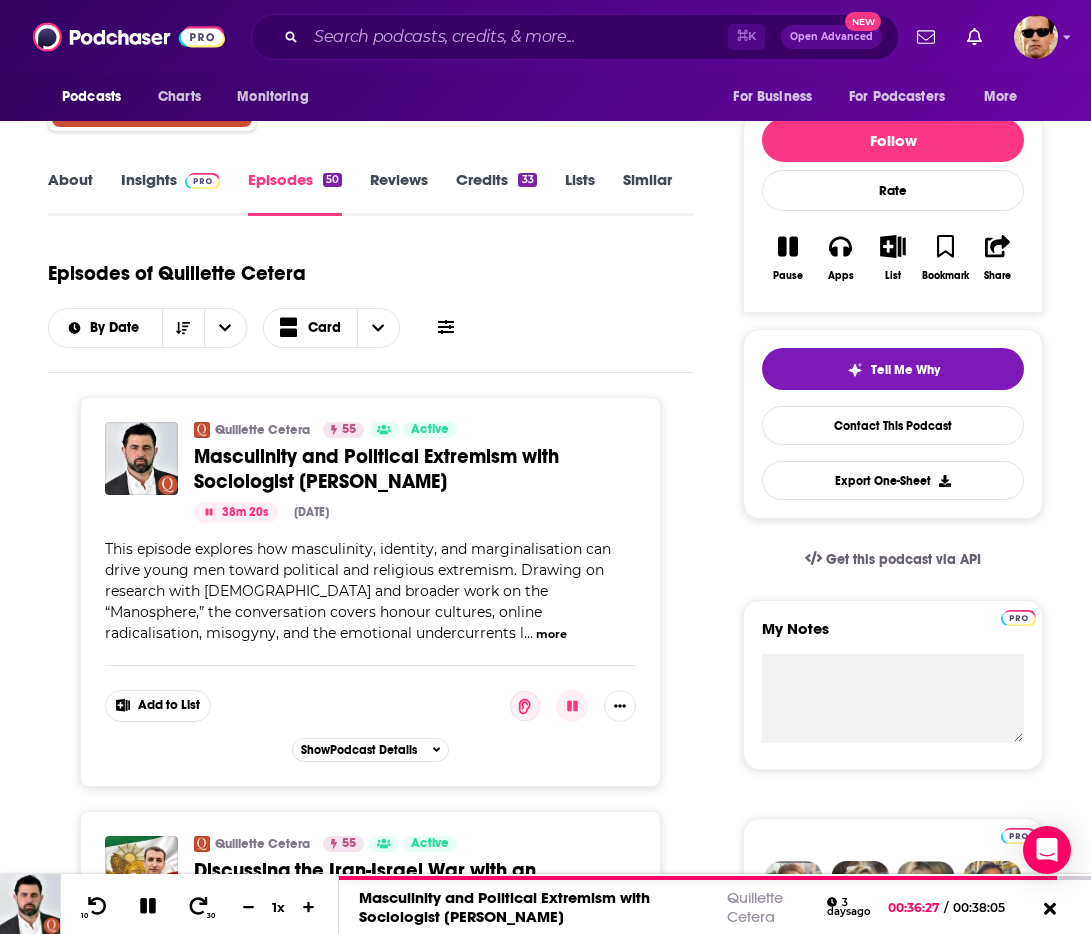 click on "Insights" at bounding box center [170, 193] 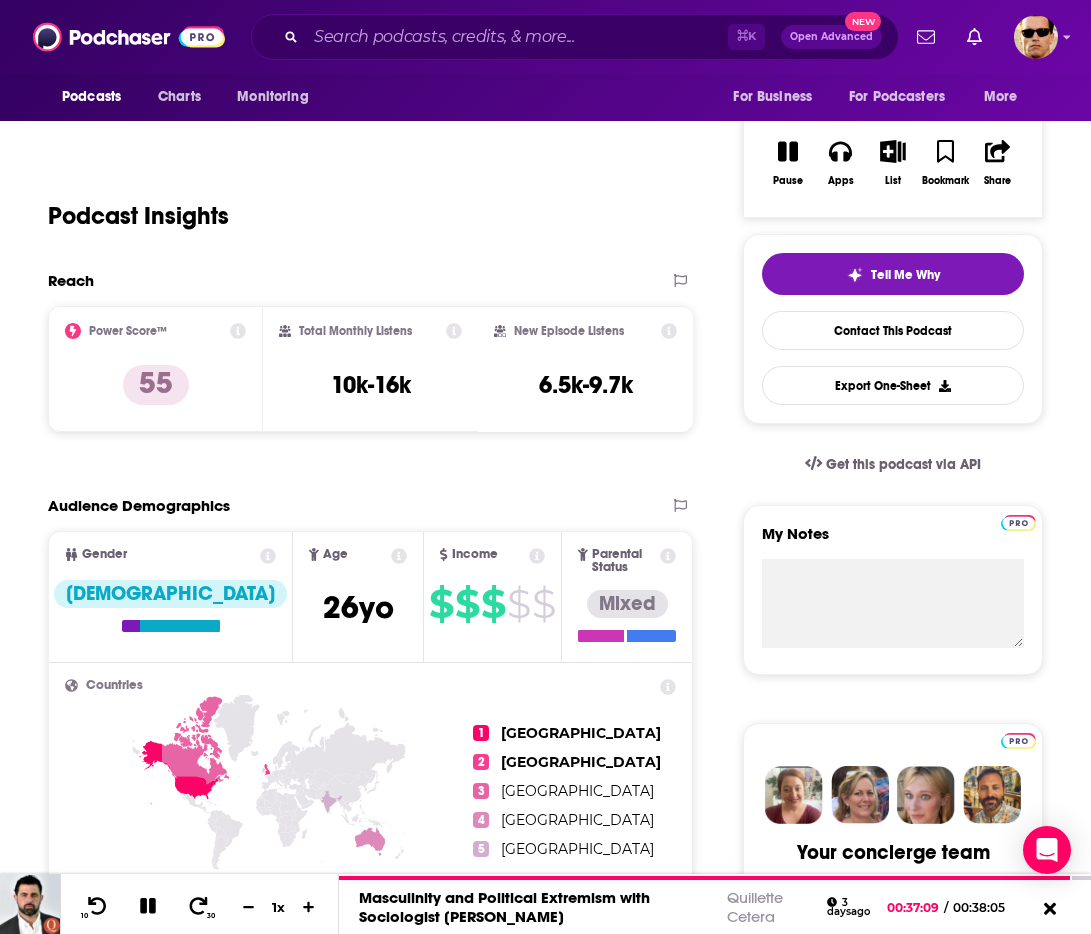 scroll, scrollTop: 0, scrollLeft: 0, axis: both 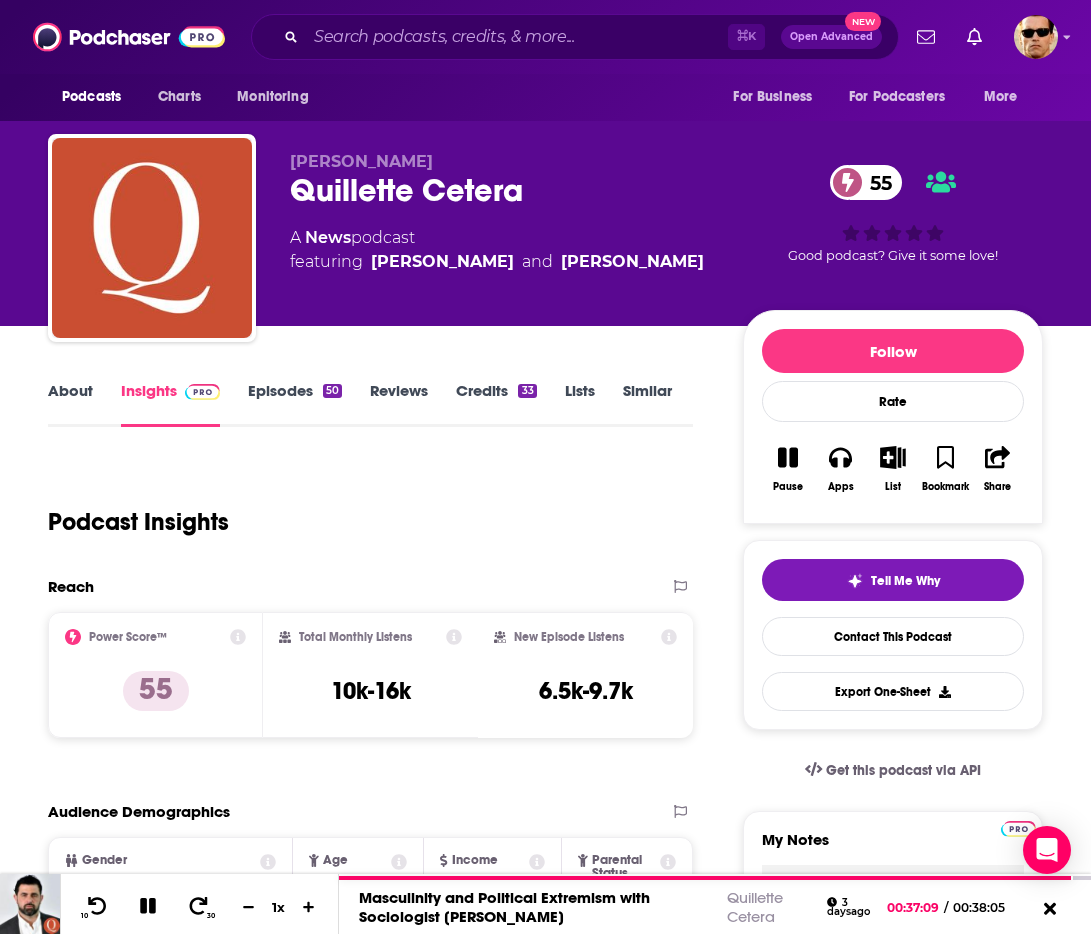 click on "About" at bounding box center [70, 404] 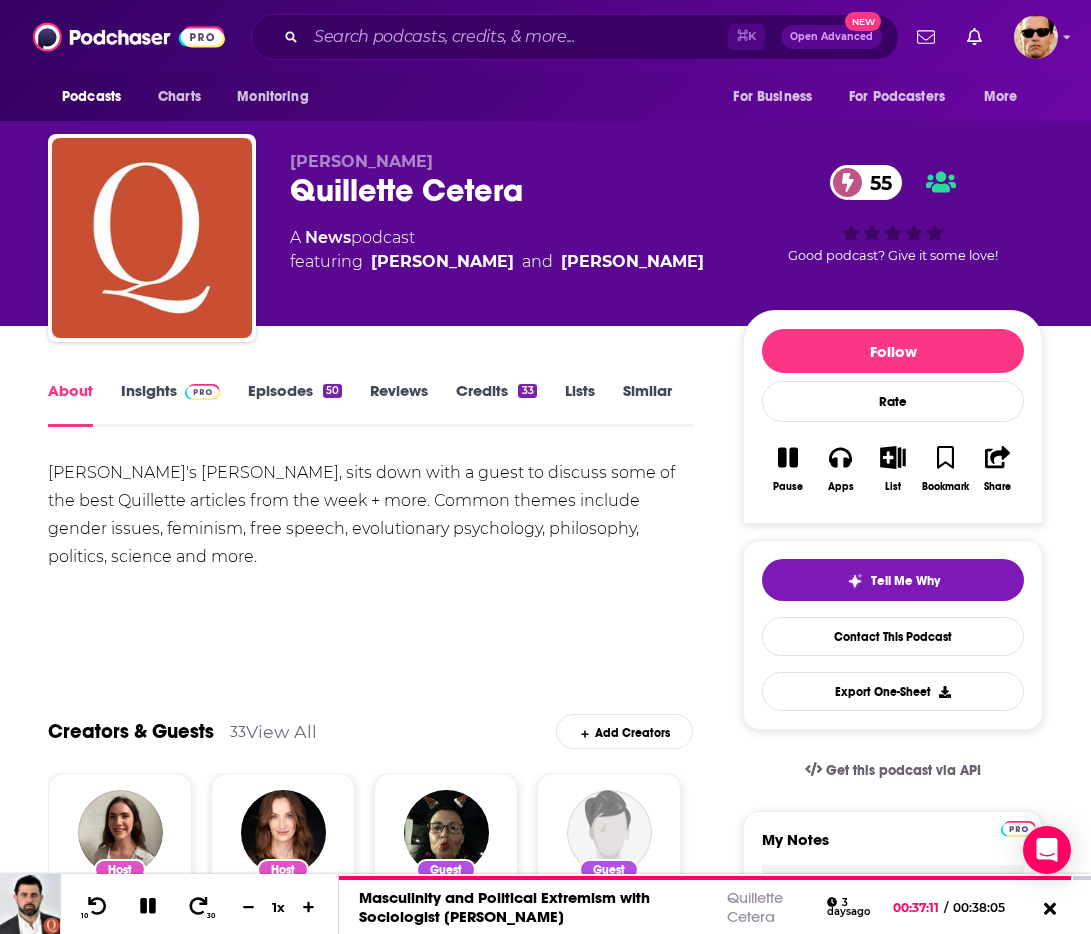 click on "Insights" at bounding box center [170, 404] 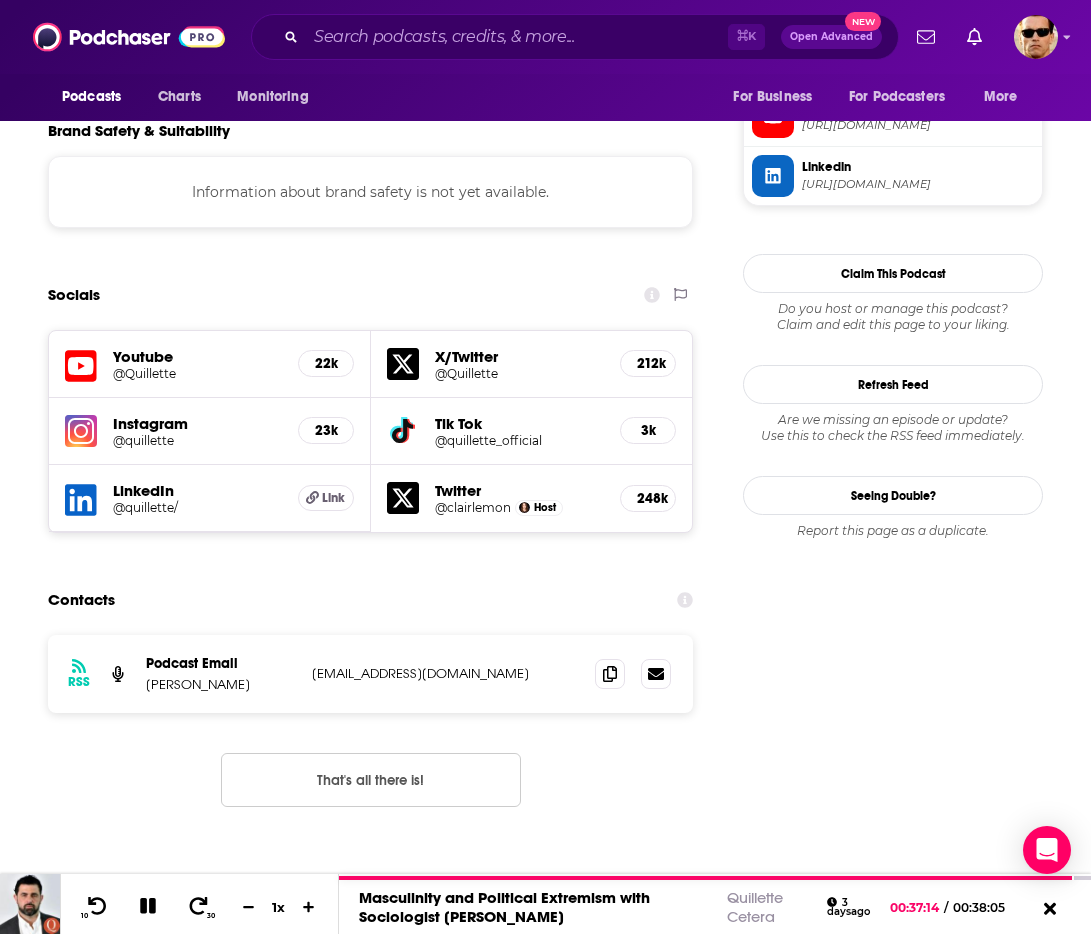 scroll, scrollTop: 1980, scrollLeft: 0, axis: vertical 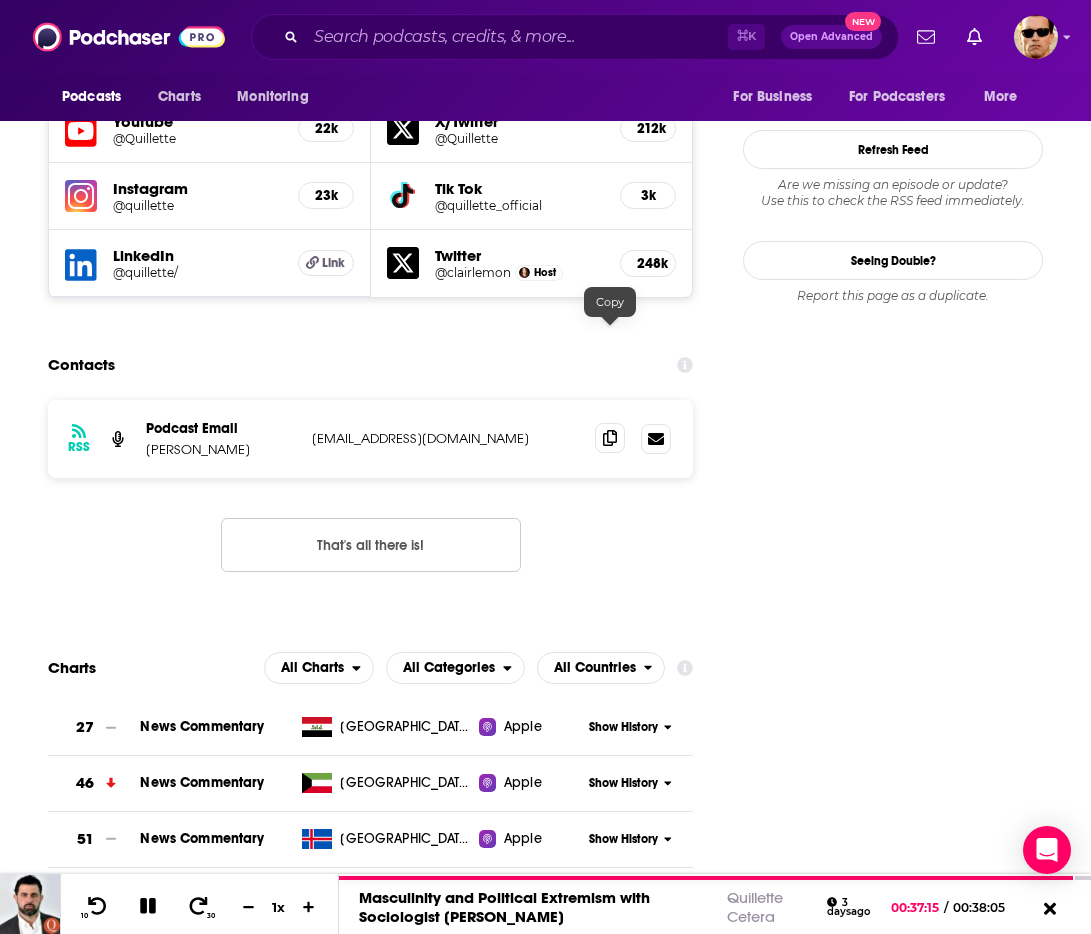 click 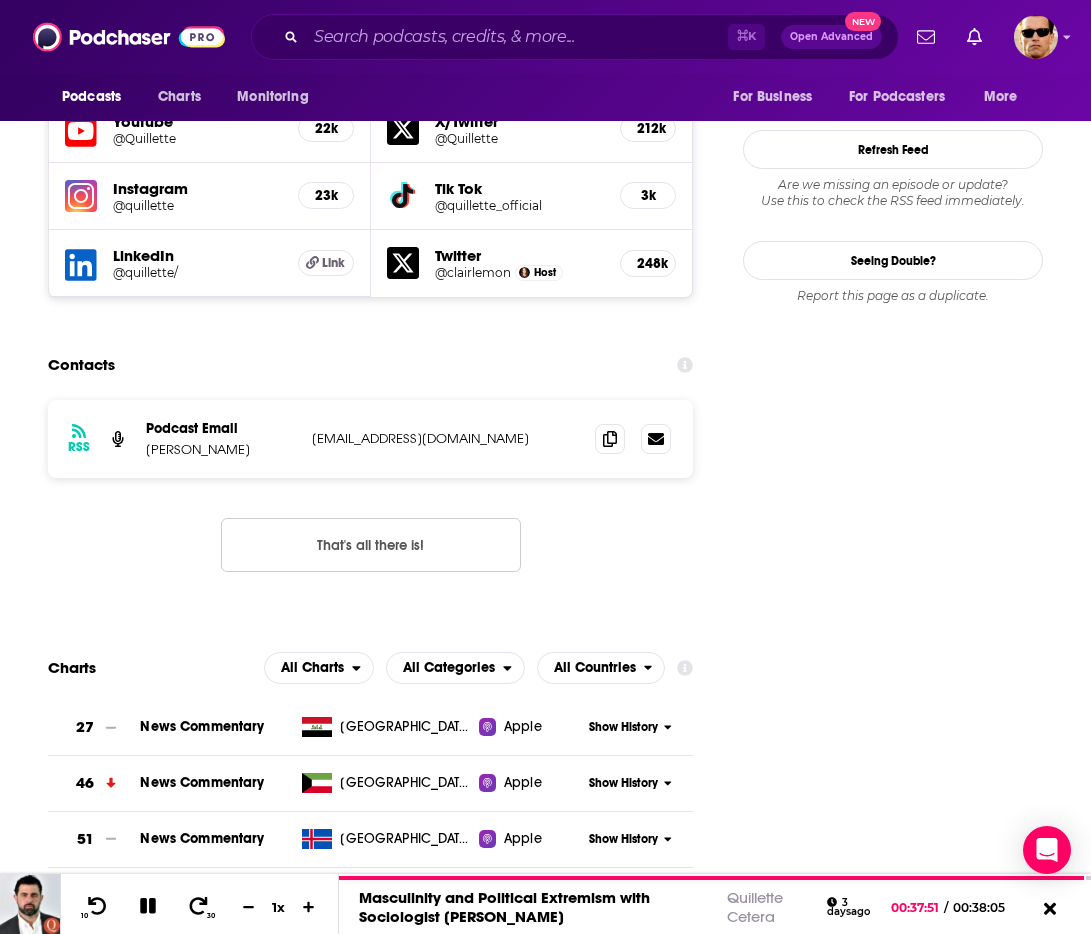 scroll, scrollTop: 1976, scrollLeft: 0, axis: vertical 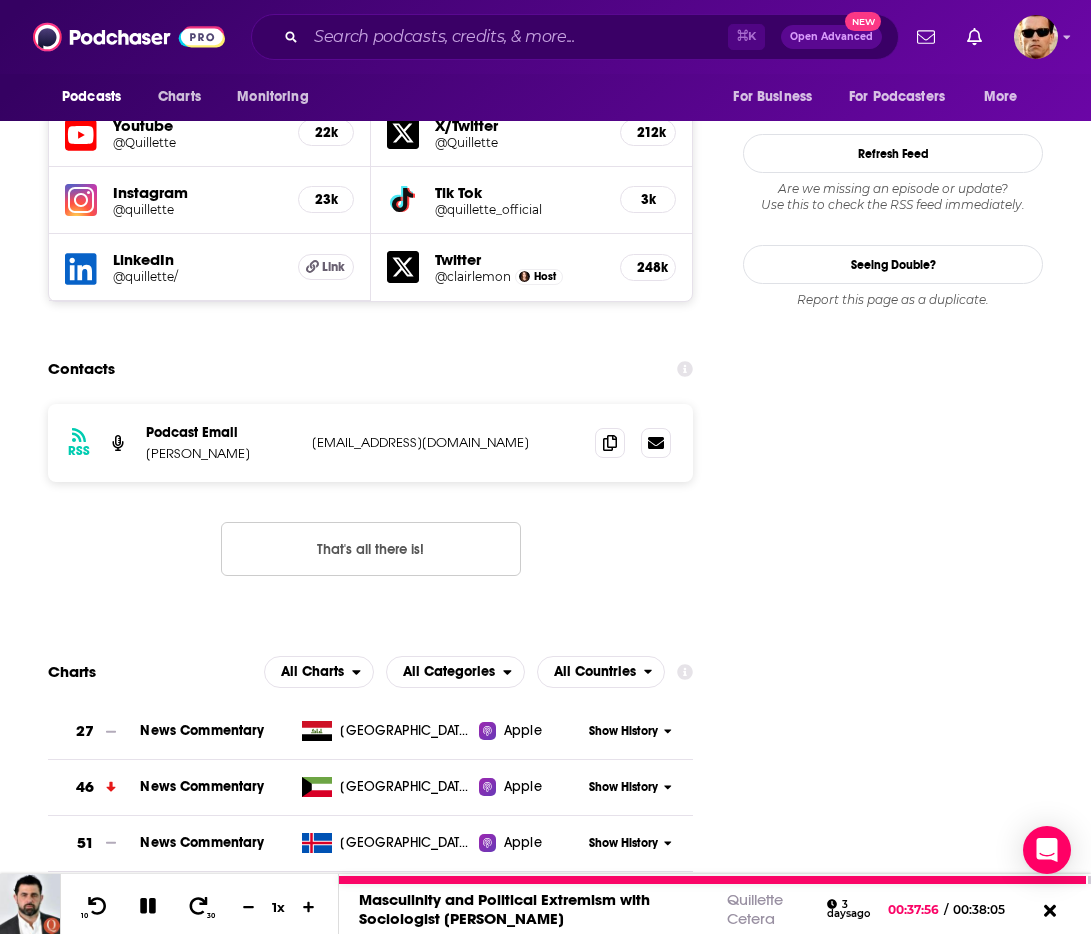click 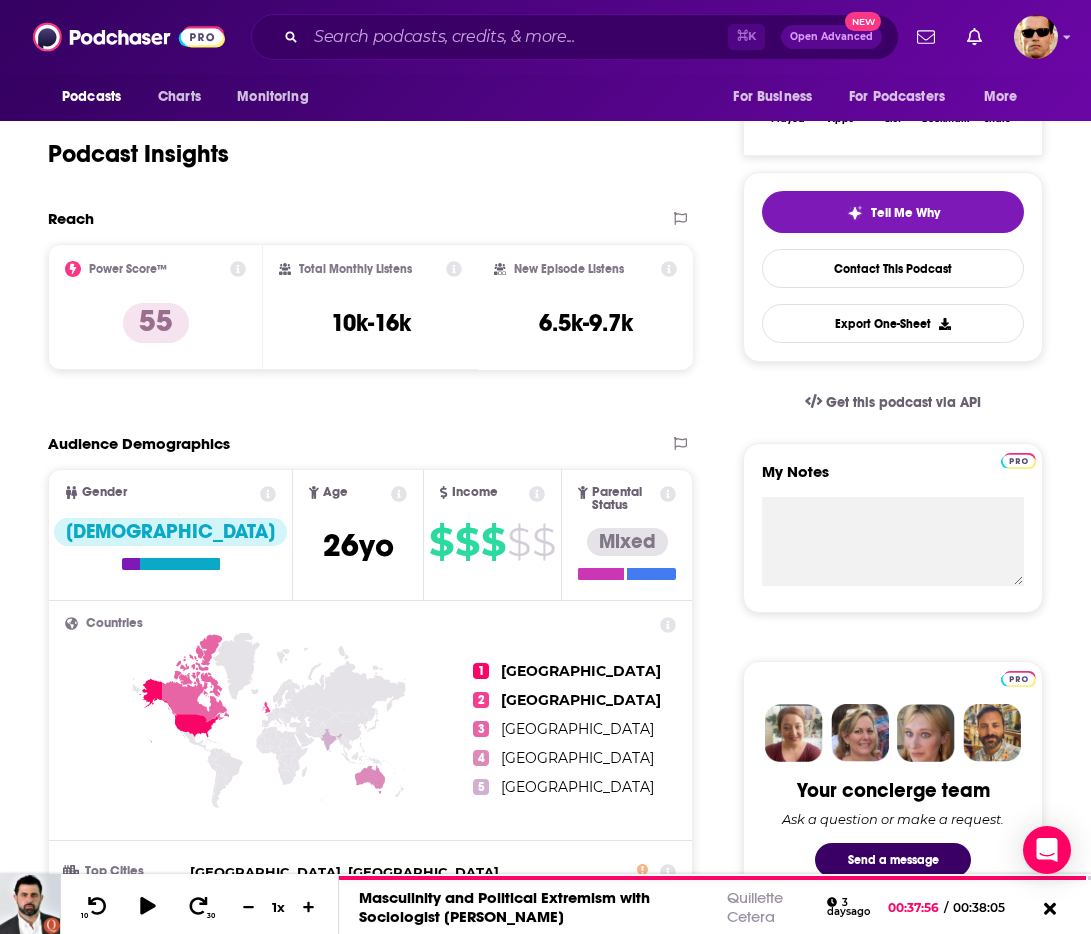 scroll, scrollTop: 0, scrollLeft: 0, axis: both 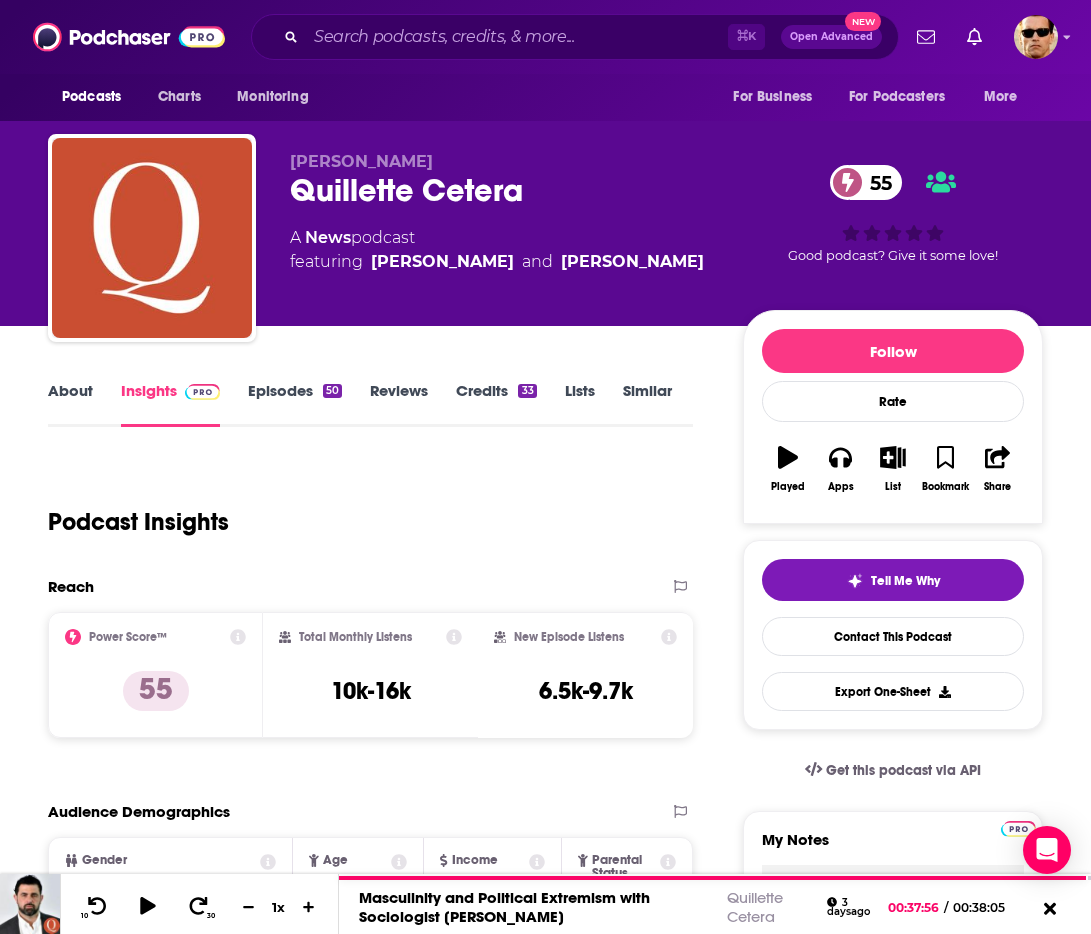 click on "About" at bounding box center (70, 404) 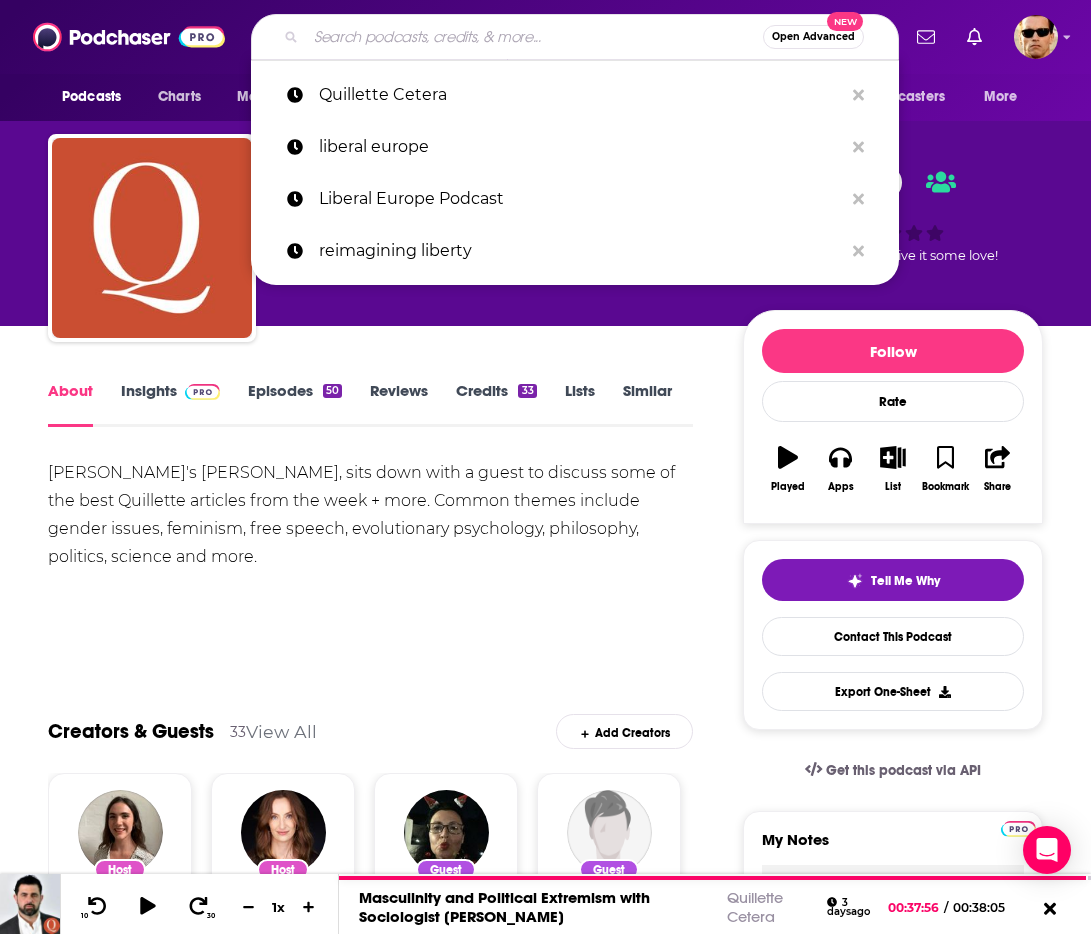 click at bounding box center [534, 37] 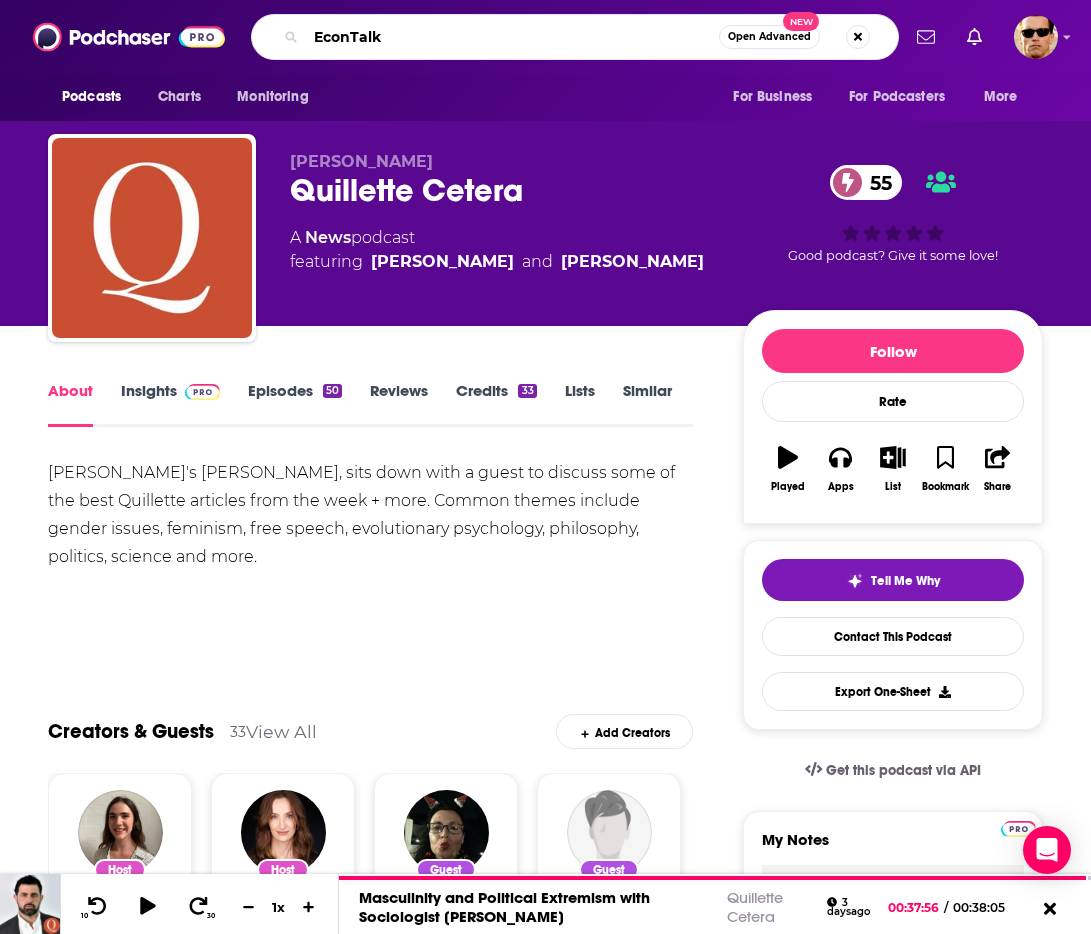 scroll, scrollTop: 4, scrollLeft: 0, axis: vertical 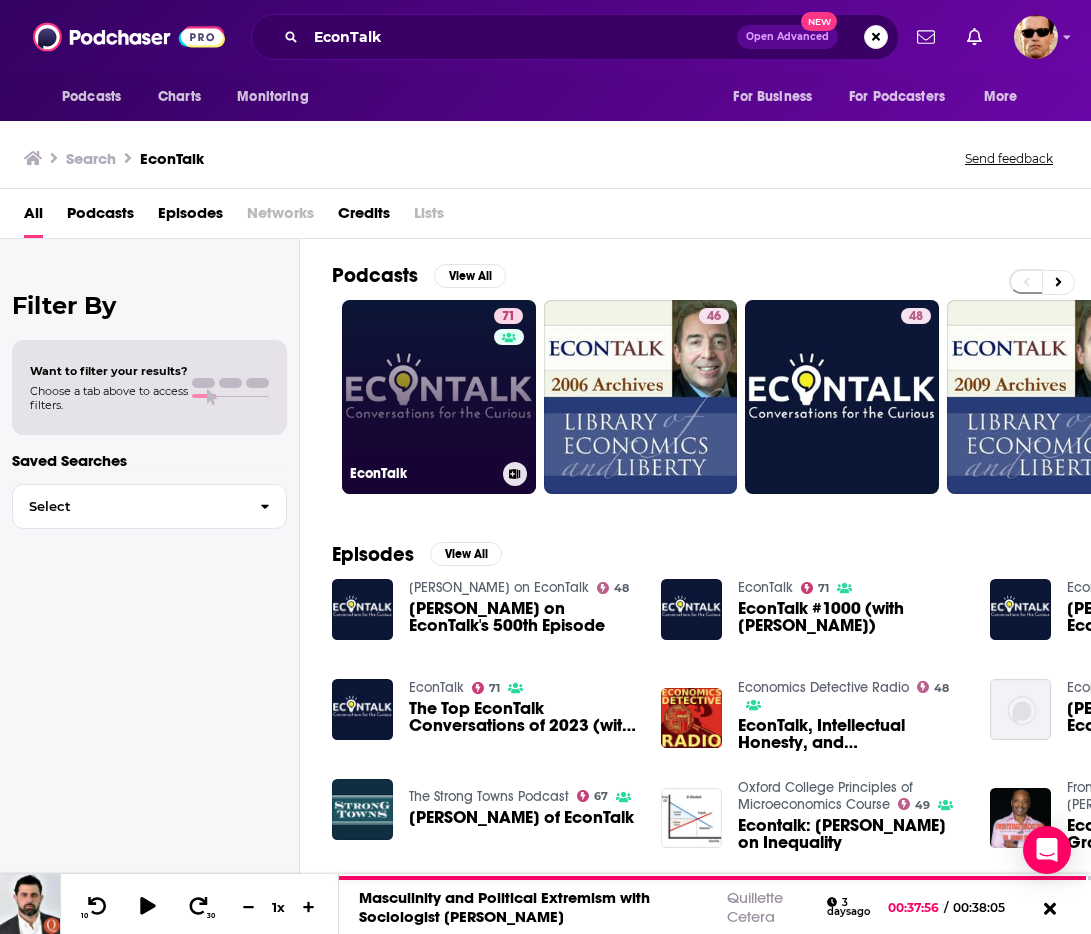 click on "71 EconTalk" at bounding box center (439, 397) 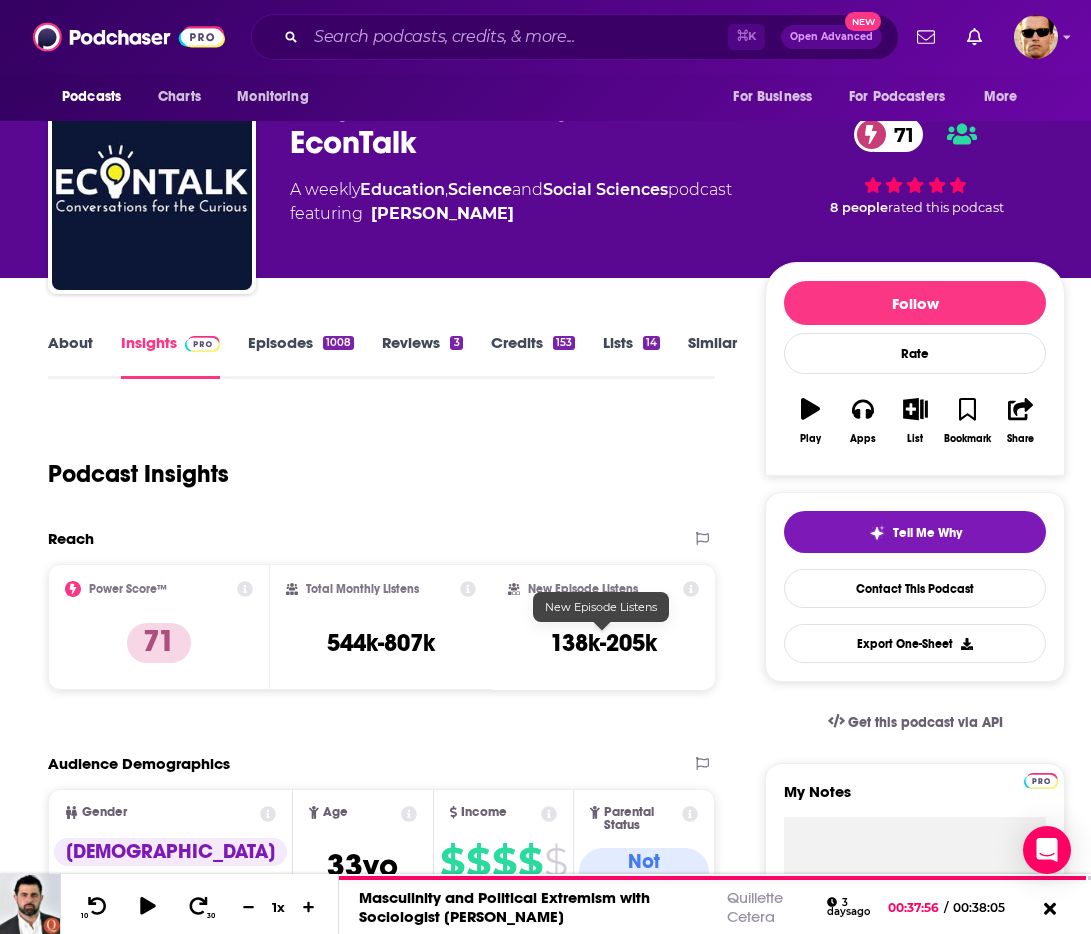 scroll, scrollTop: 17, scrollLeft: 0, axis: vertical 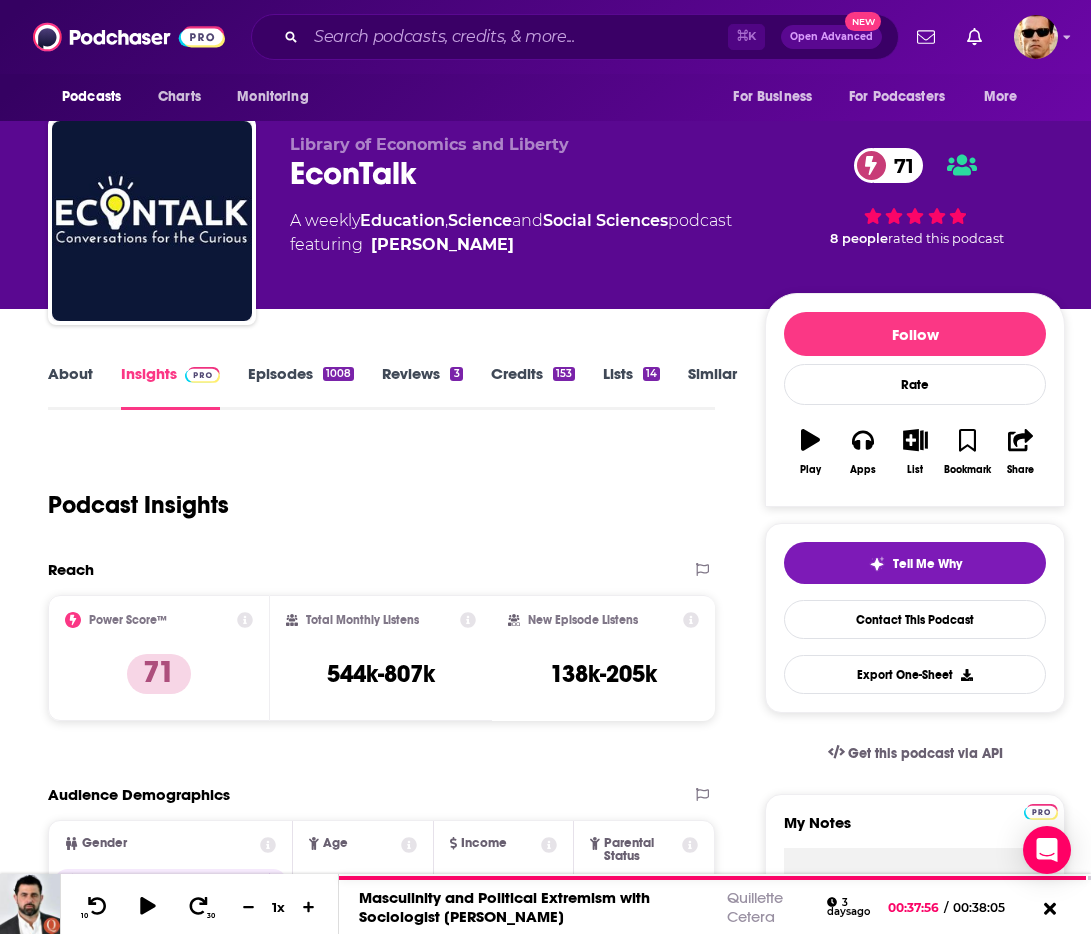 click on "Episodes 1008" at bounding box center (301, 387) 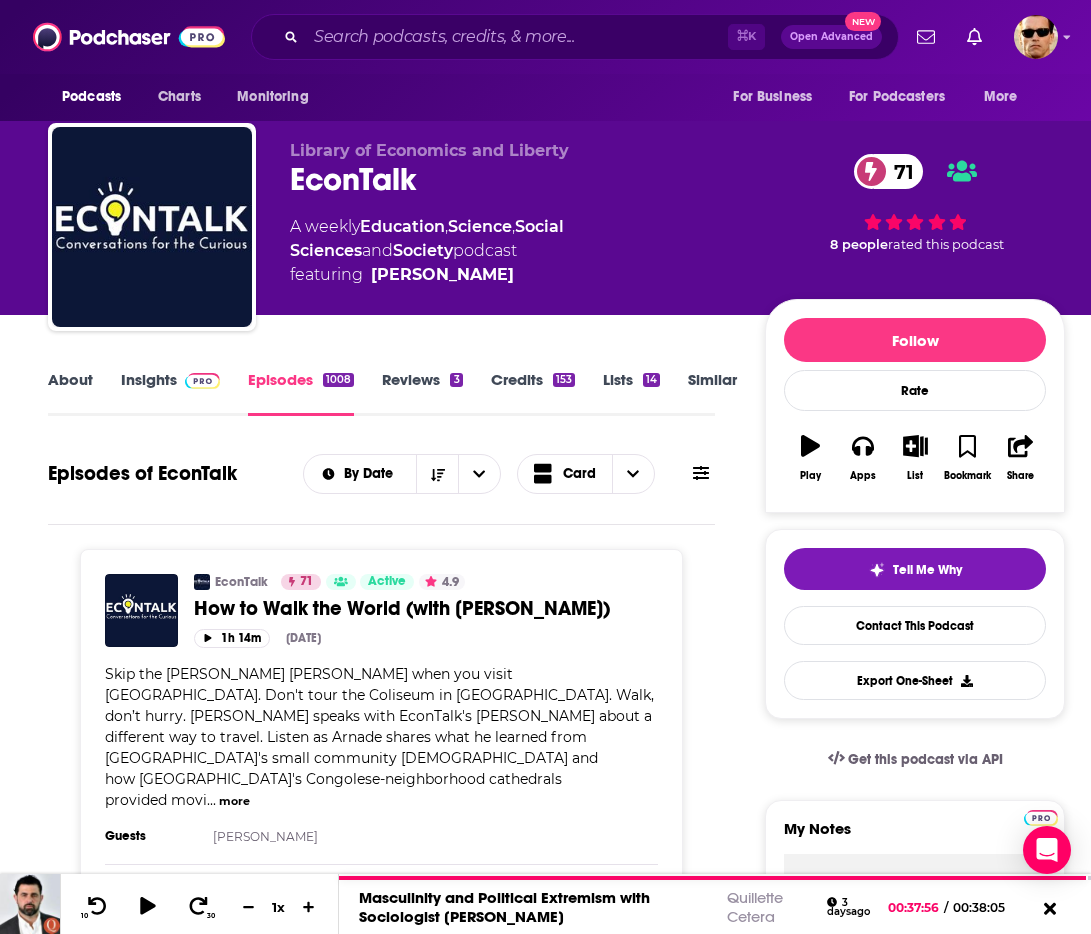 scroll, scrollTop: 7, scrollLeft: 0, axis: vertical 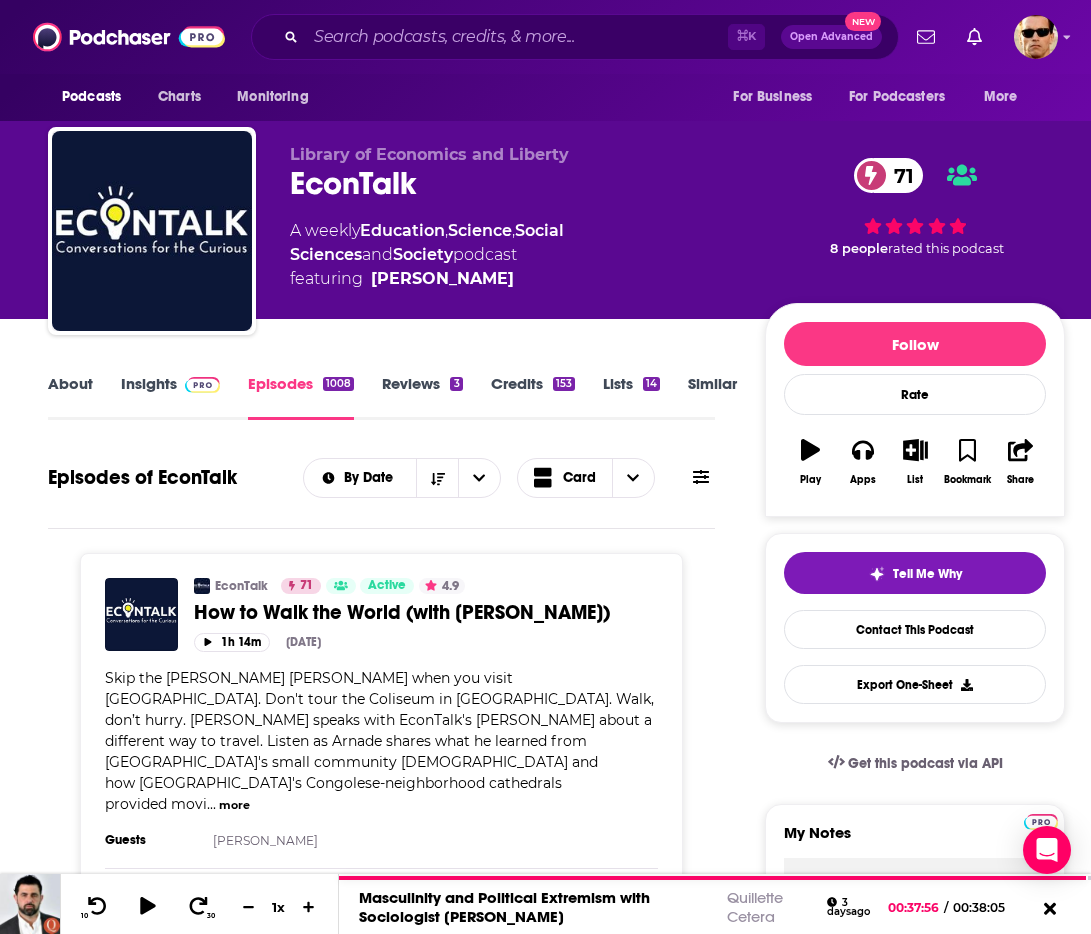click on "About" at bounding box center [70, 397] 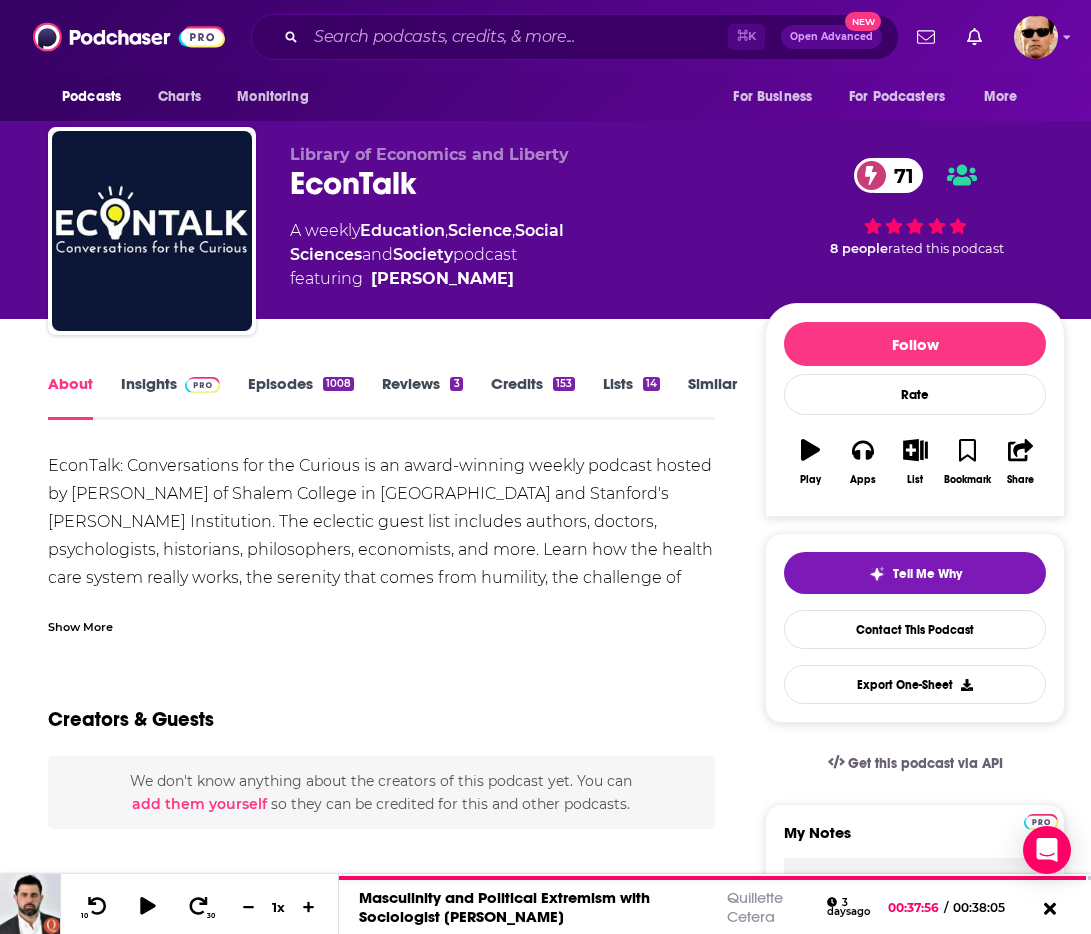 scroll, scrollTop: 2, scrollLeft: 0, axis: vertical 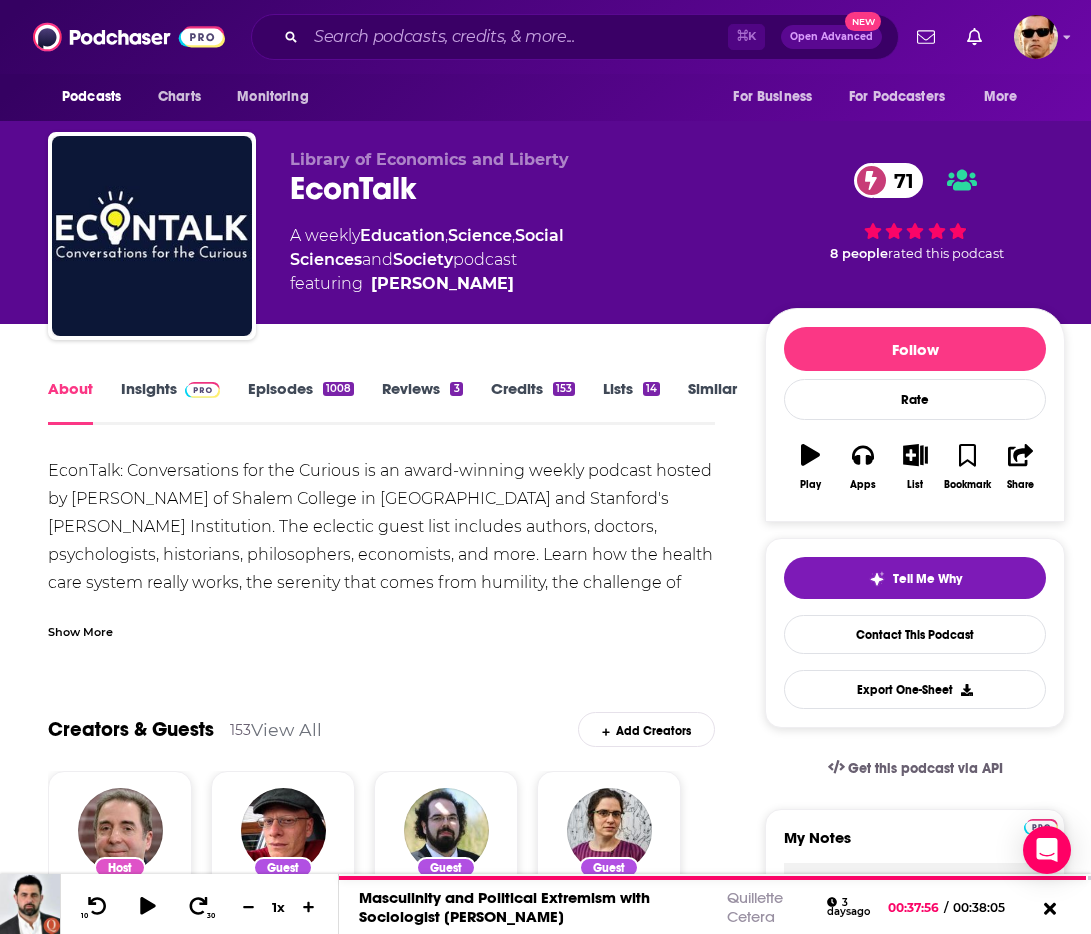 click on "Episodes 1008" at bounding box center (301, 402) 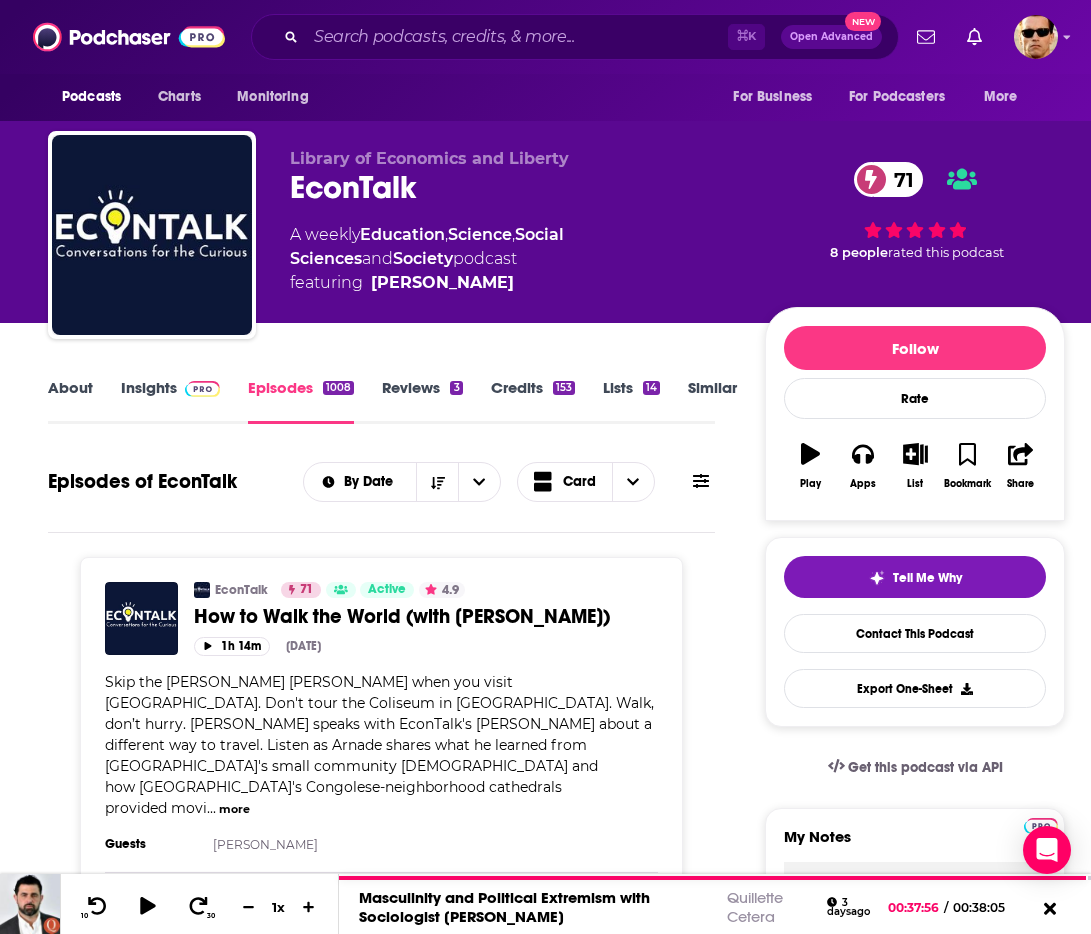 scroll, scrollTop: 0, scrollLeft: 0, axis: both 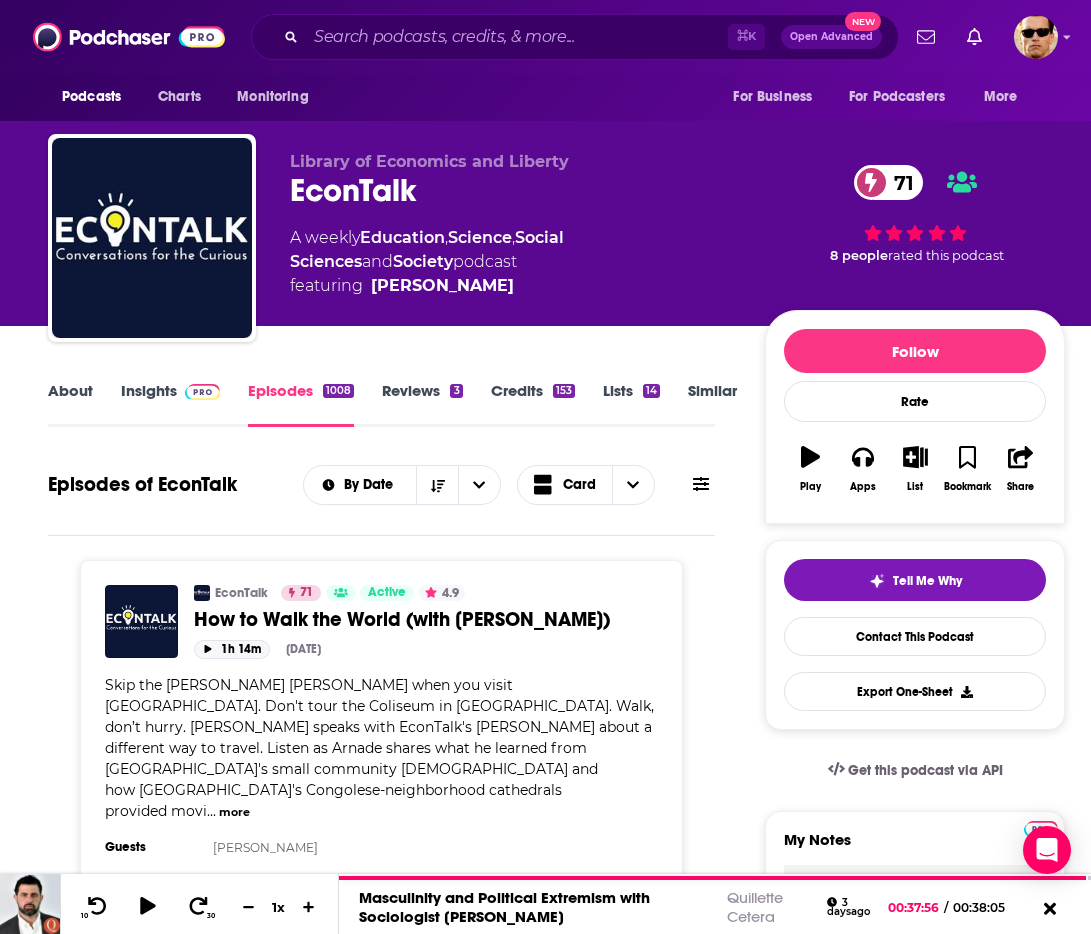 click on "1h 14m" at bounding box center (232, 649) 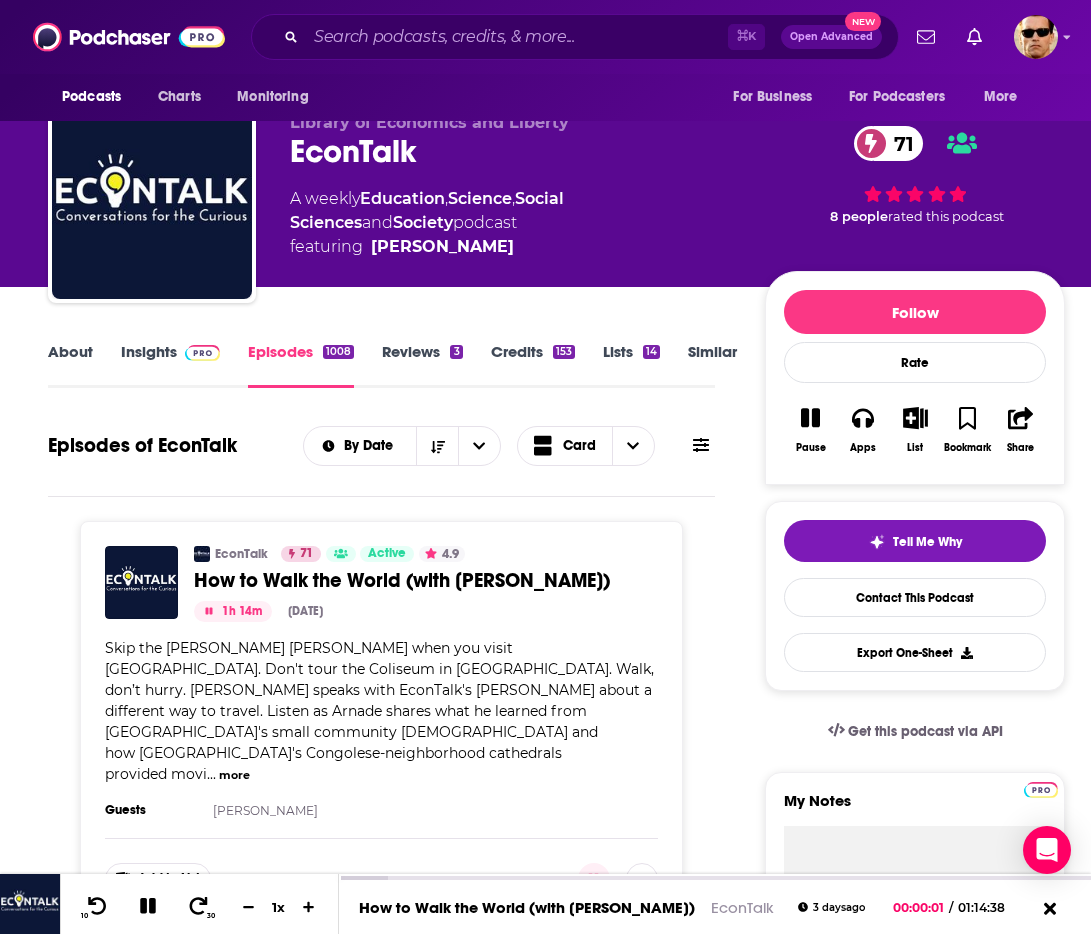 scroll, scrollTop: 56, scrollLeft: 0, axis: vertical 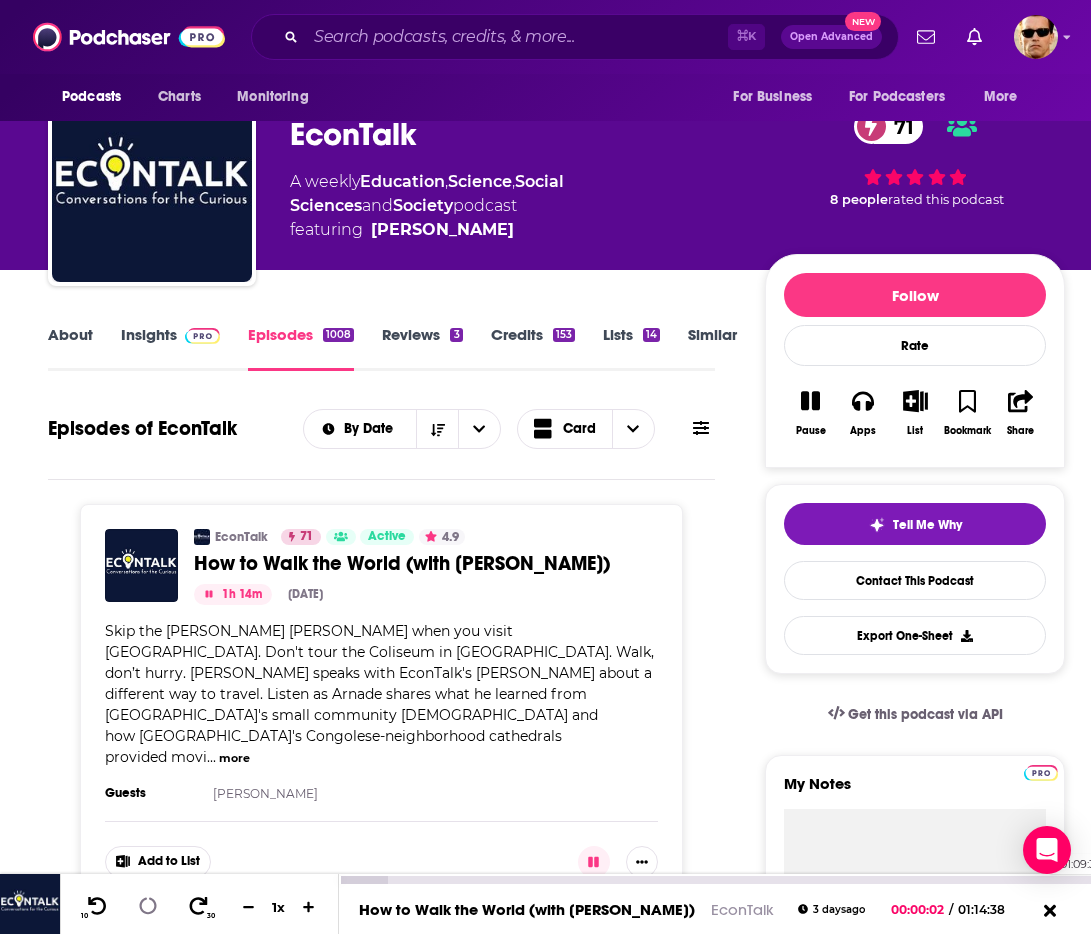 click on "01:09:36" at bounding box center (715, 880) 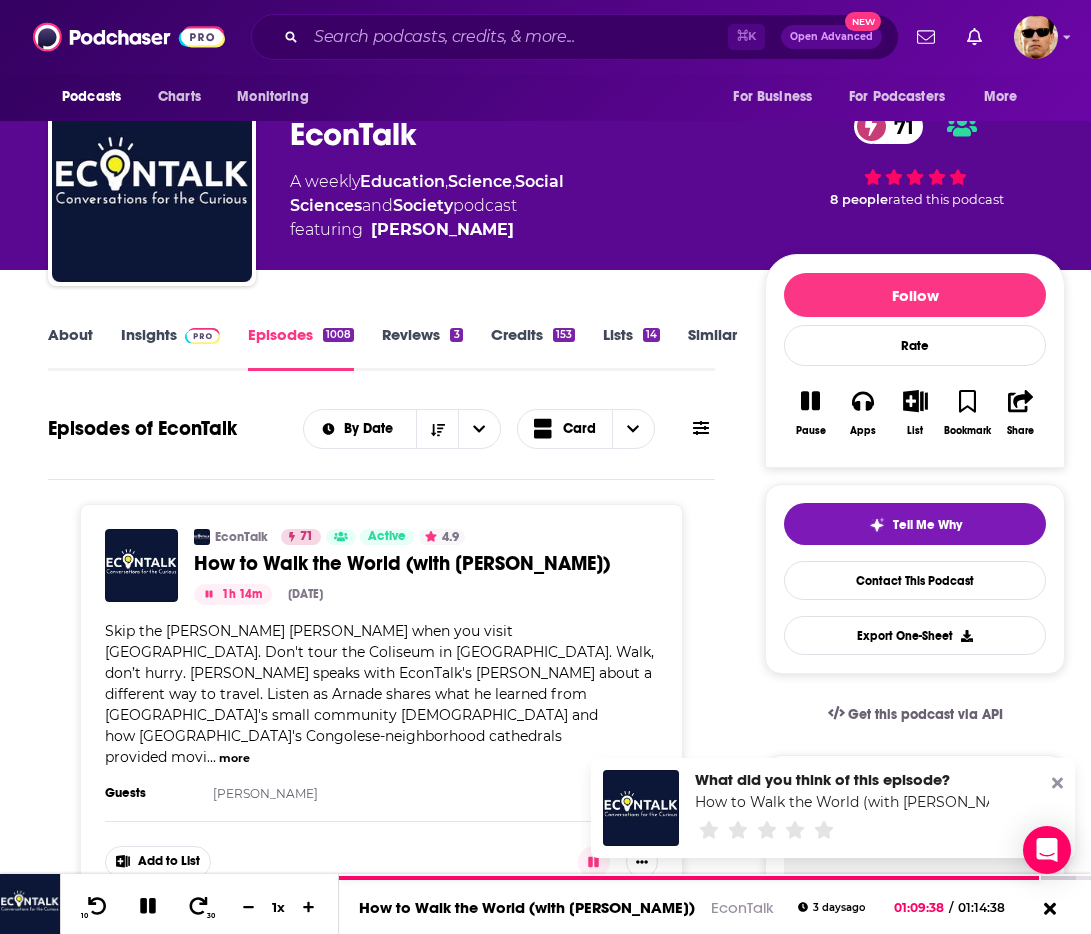 click 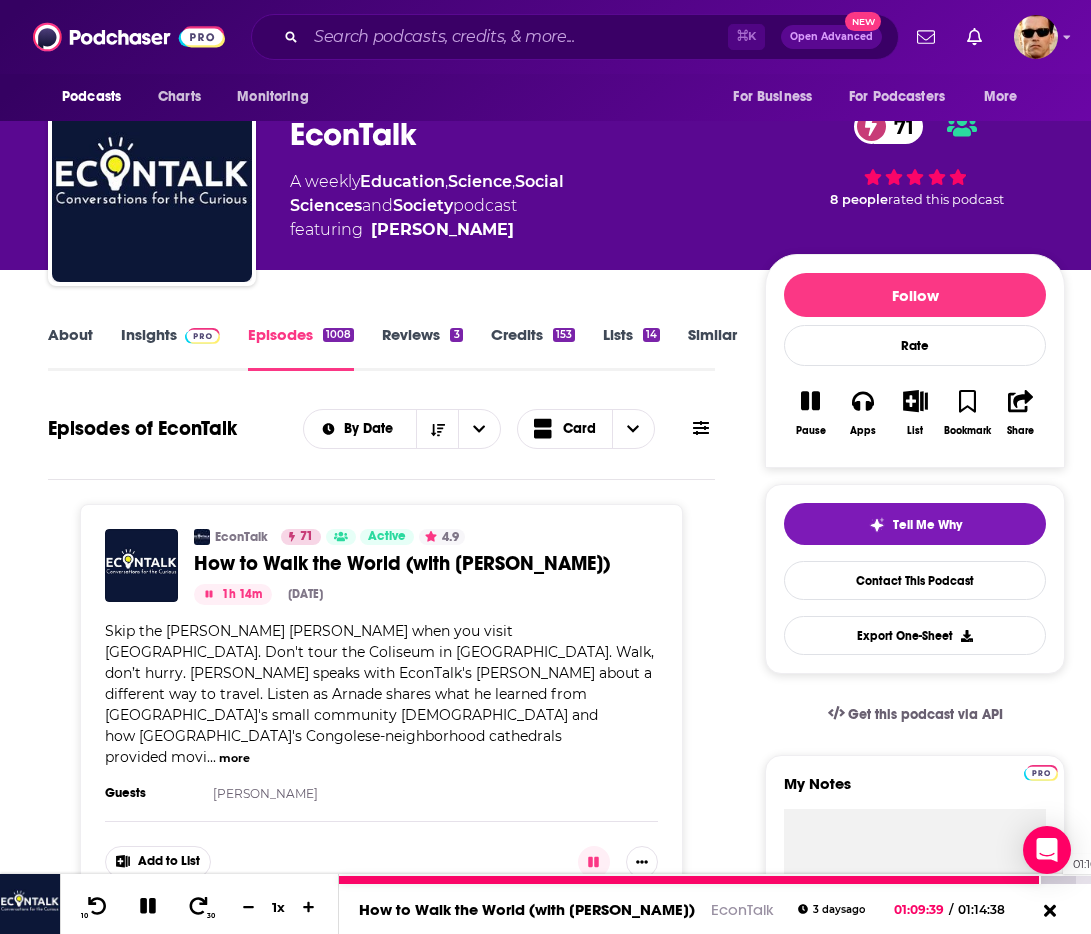 click at bounding box center [707, 880] 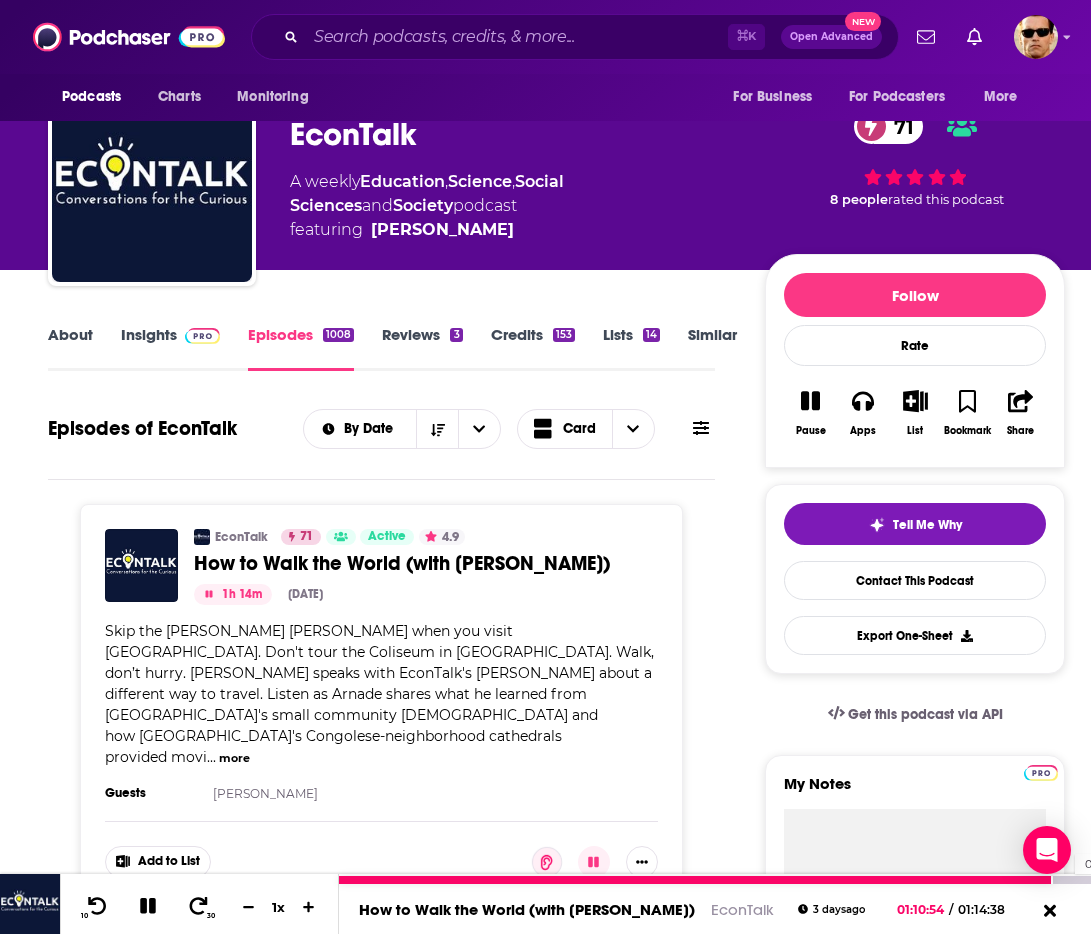 click at bounding box center [715, 880] 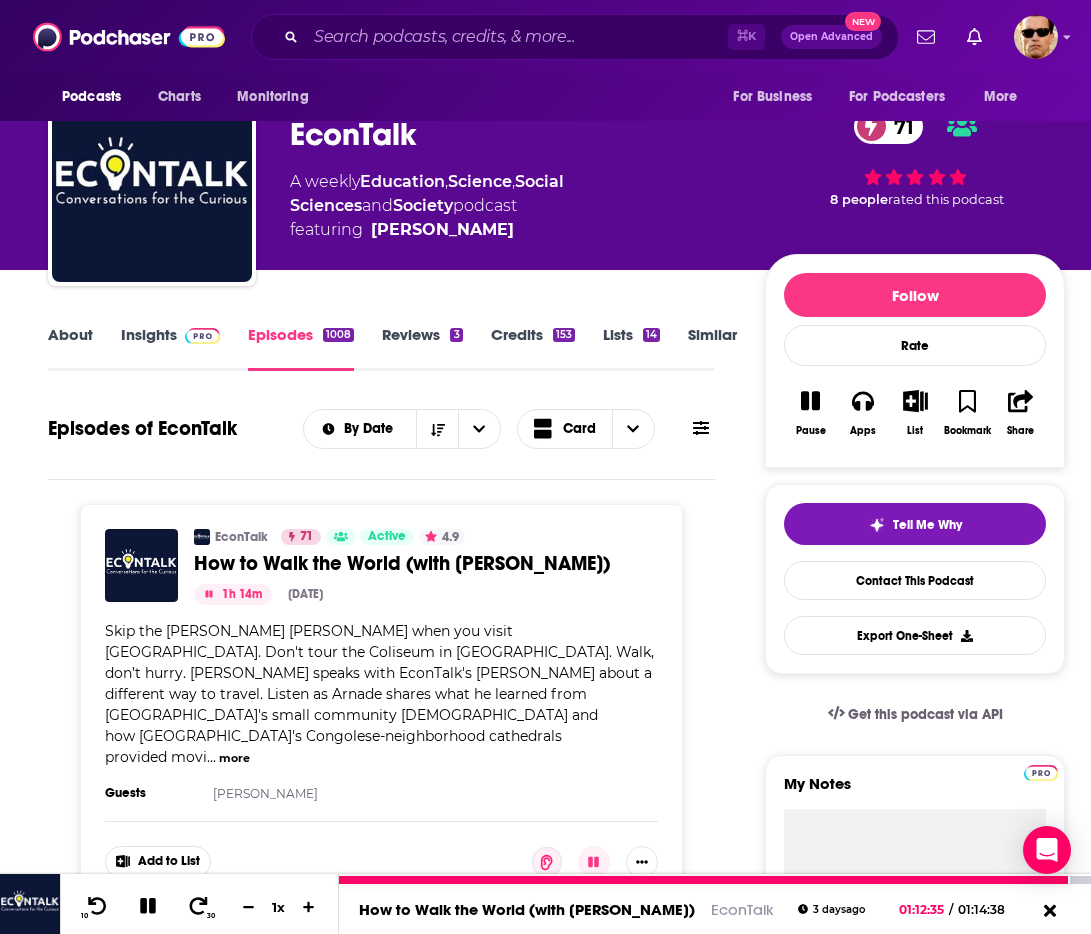 drag, startPoint x: 155, startPoint y: 905, endPoint x: 131, endPoint y: 892, distance: 27.294687 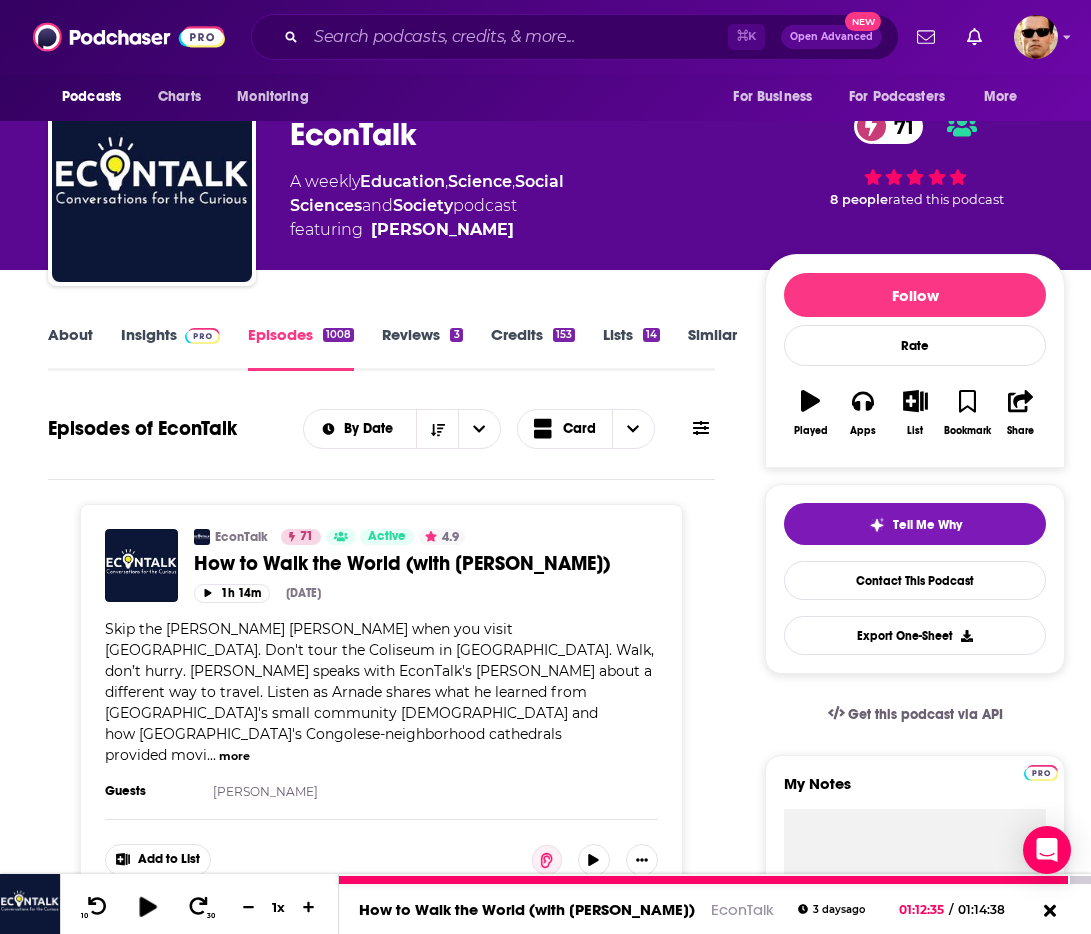 click 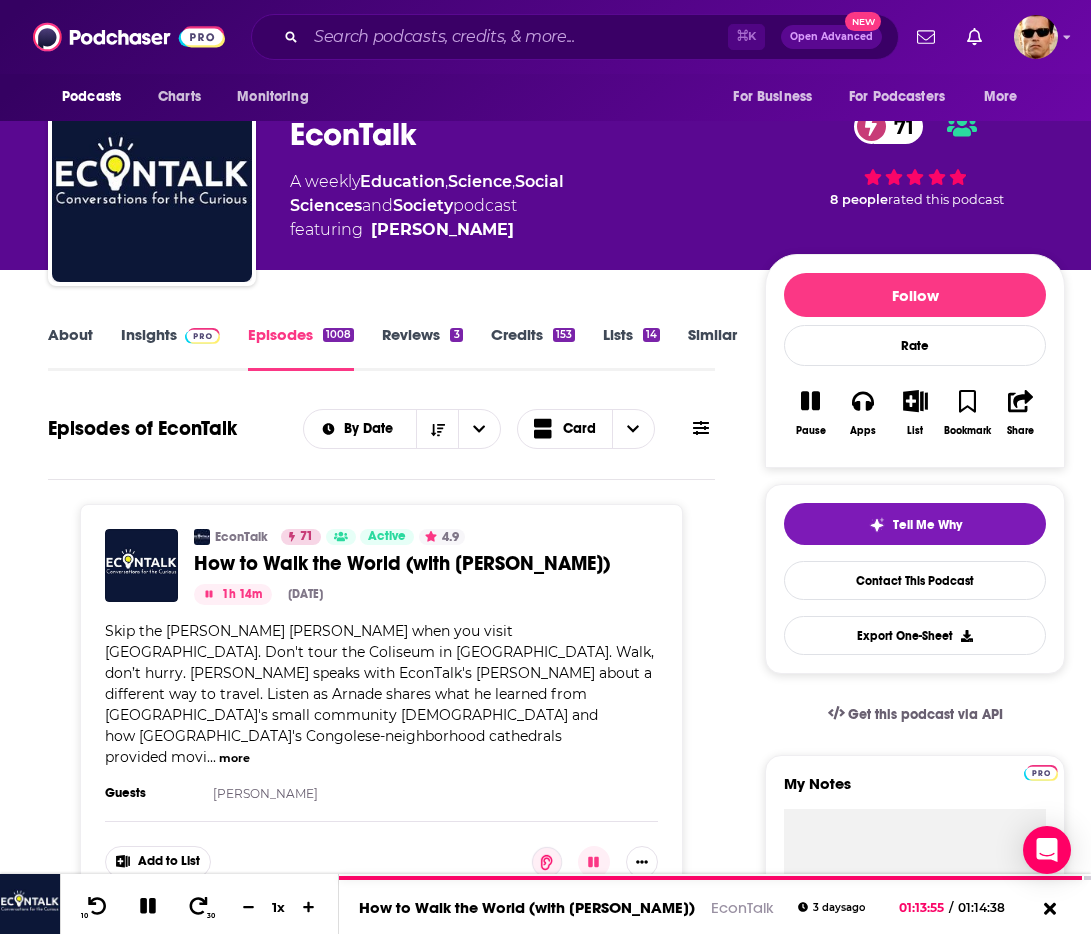 scroll, scrollTop: 55, scrollLeft: 0, axis: vertical 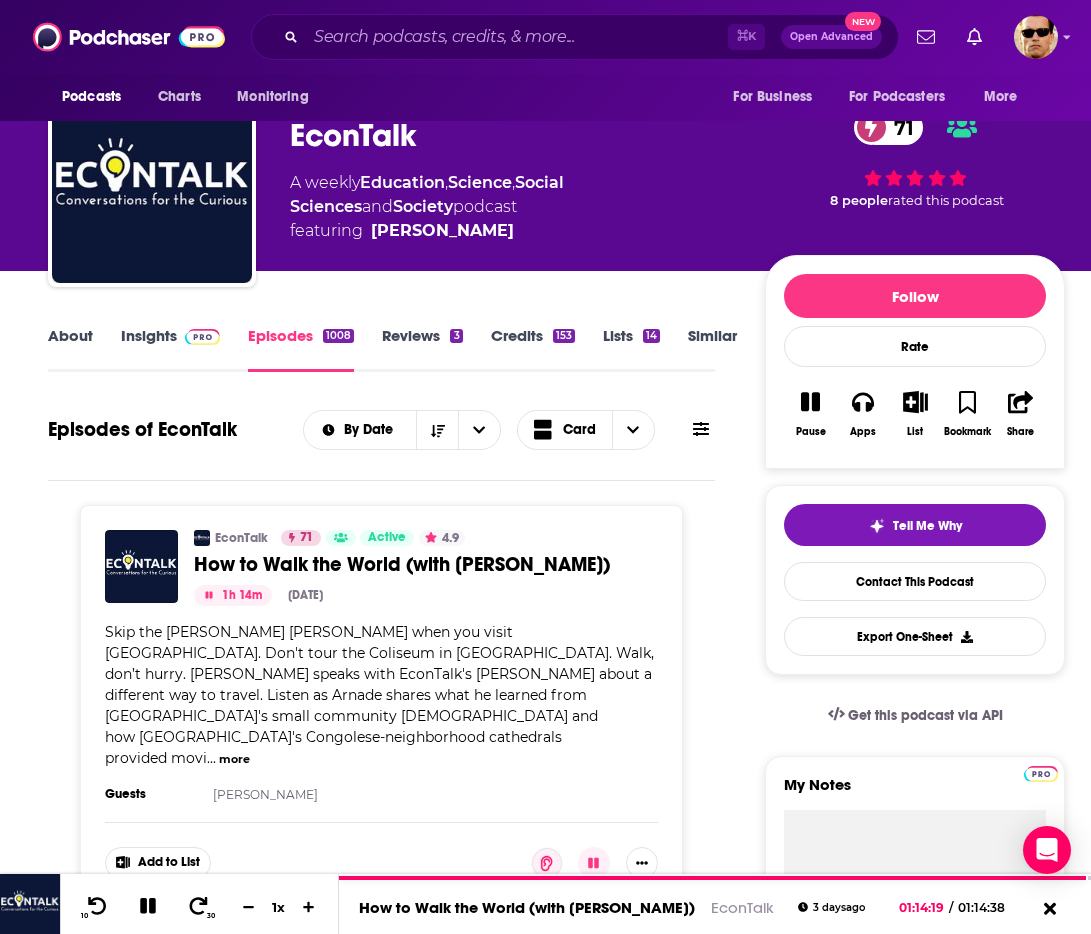 click on "Insights" at bounding box center [170, 349] 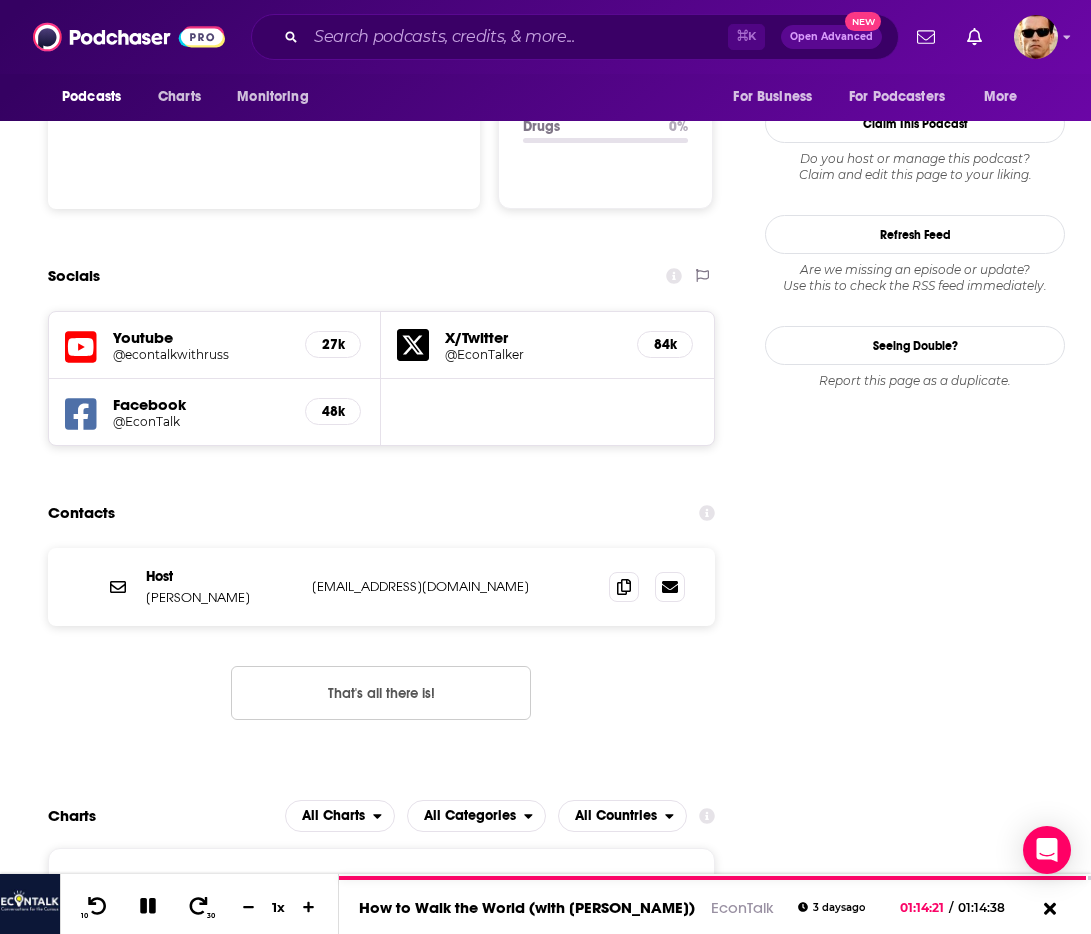 scroll, scrollTop: 2133, scrollLeft: 0, axis: vertical 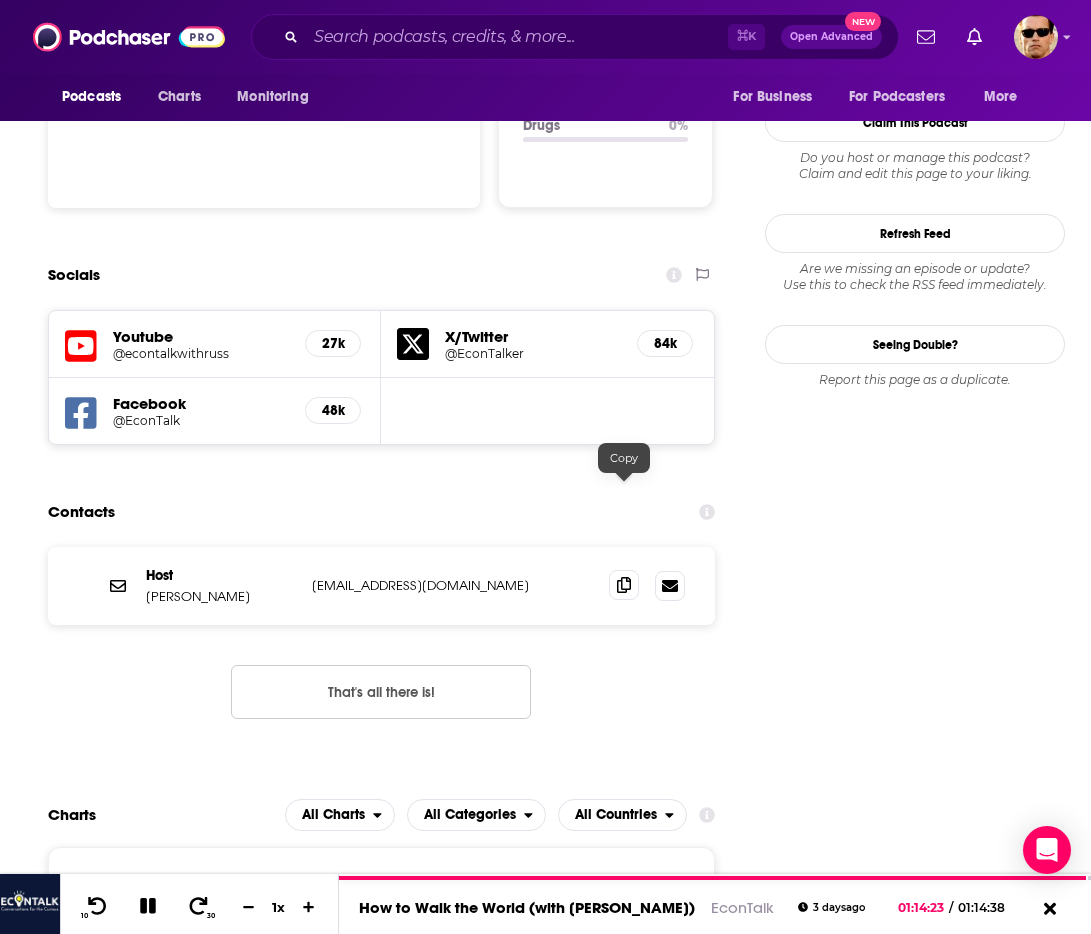 click 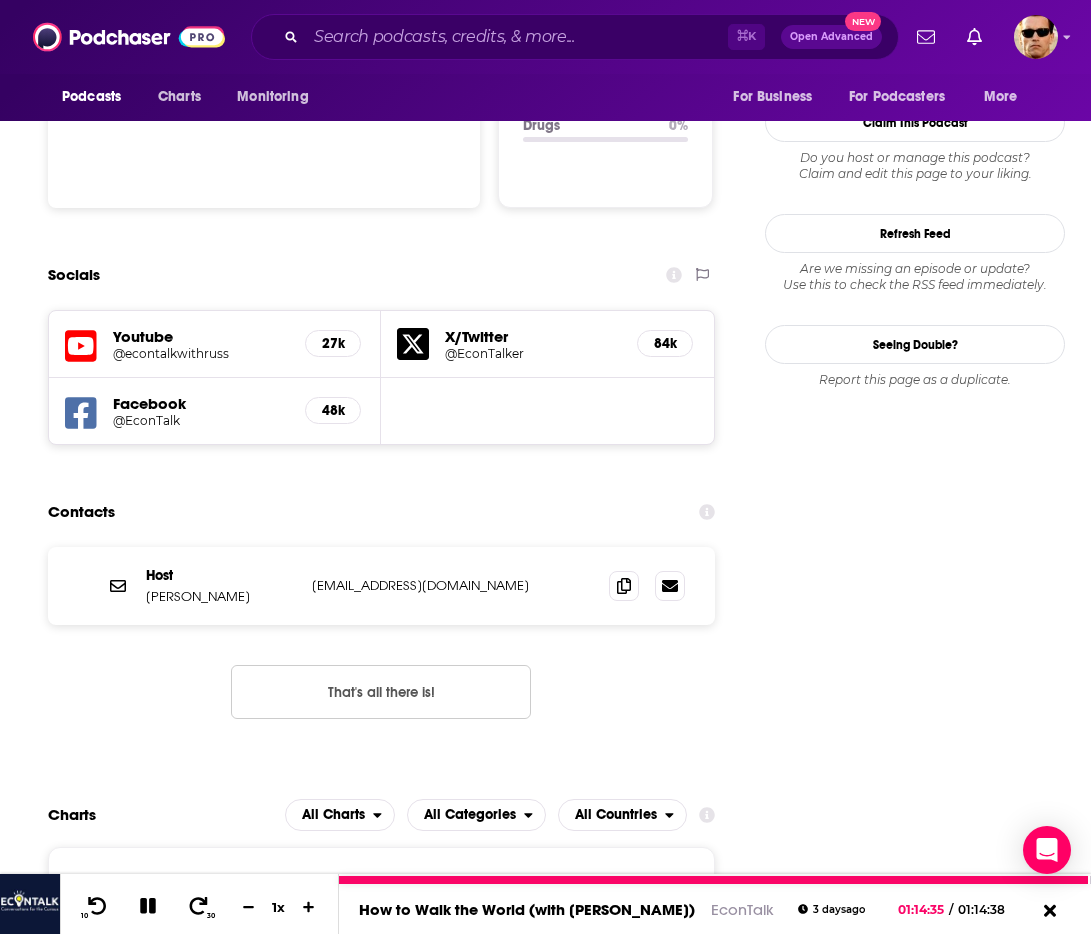 click 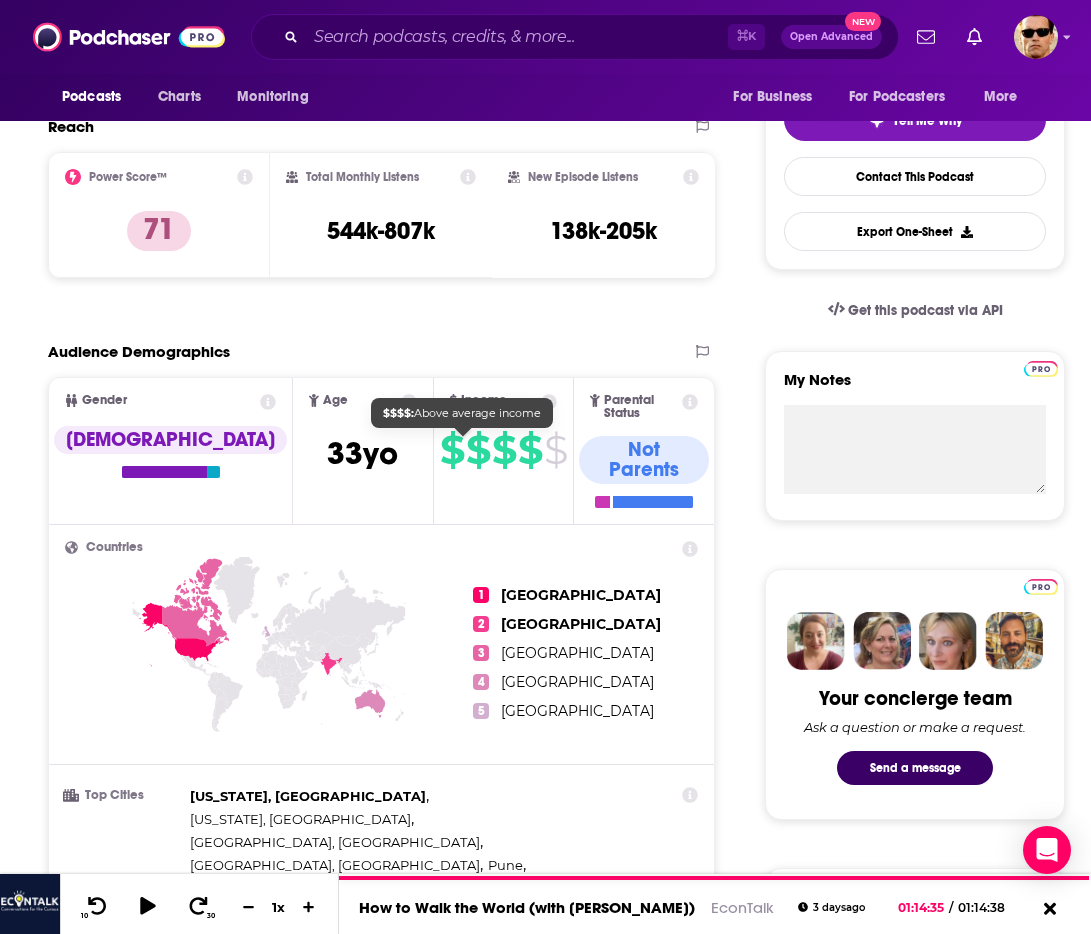 scroll, scrollTop: 162, scrollLeft: 0, axis: vertical 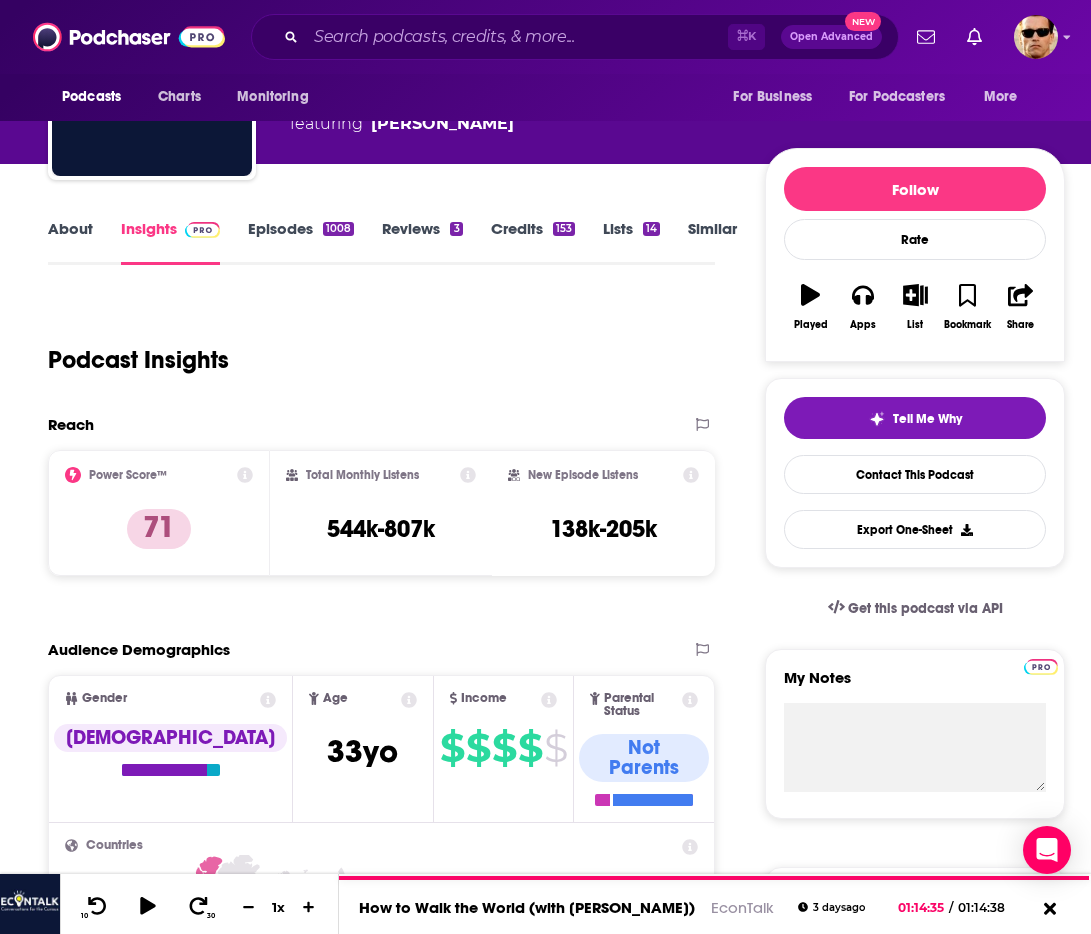 click on "Episodes 1008" at bounding box center [301, 242] 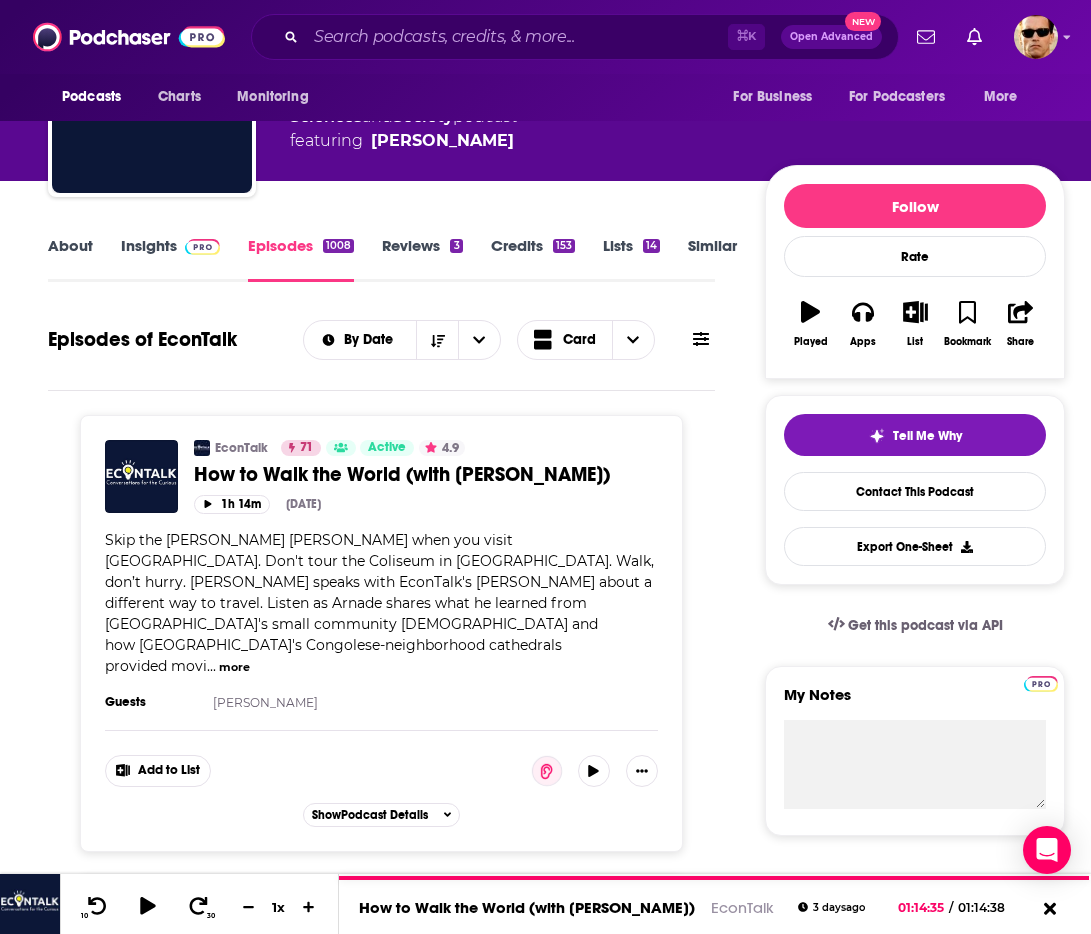 scroll, scrollTop: 0, scrollLeft: 0, axis: both 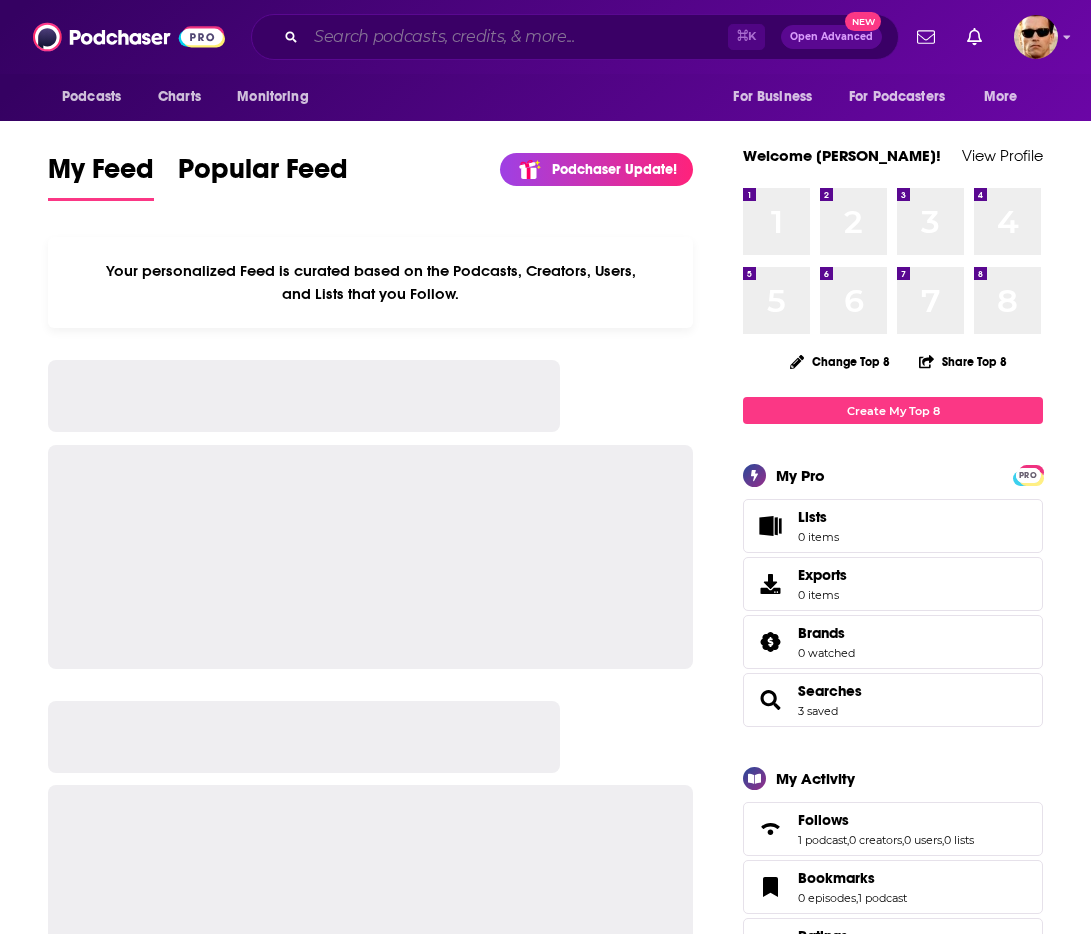 click at bounding box center (517, 37) 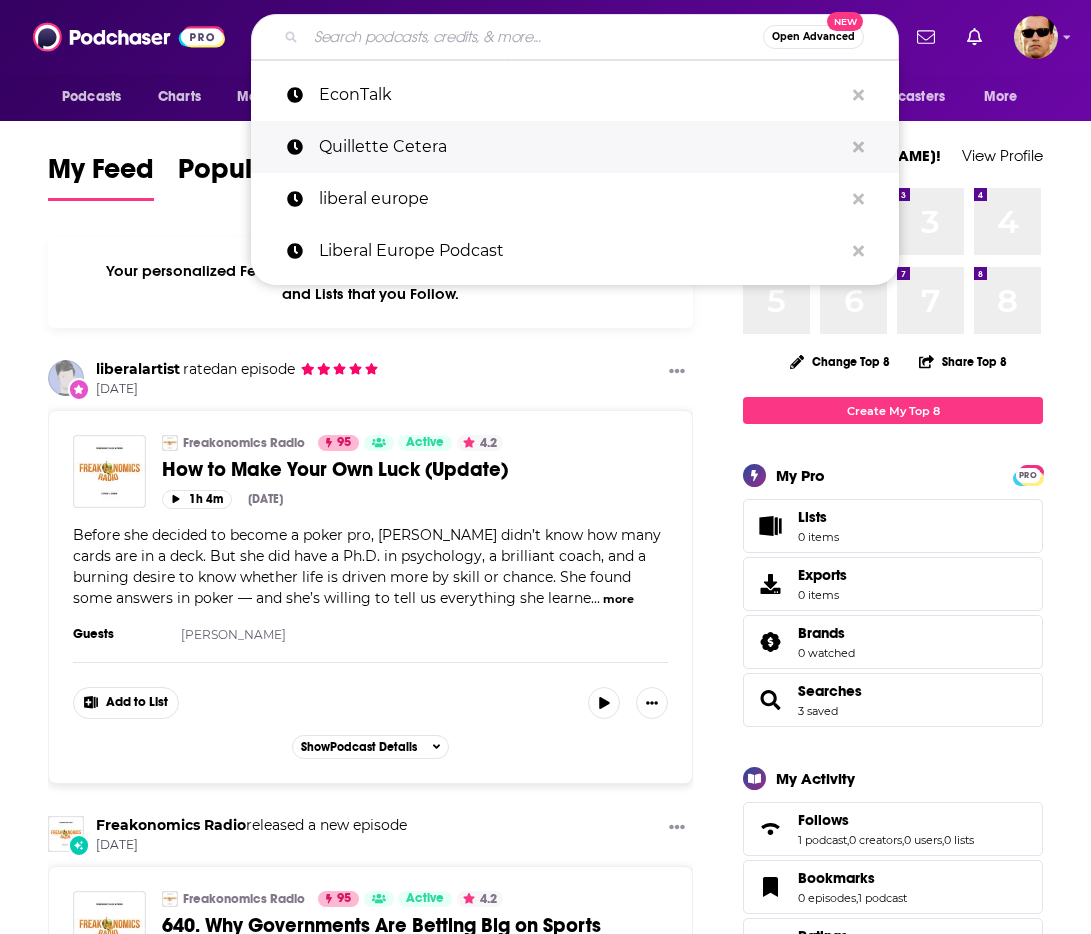 click on "Quillette Cetera" at bounding box center [581, 147] 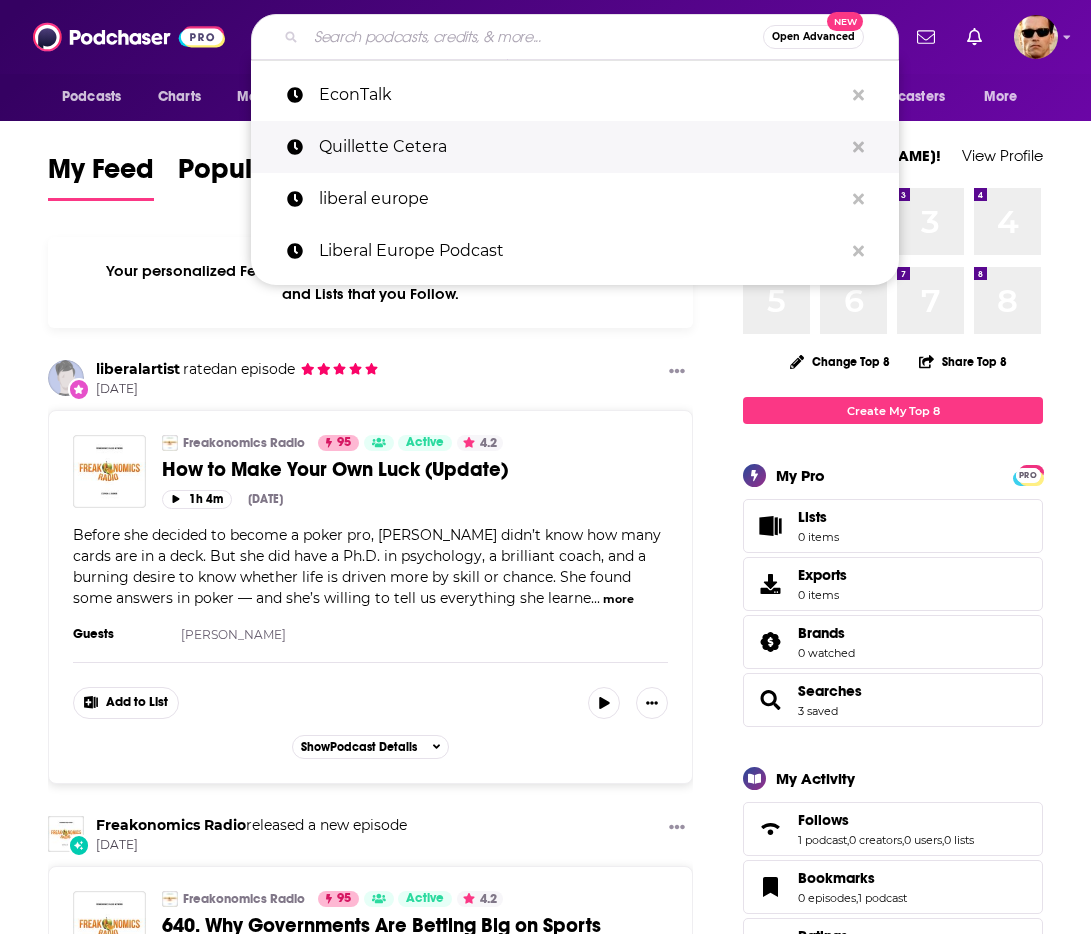 type on "Quillette Cetera" 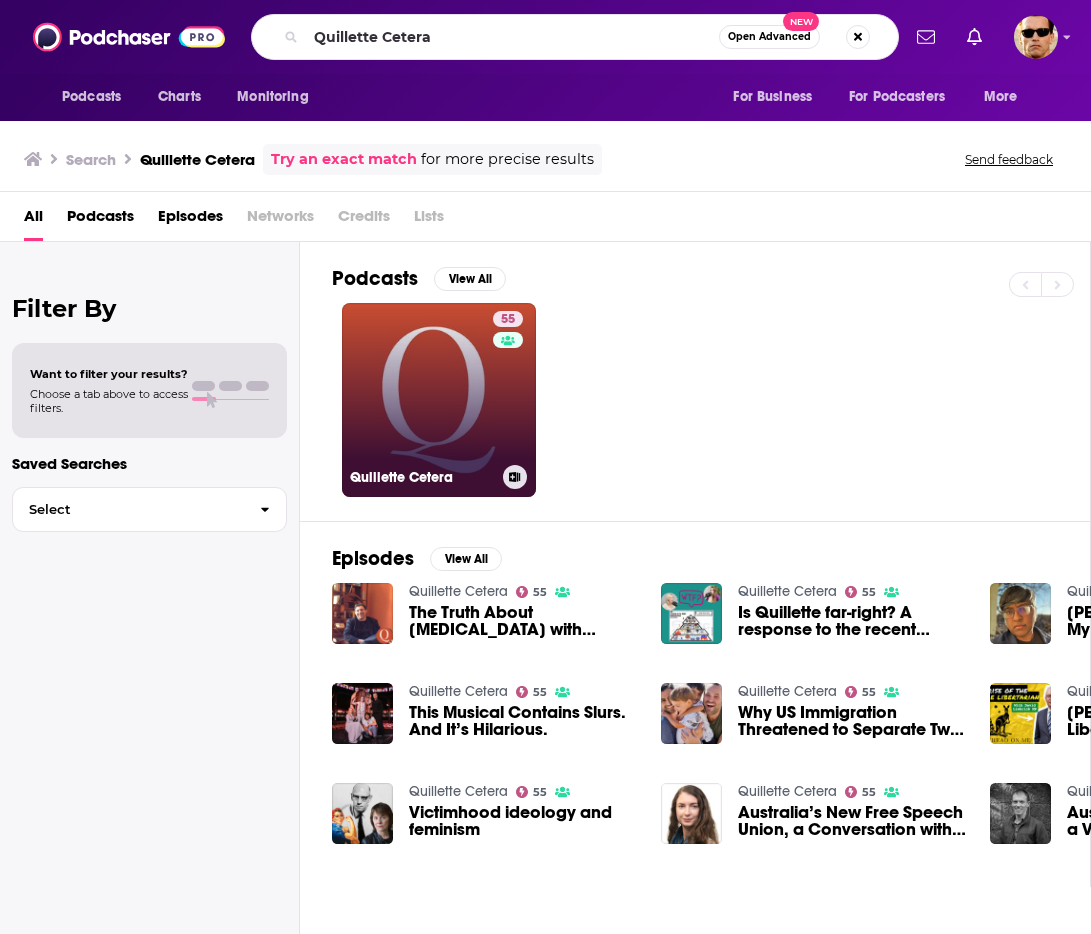 click on "55 Quillette Cetera" at bounding box center (439, 400) 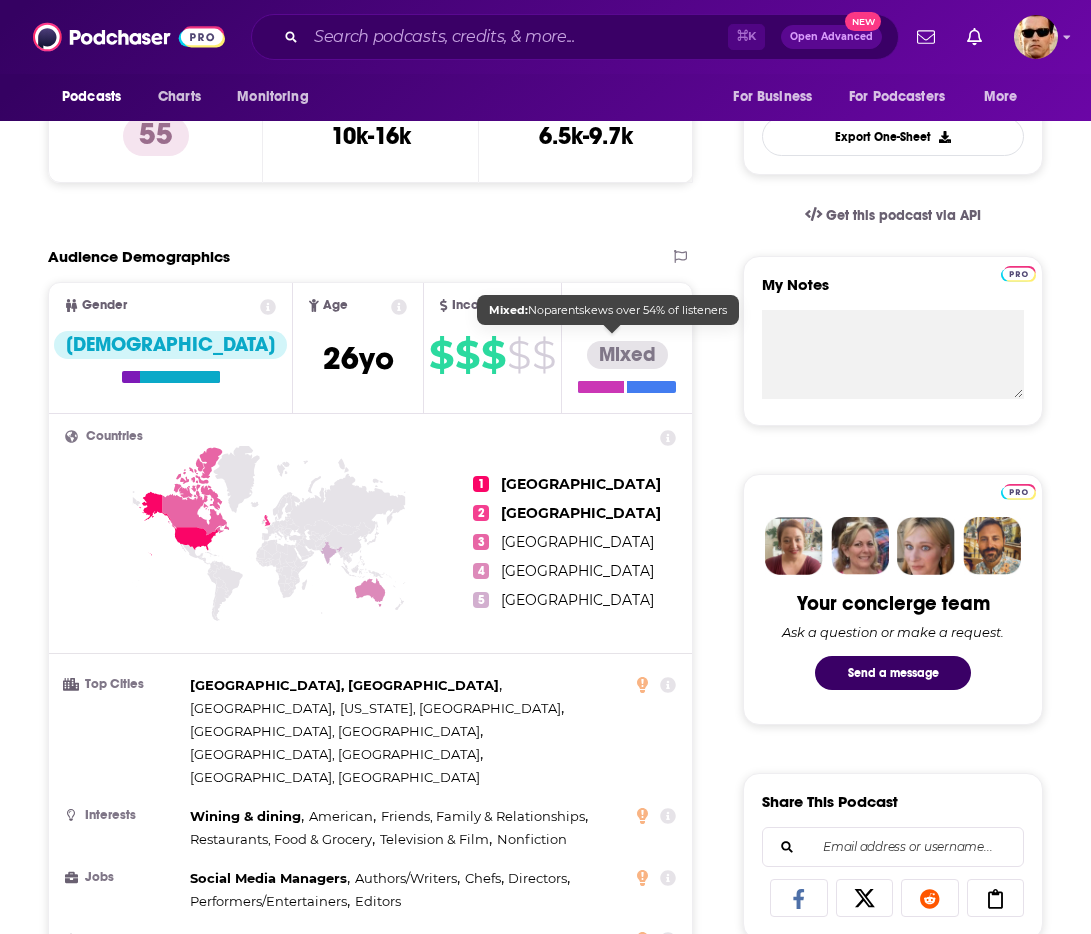 scroll, scrollTop: 11, scrollLeft: 0, axis: vertical 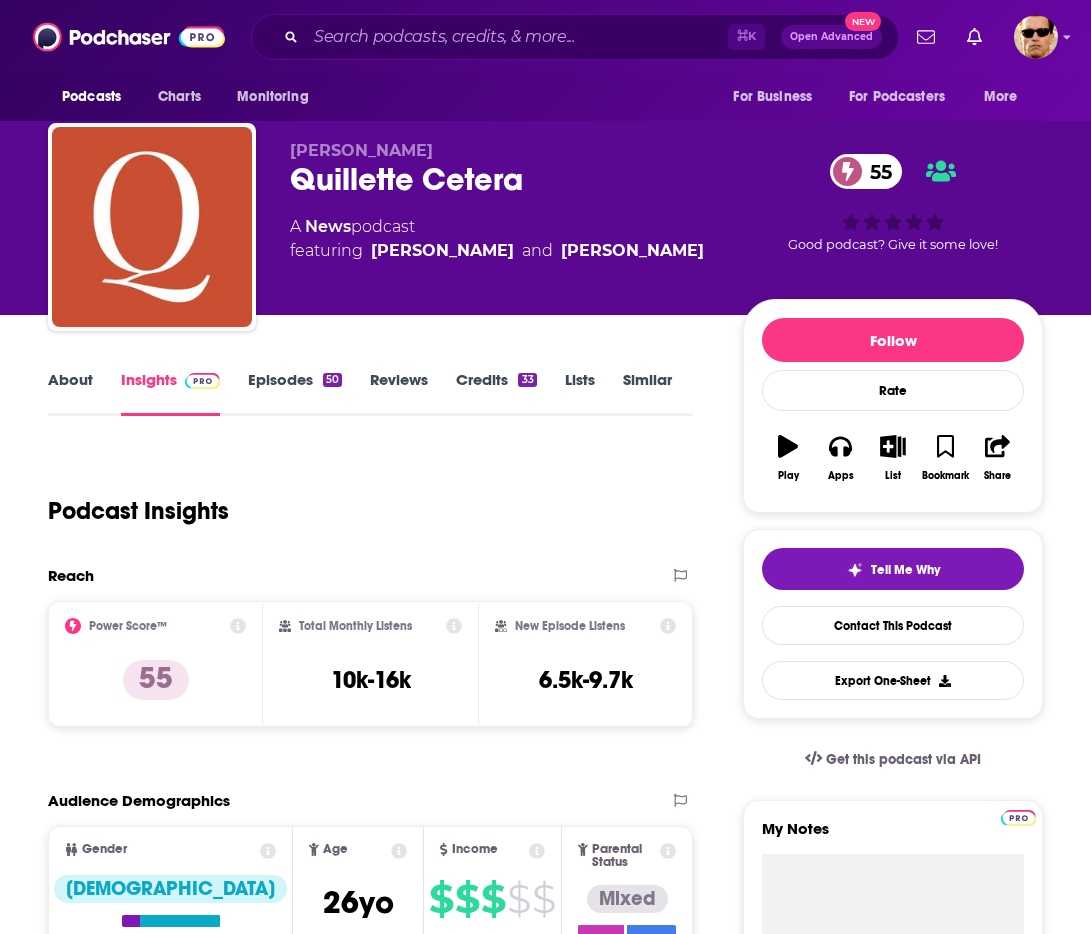click on "Episodes 50" at bounding box center [295, 393] 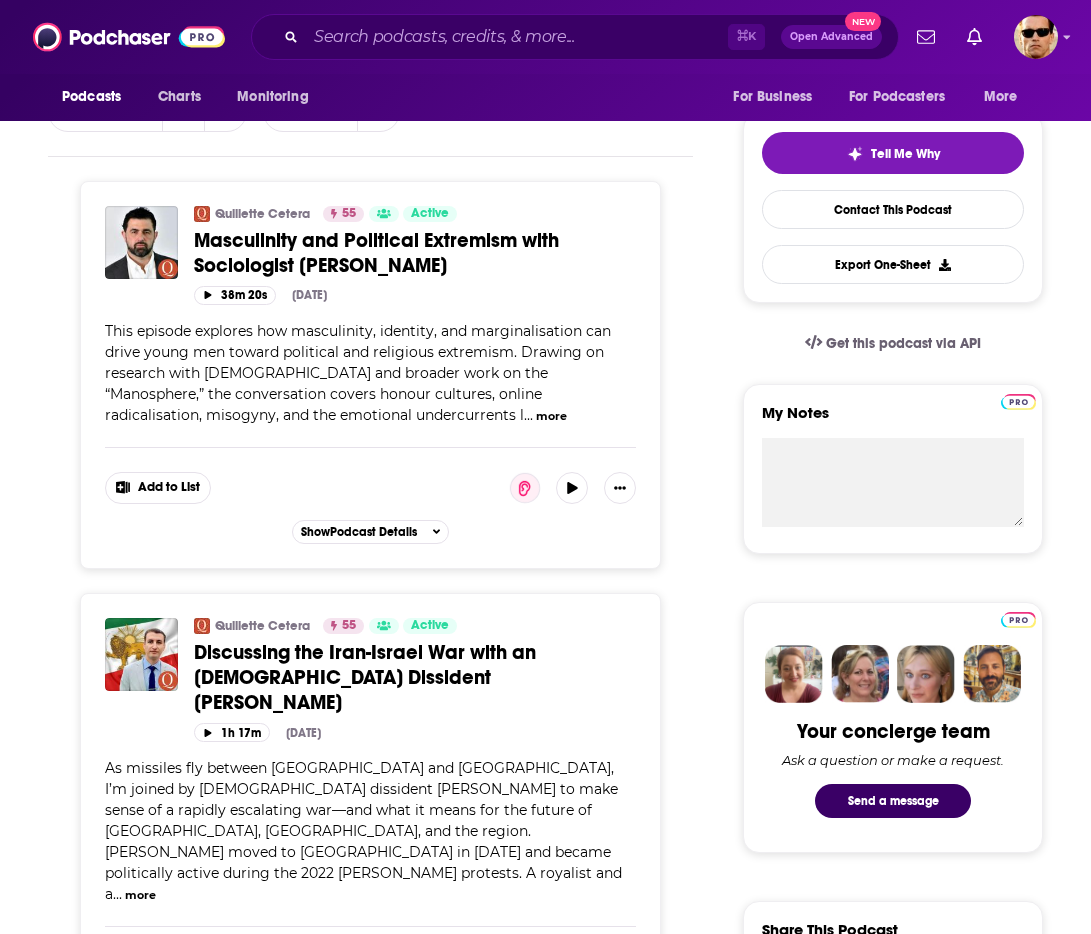 scroll, scrollTop: 462, scrollLeft: 0, axis: vertical 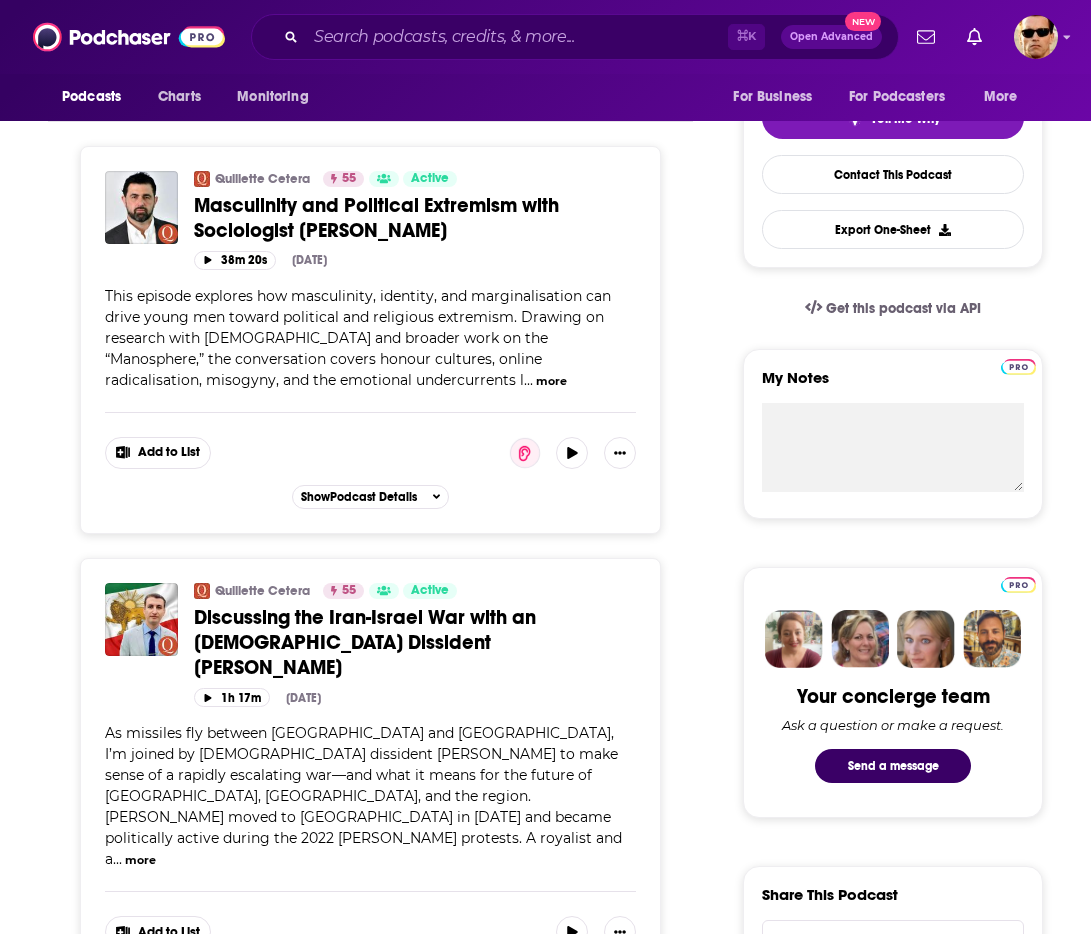 click on "more" at bounding box center (551, 381) 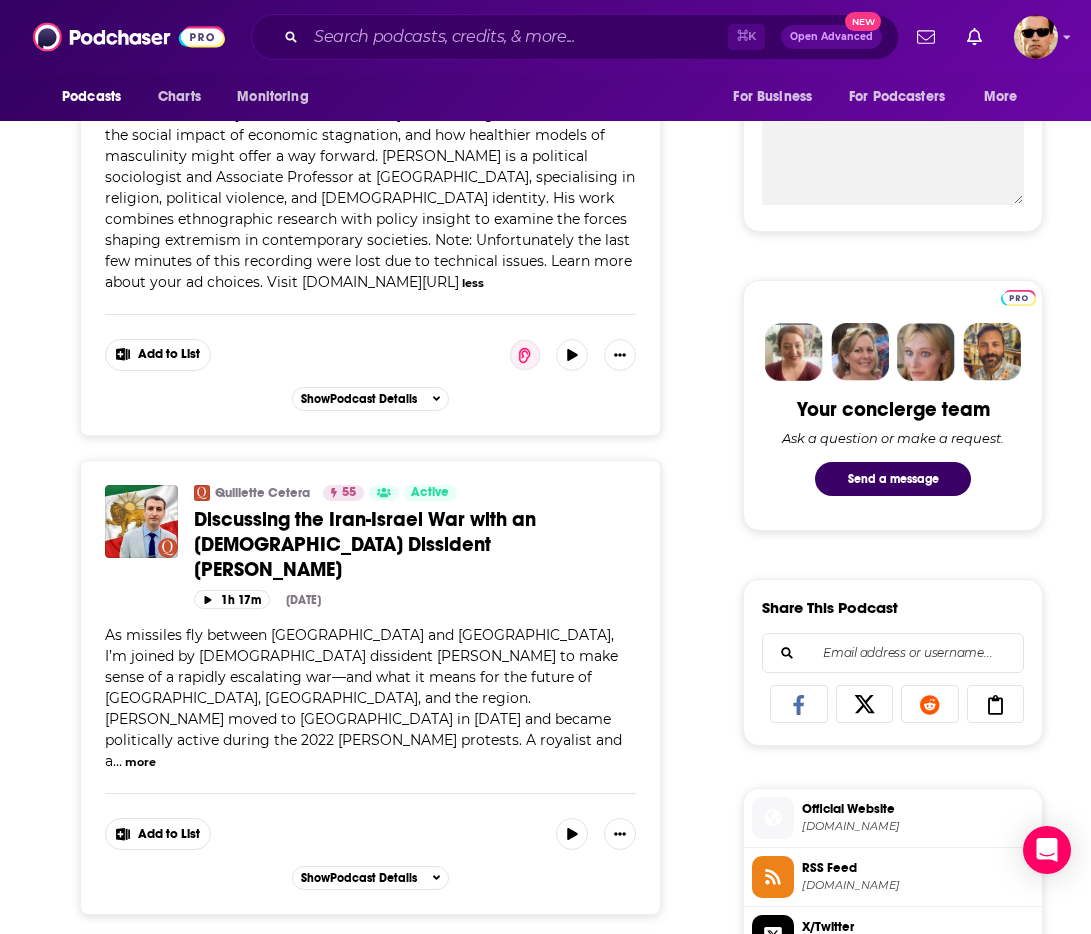 scroll, scrollTop: 780, scrollLeft: 0, axis: vertical 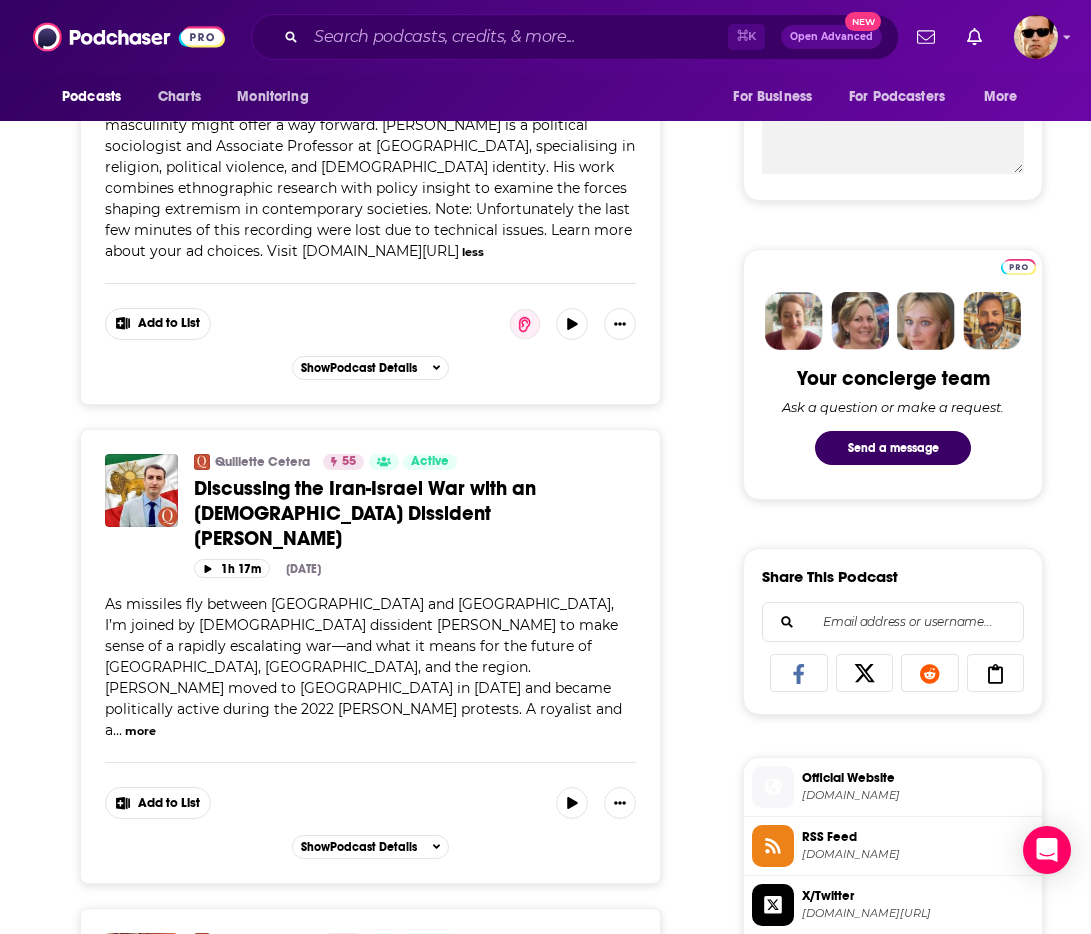 click on "more" at bounding box center [140, 731] 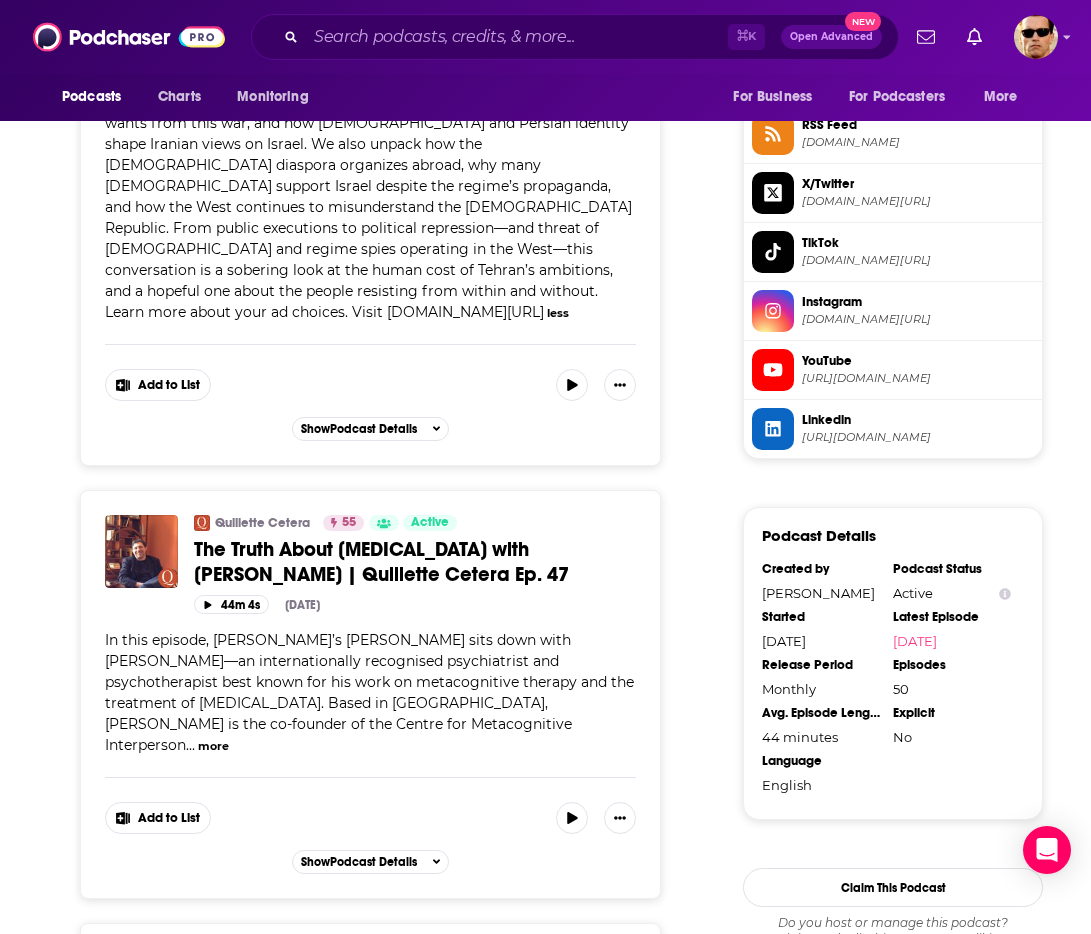scroll, scrollTop: 1471, scrollLeft: 0, axis: vertical 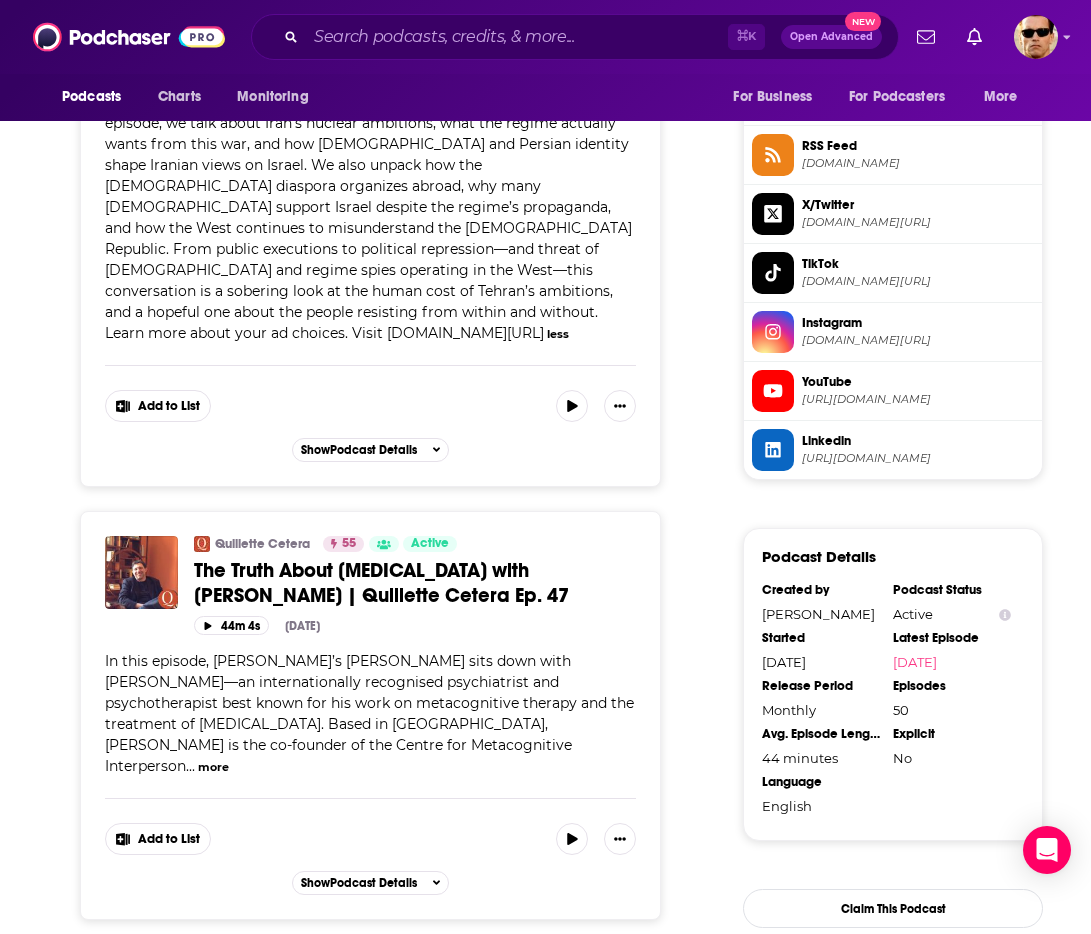 click on "more" at bounding box center (213, 767) 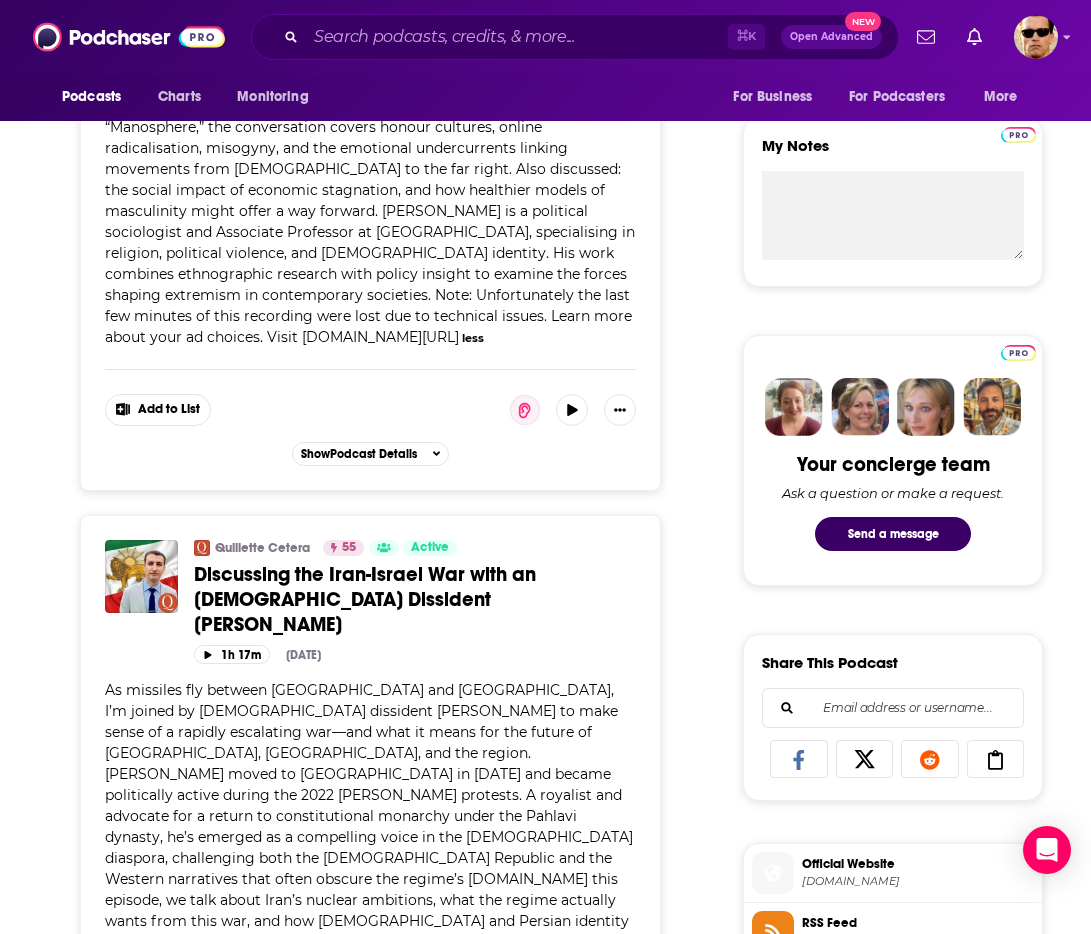 scroll, scrollTop: 0, scrollLeft: 0, axis: both 